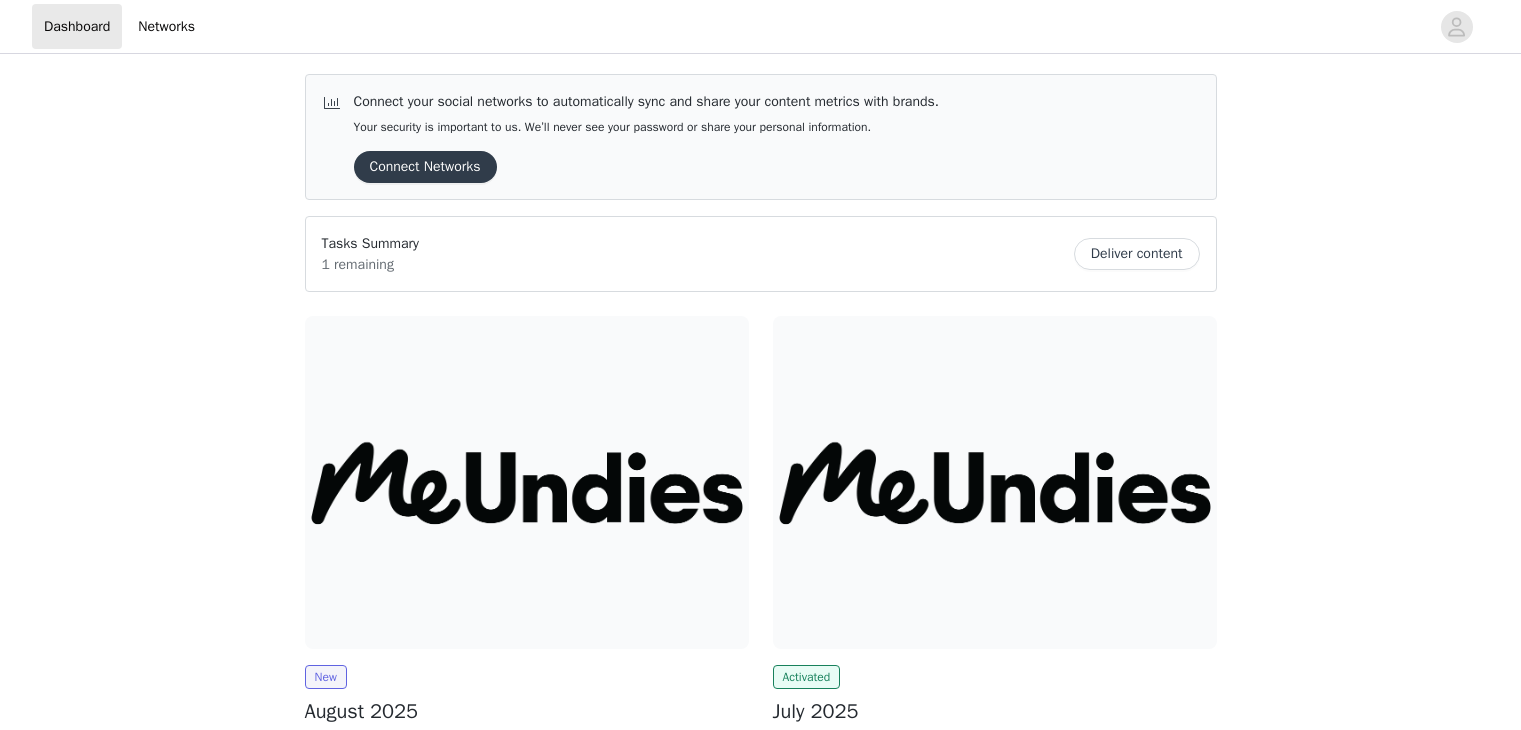scroll, scrollTop: 0, scrollLeft: 0, axis: both 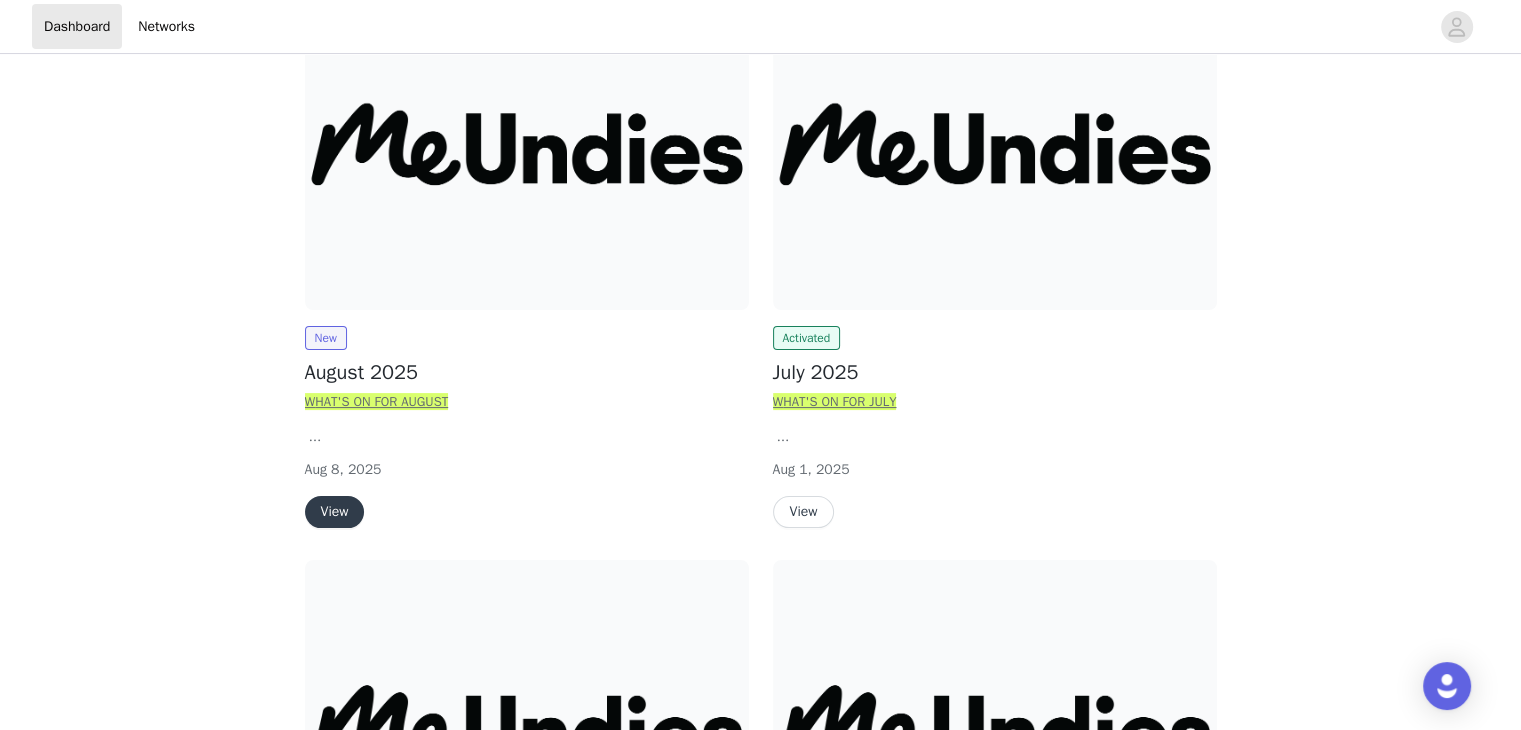 click on "View" at bounding box center [335, 512] 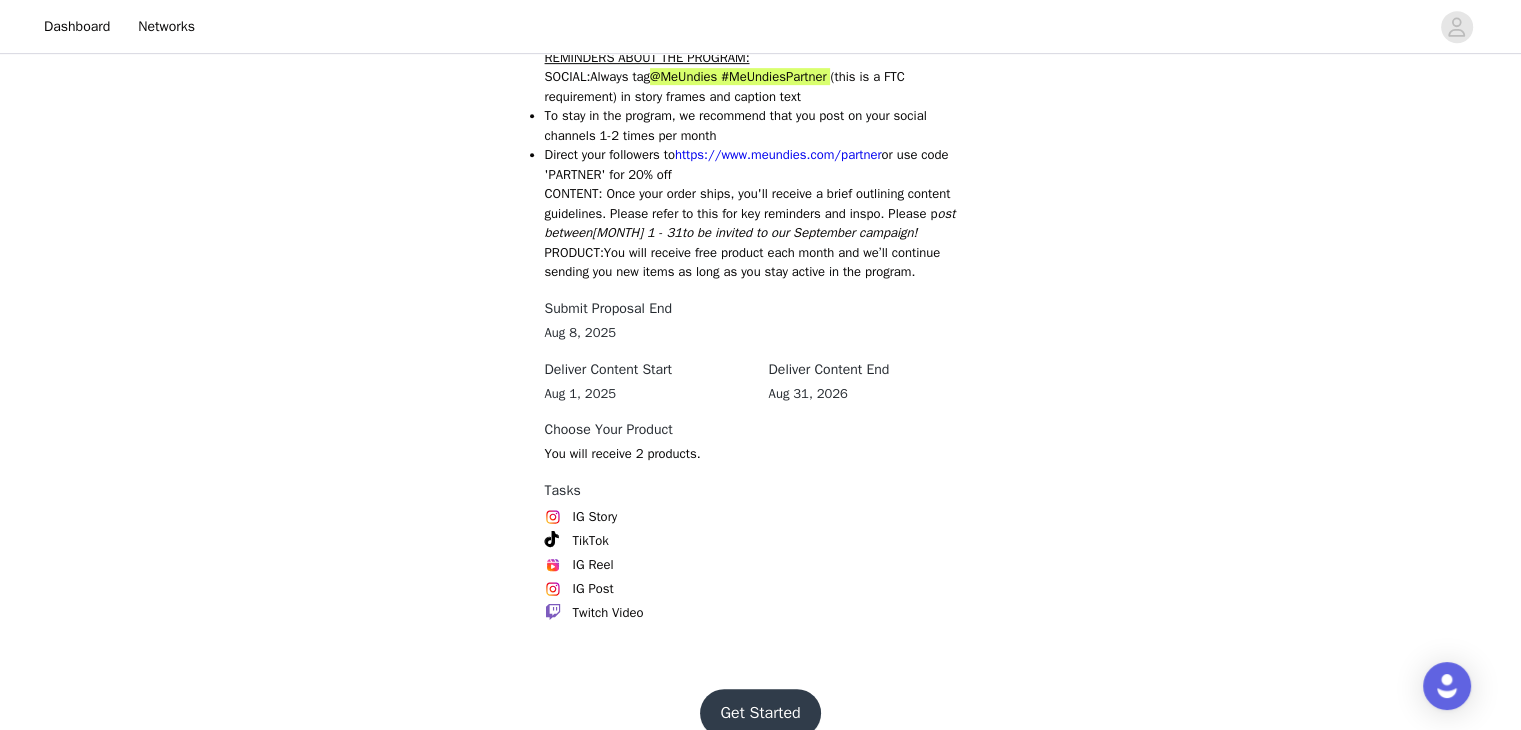 scroll, scrollTop: 1045, scrollLeft: 0, axis: vertical 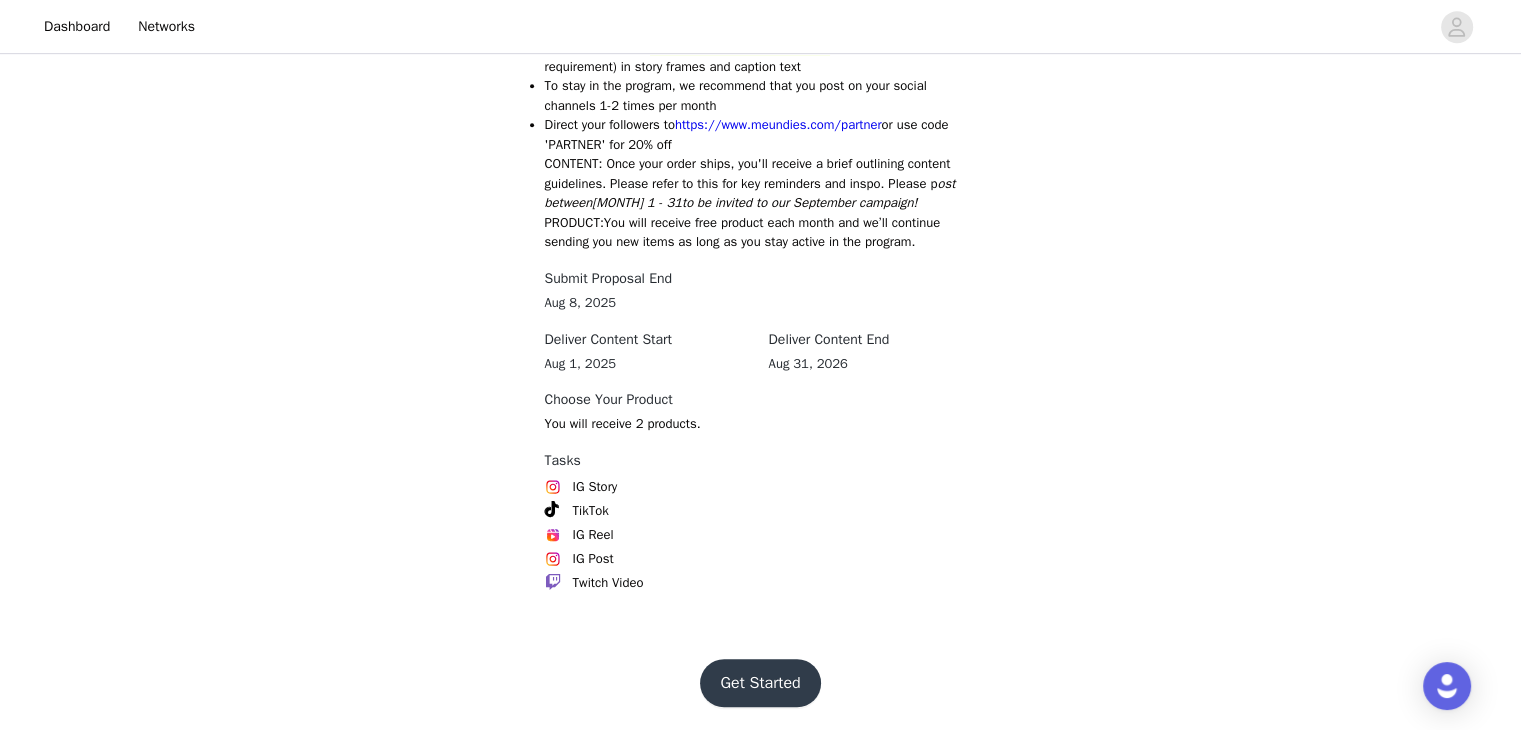 click on "Get Started" at bounding box center [760, 683] 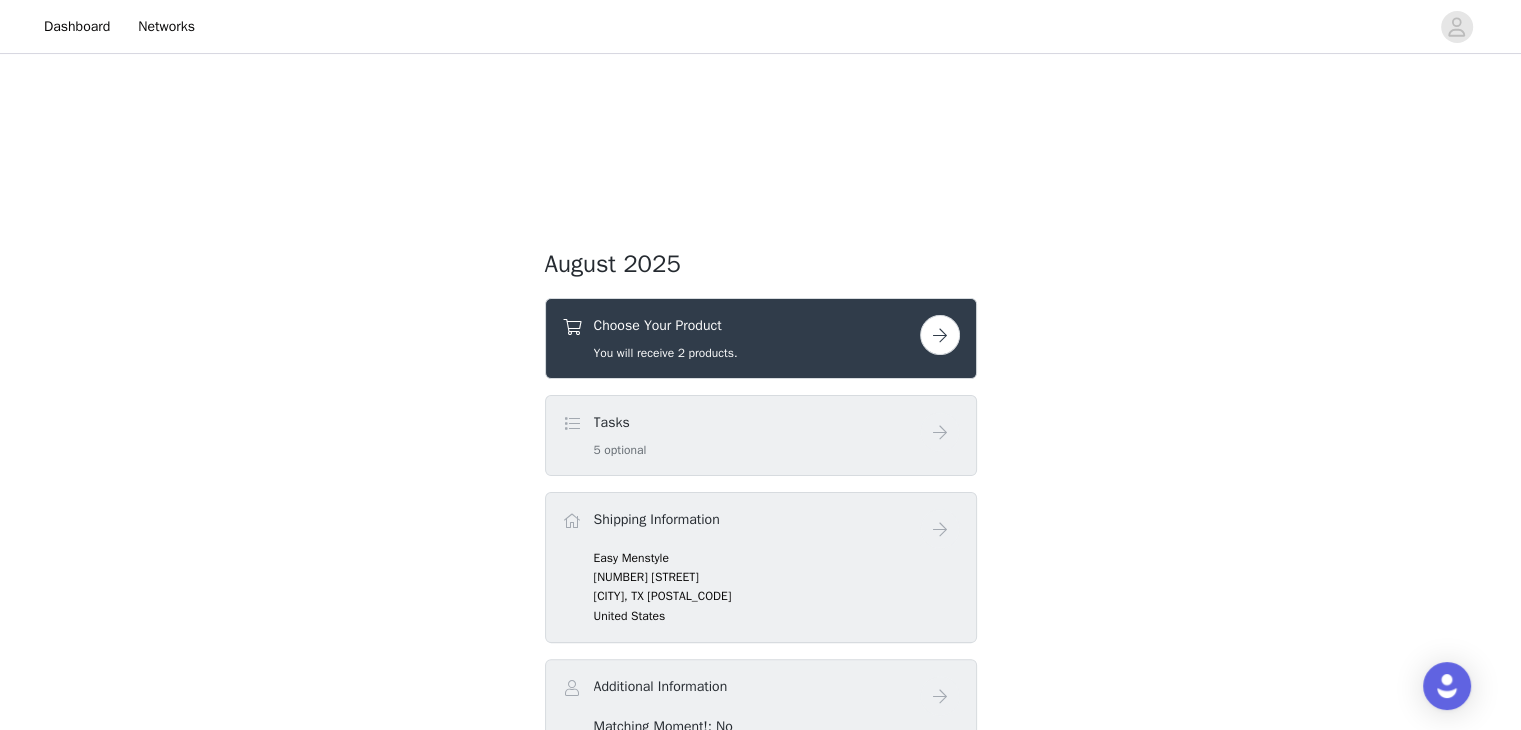 scroll, scrollTop: 315, scrollLeft: 0, axis: vertical 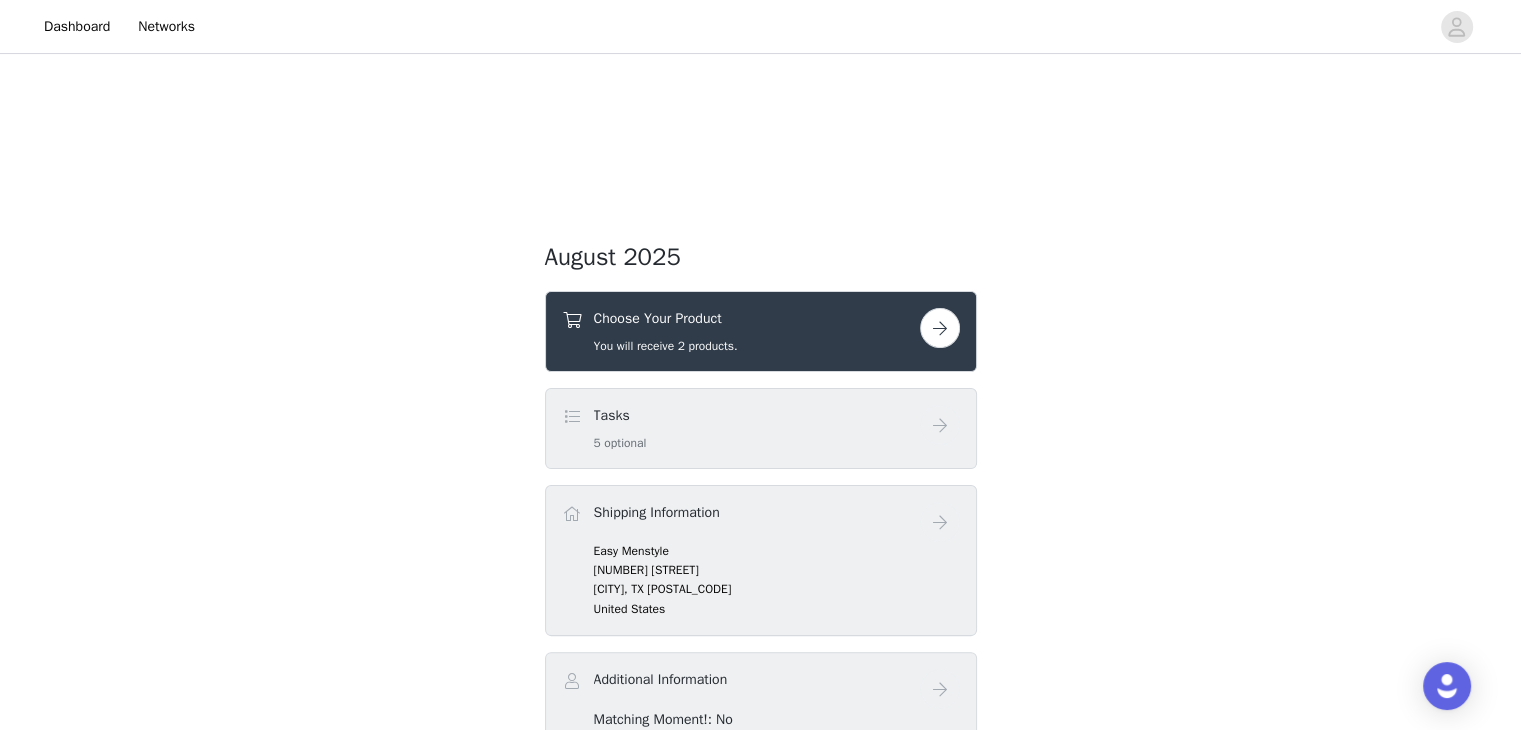 click at bounding box center (940, 328) 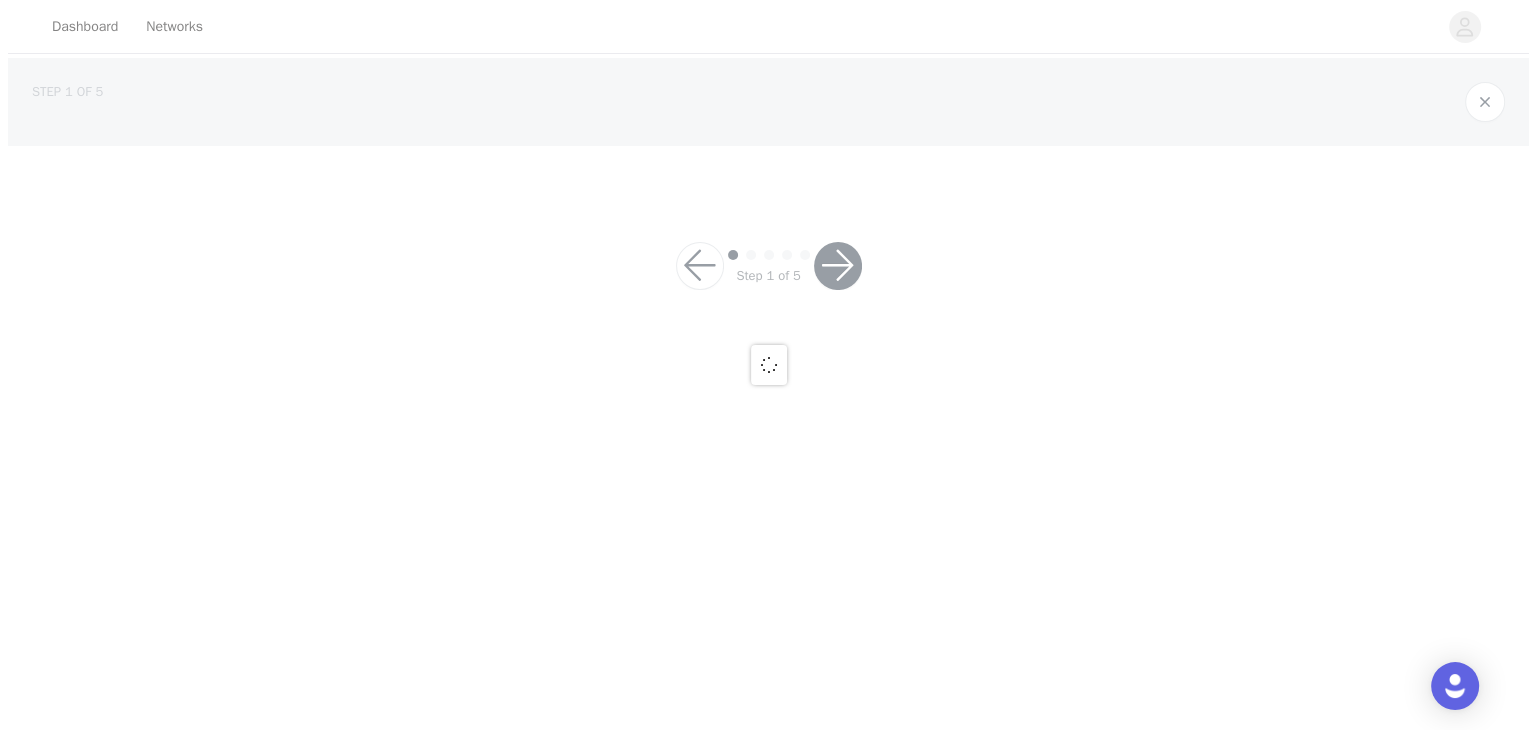 scroll, scrollTop: 0, scrollLeft: 0, axis: both 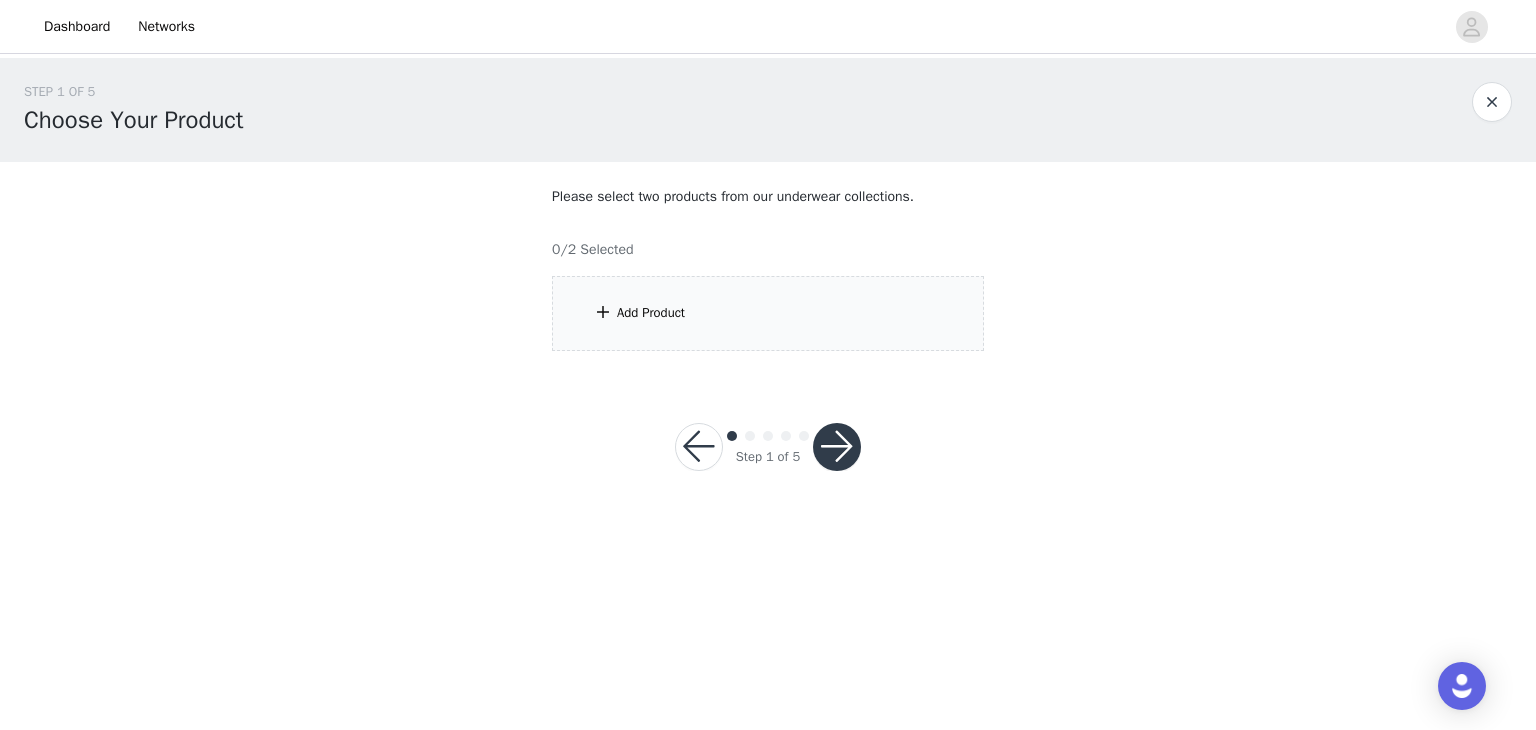 click on "Add Product" at bounding box center [651, 313] 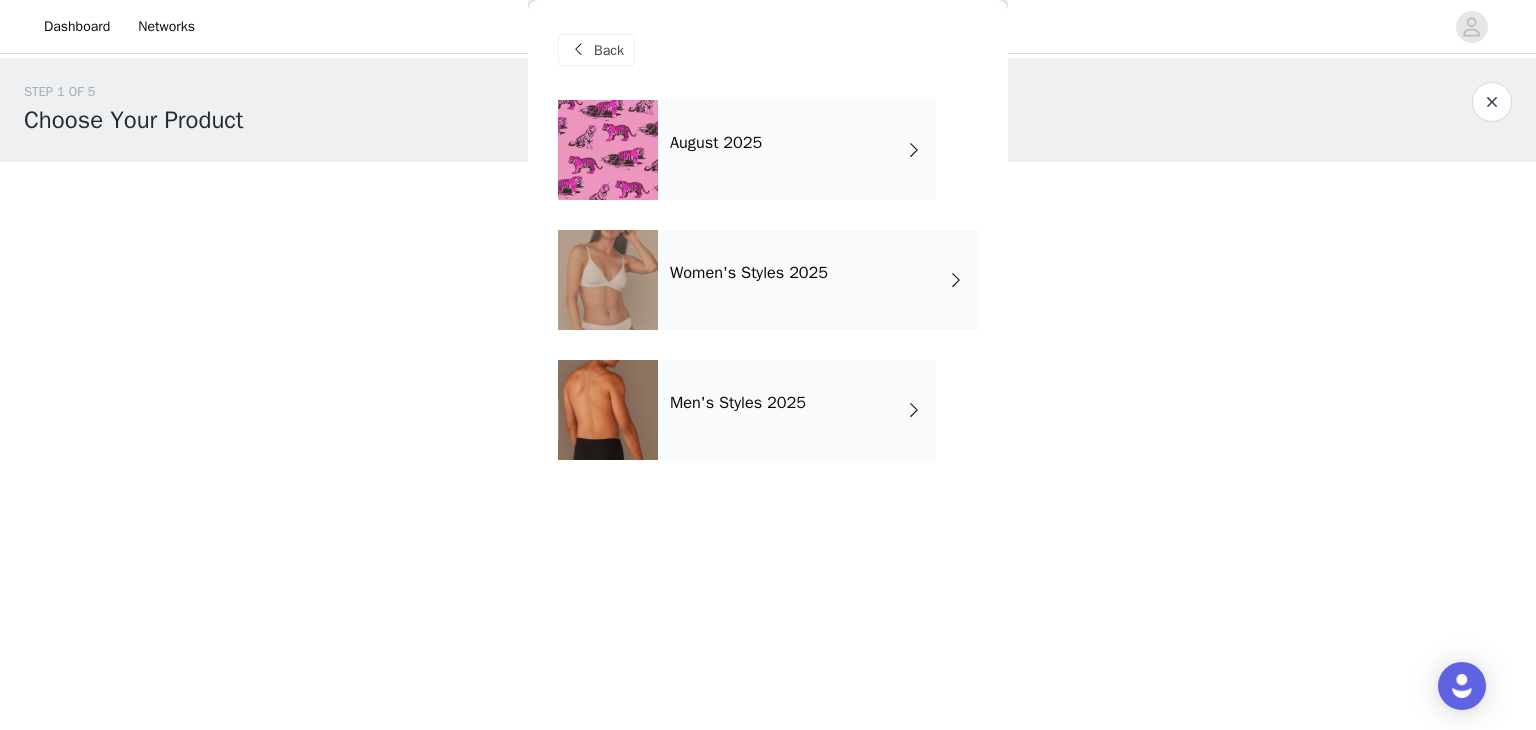 click on "August 2025" at bounding box center (797, 150) 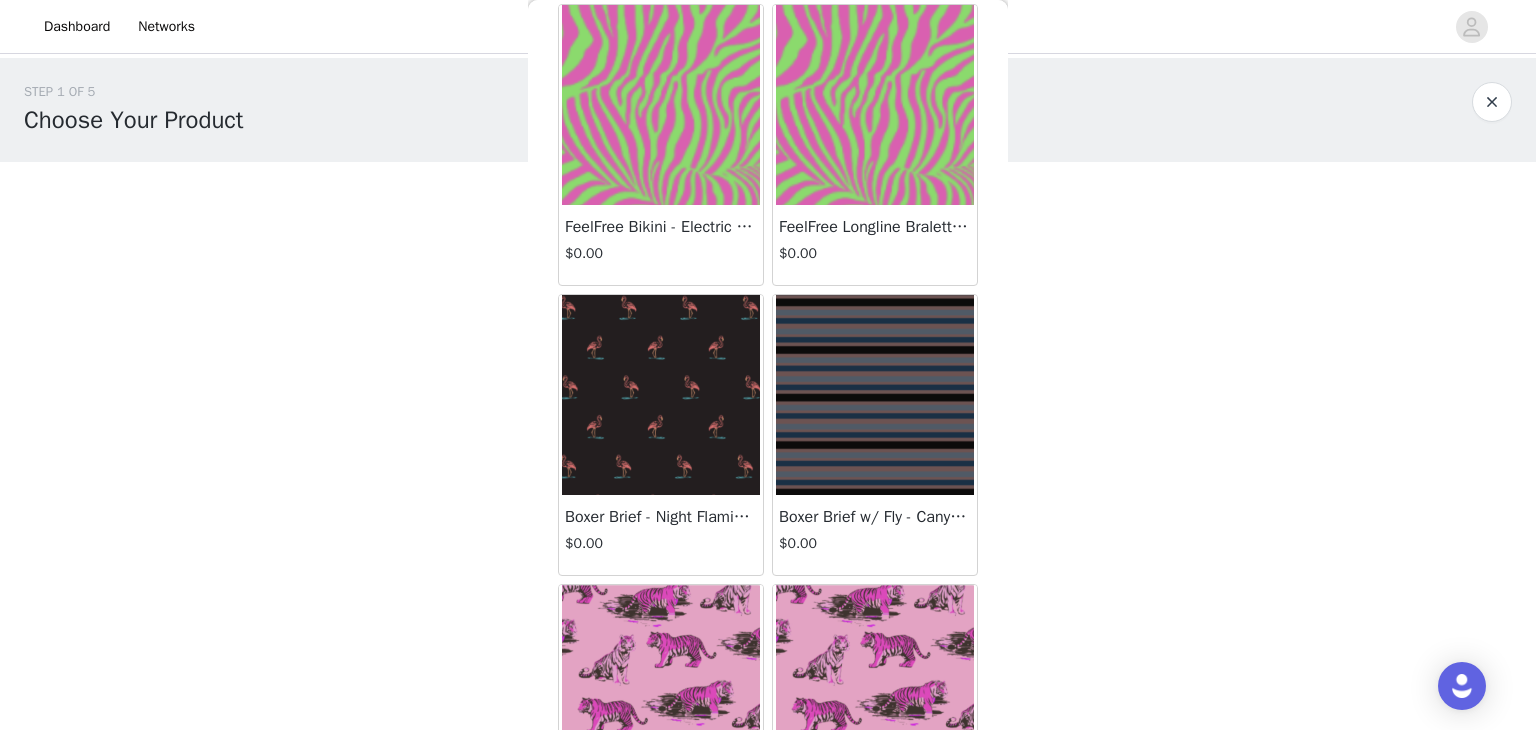 scroll, scrollTop: 0, scrollLeft: 0, axis: both 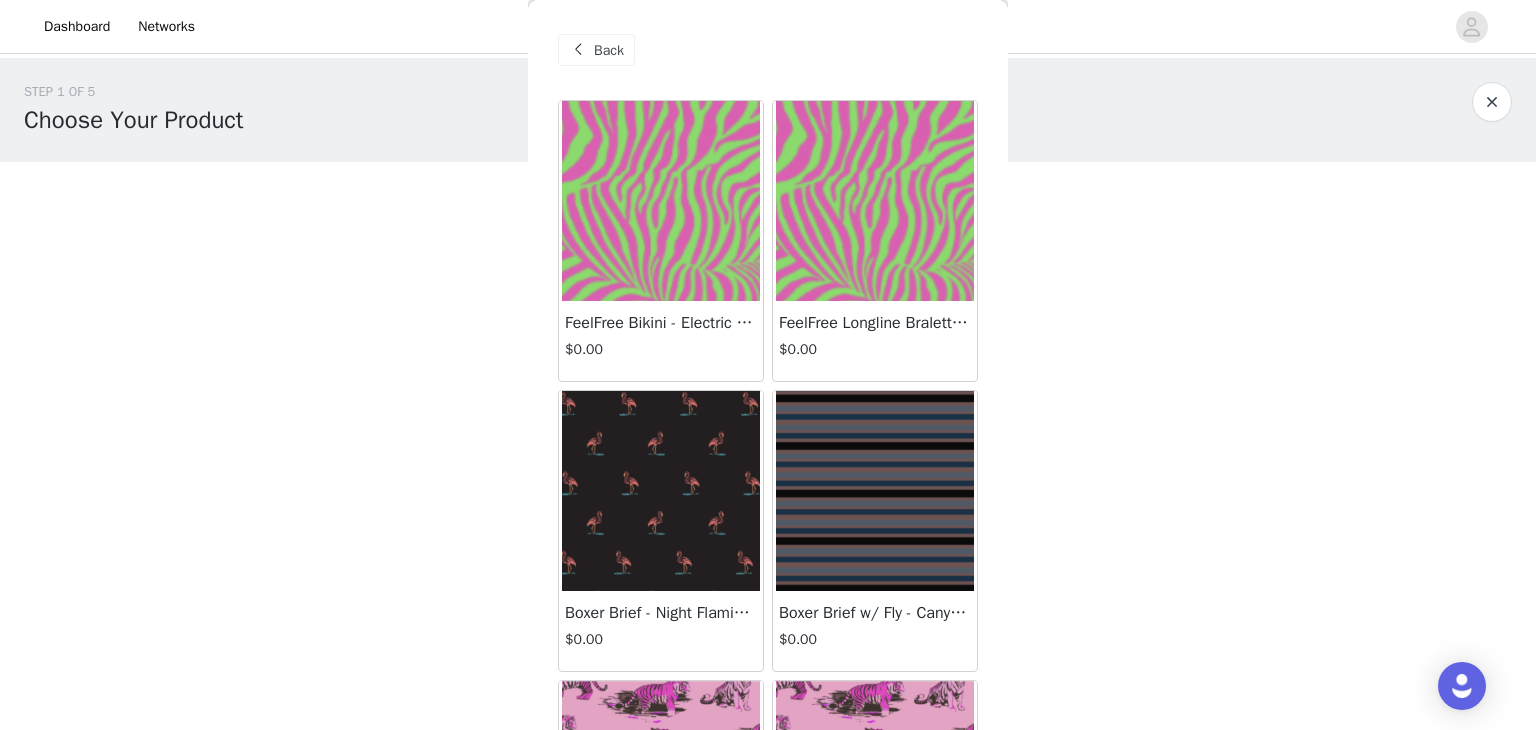 click at bounding box center [578, 50] 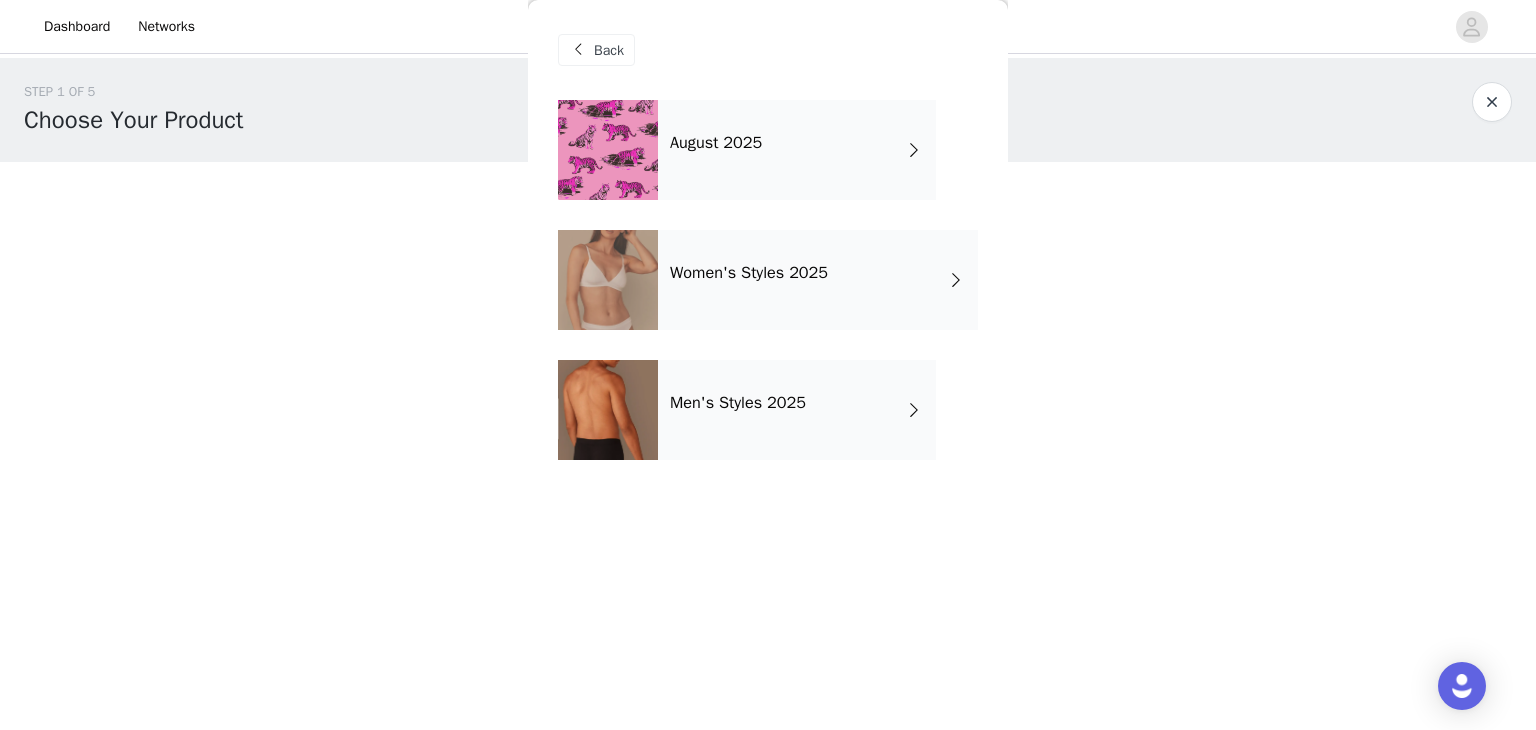 click on "Men's Styles 2025" at bounding box center [738, 403] 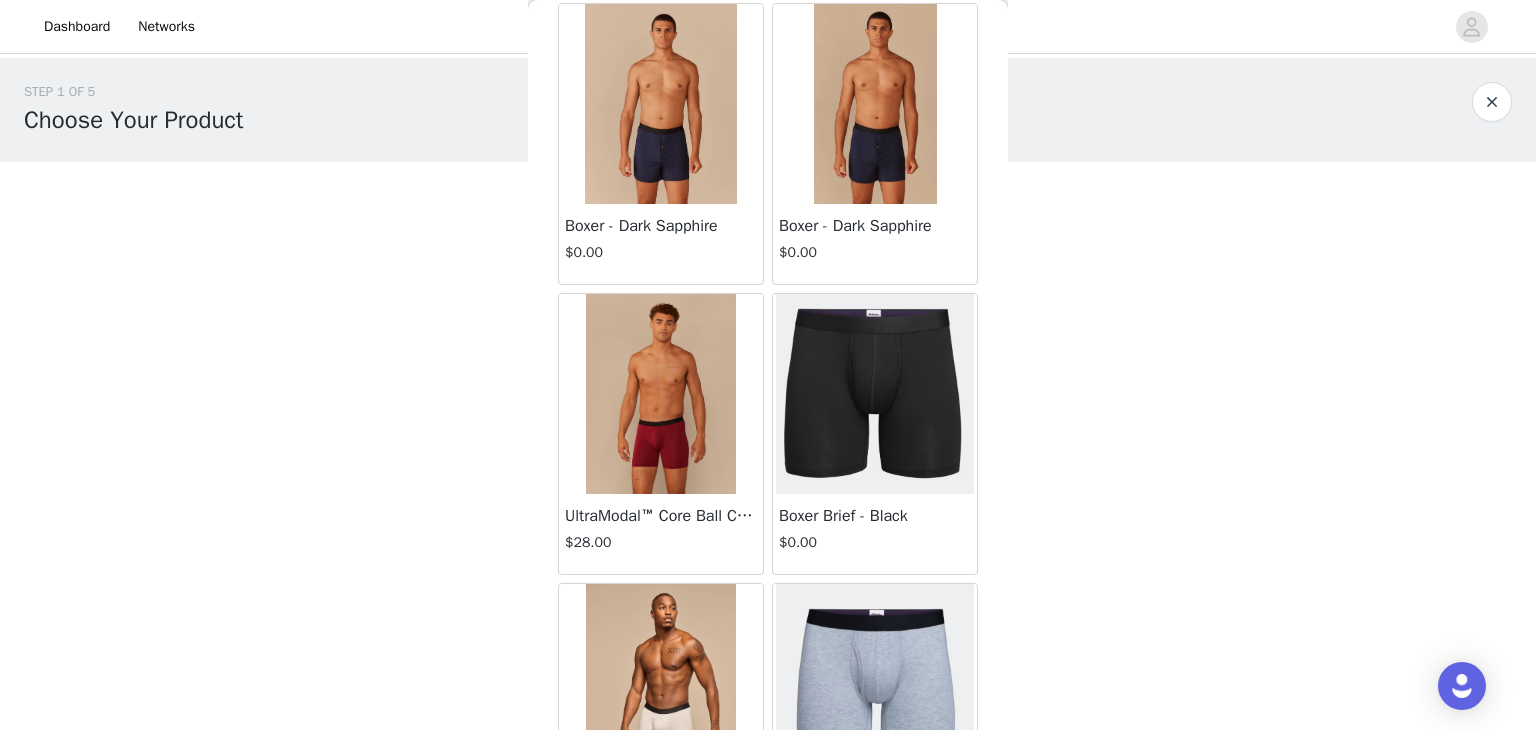 scroll, scrollTop: 0, scrollLeft: 0, axis: both 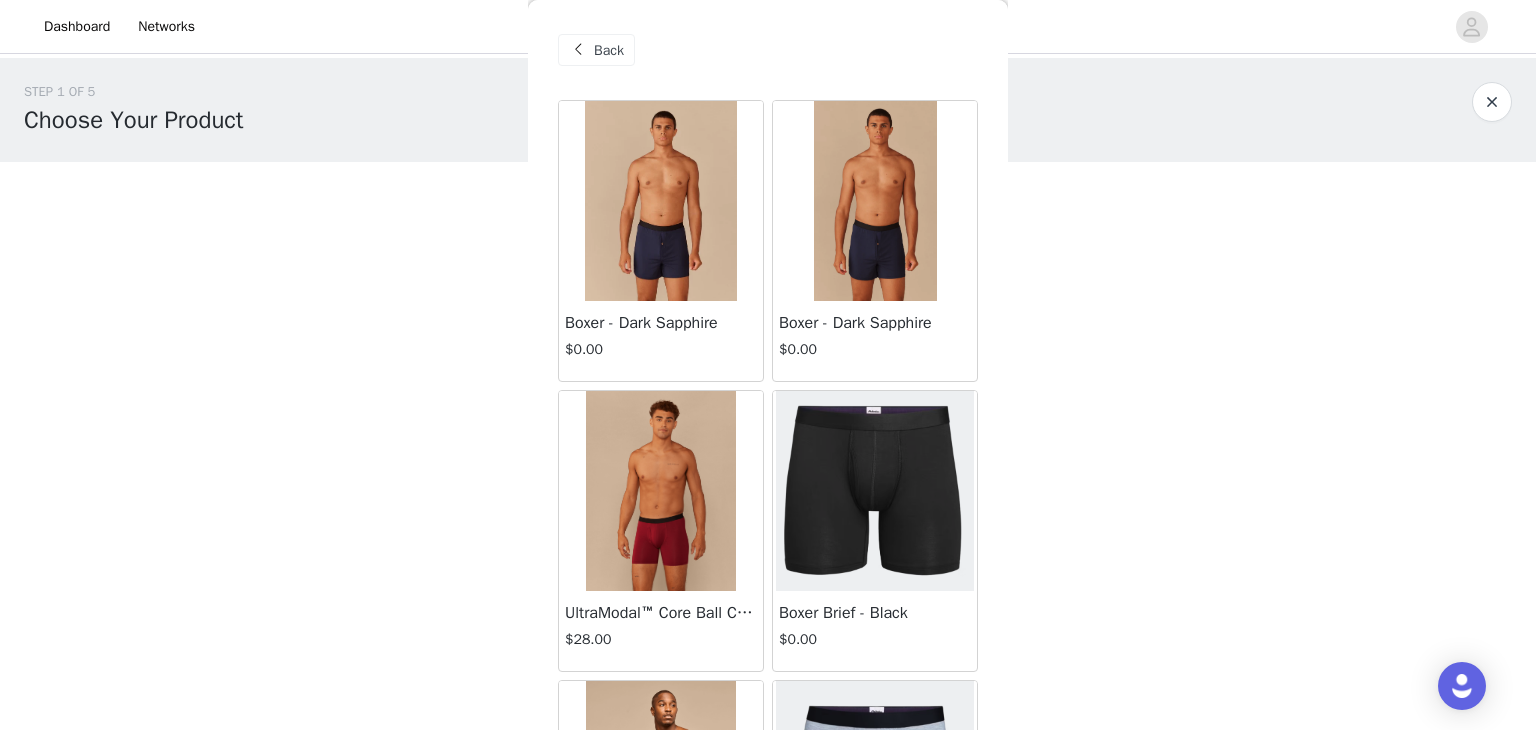 click on "Back" at bounding box center [609, 50] 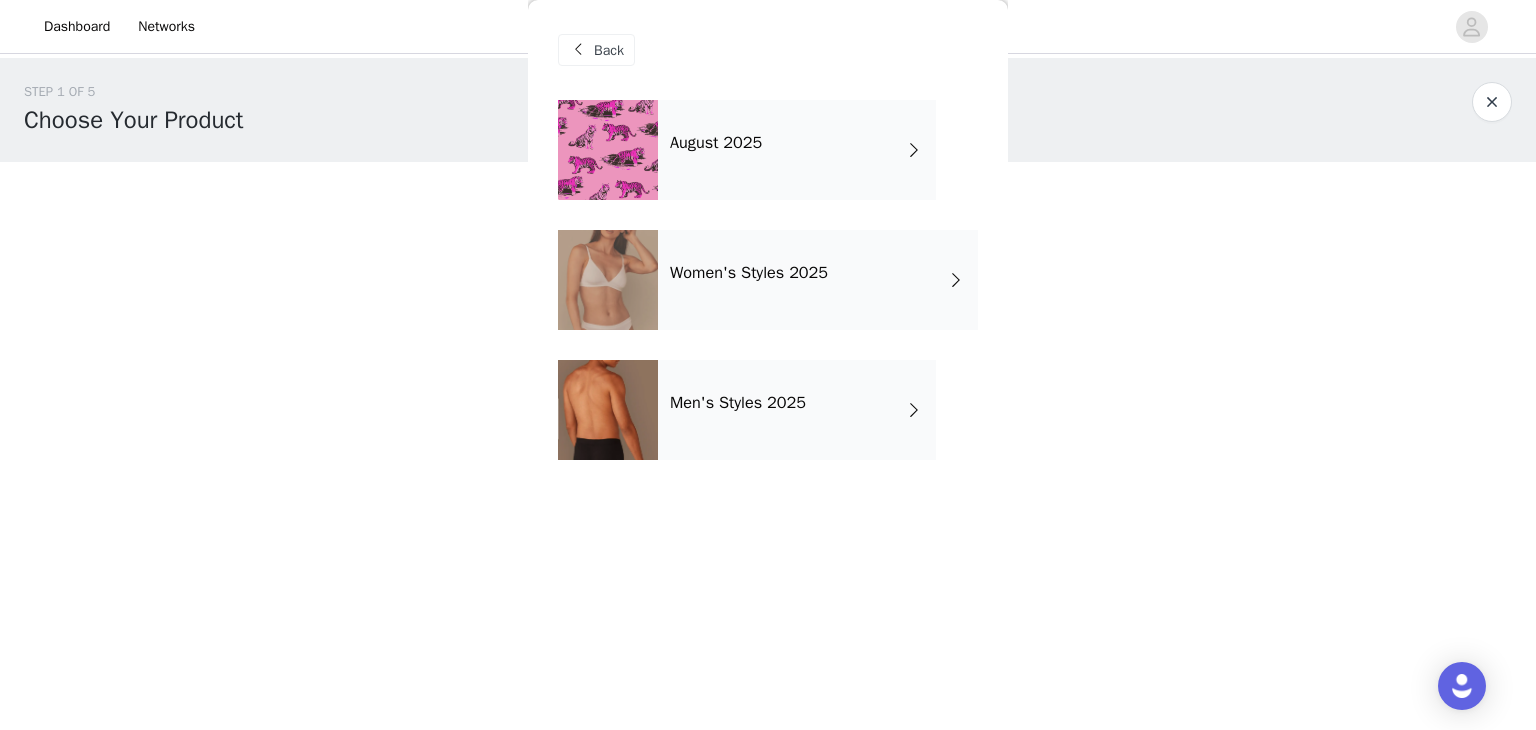 click on "August 2025" at bounding box center (797, 150) 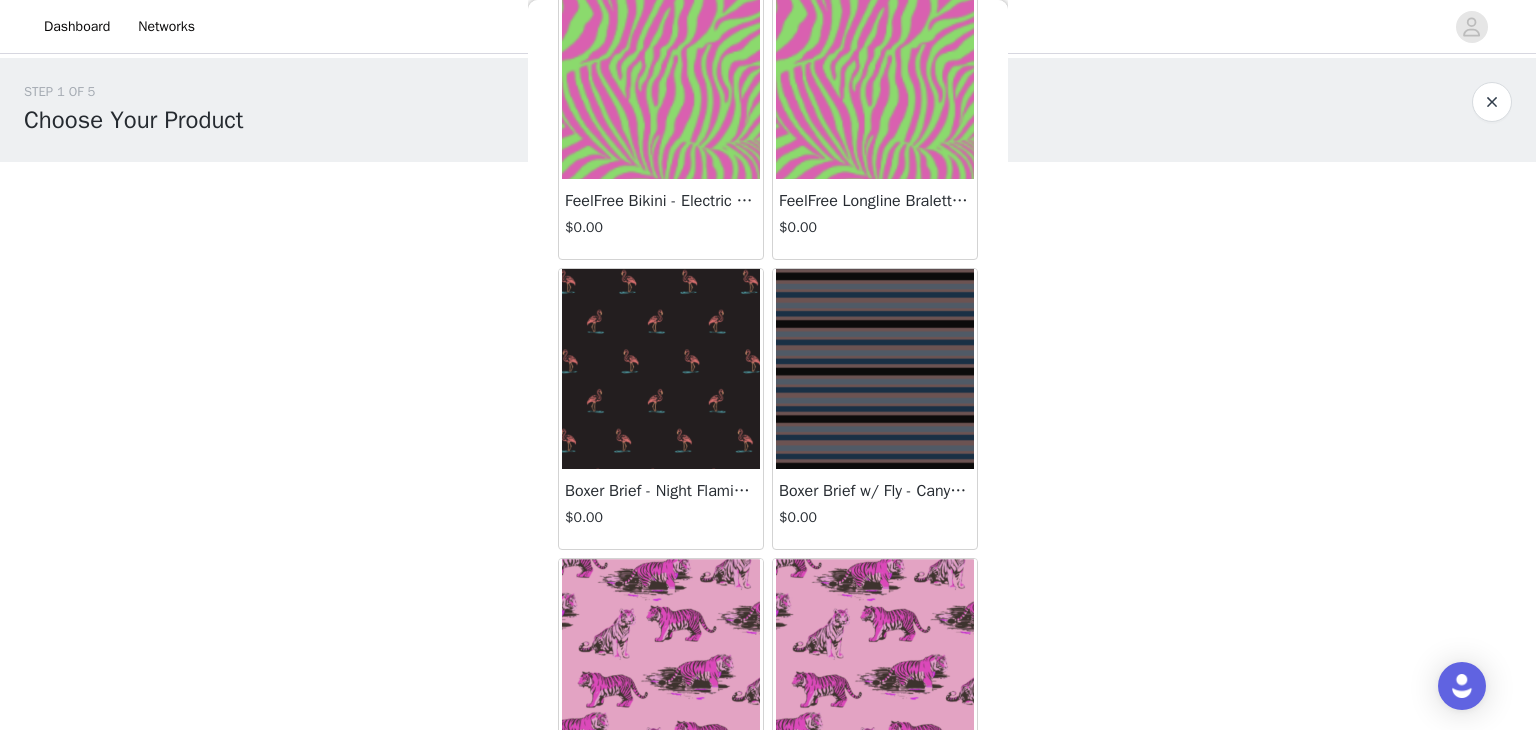 scroll, scrollTop: 235, scrollLeft: 0, axis: vertical 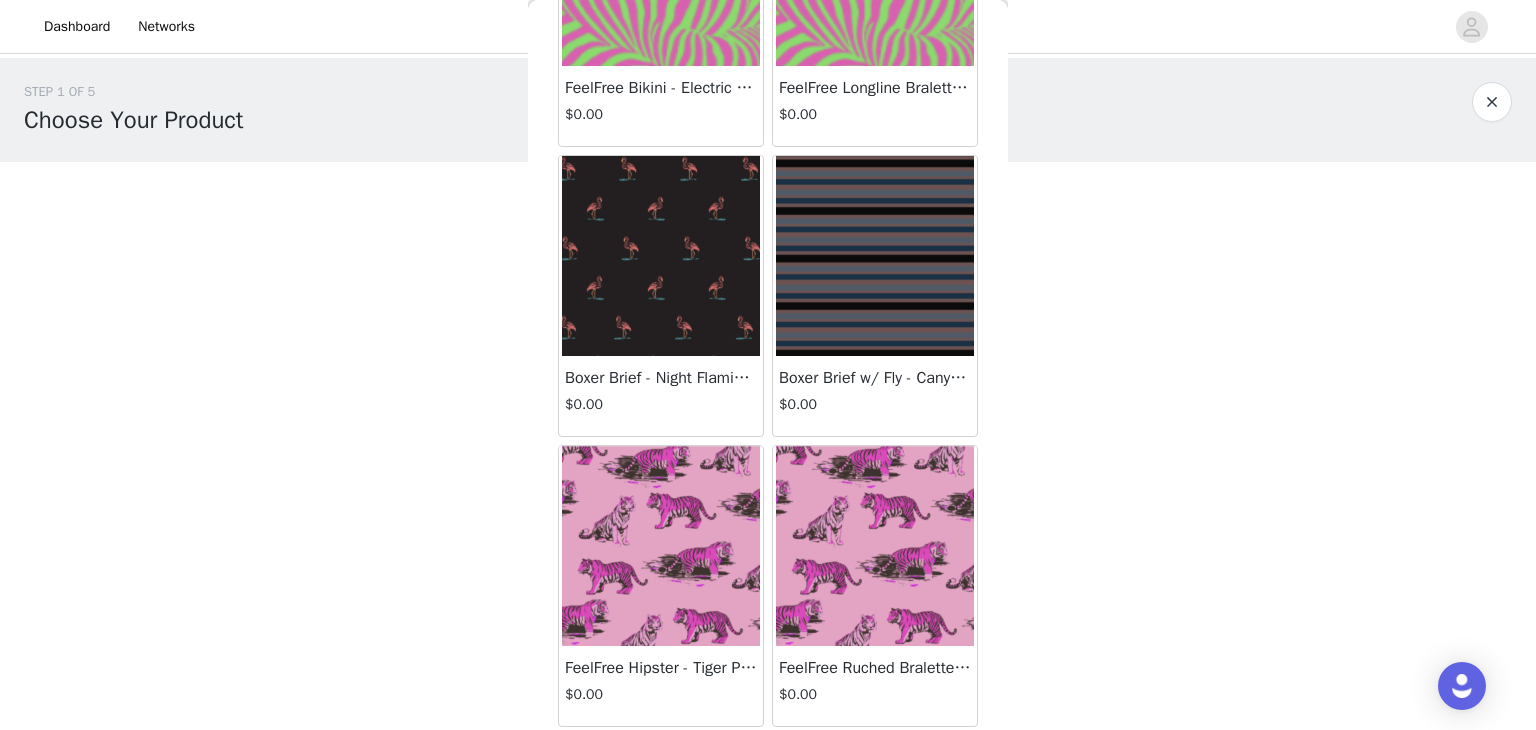 click at bounding box center (661, 546) 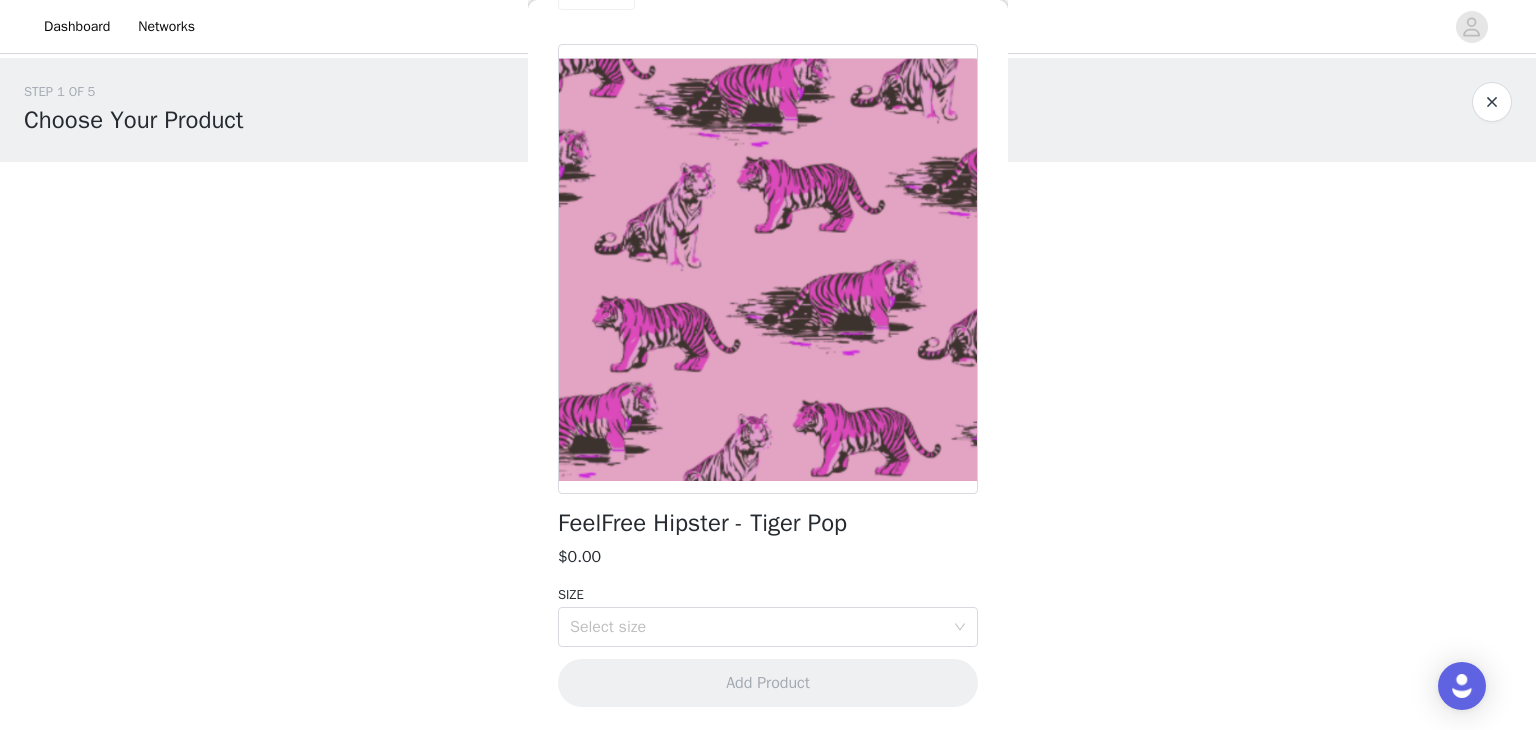 scroll, scrollTop: 0, scrollLeft: 0, axis: both 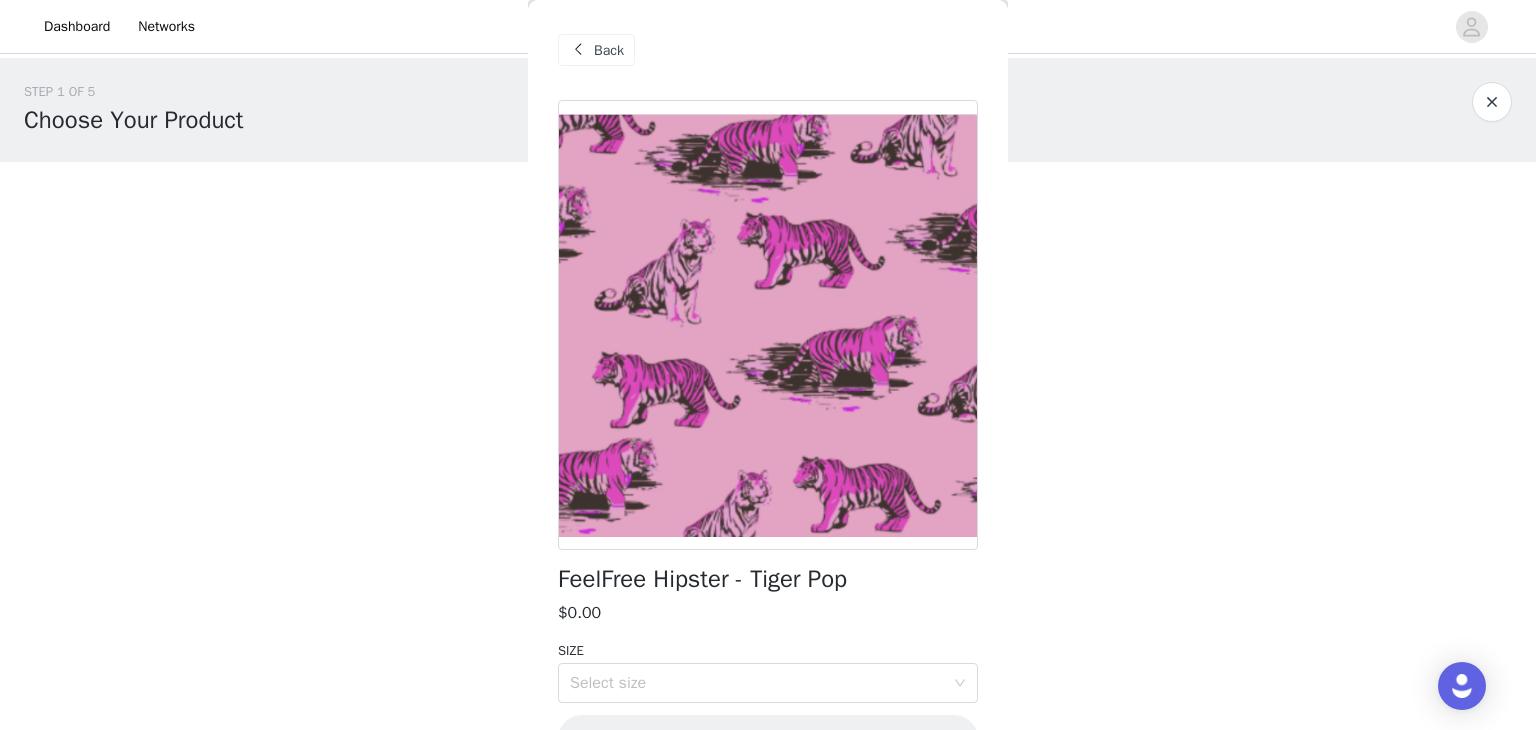 click on "Back" at bounding box center (596, 50) 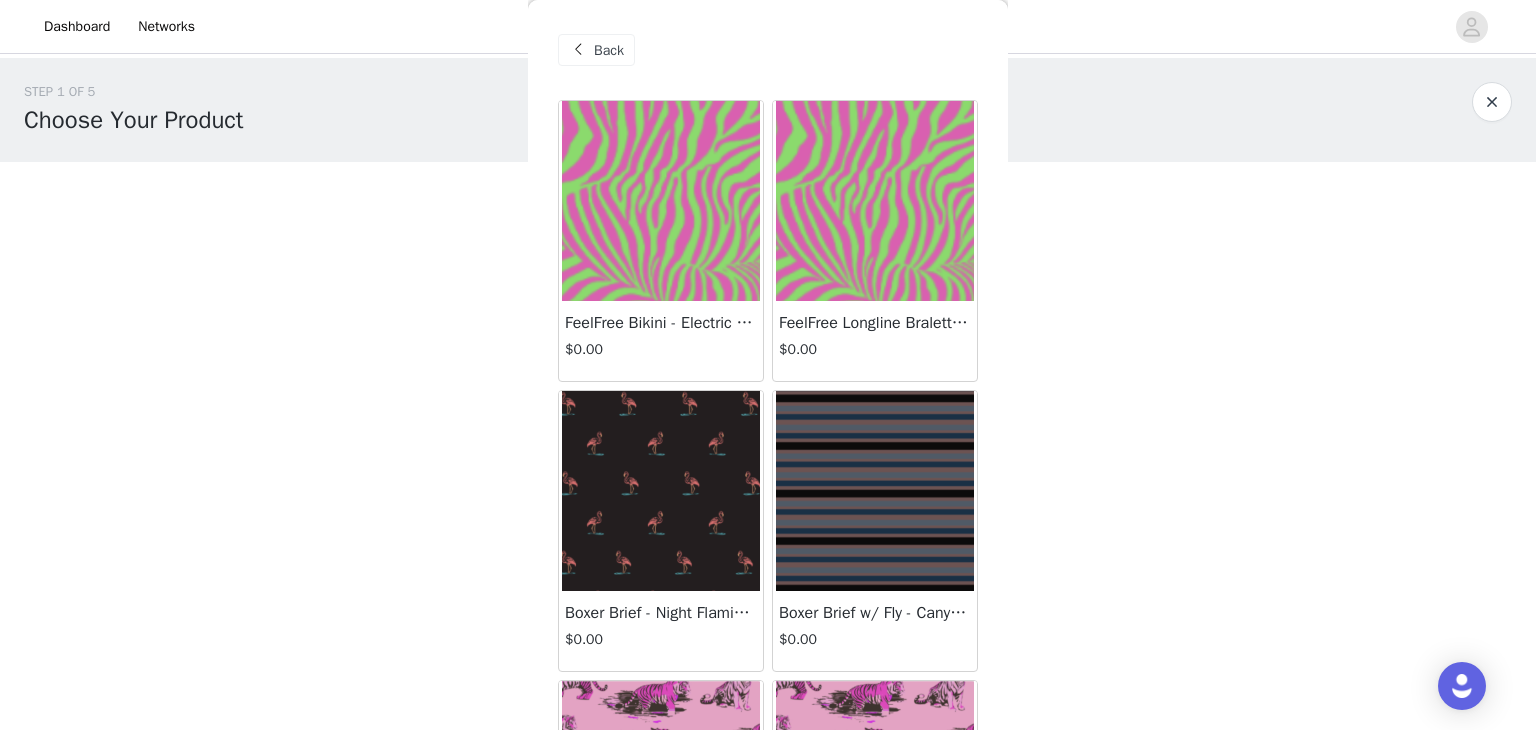 click at bounding box center [661, 201] 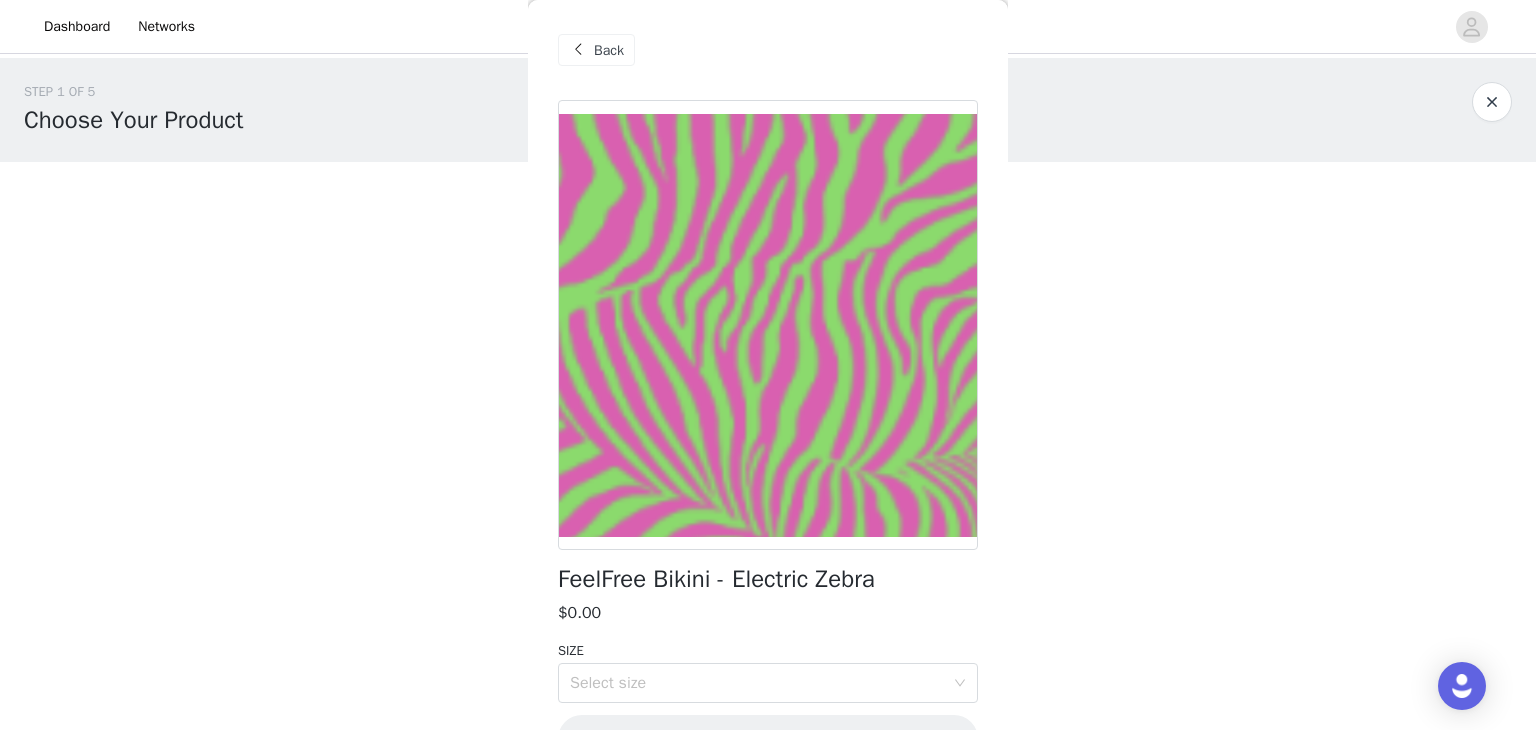 click at bounding box center [578, 50] 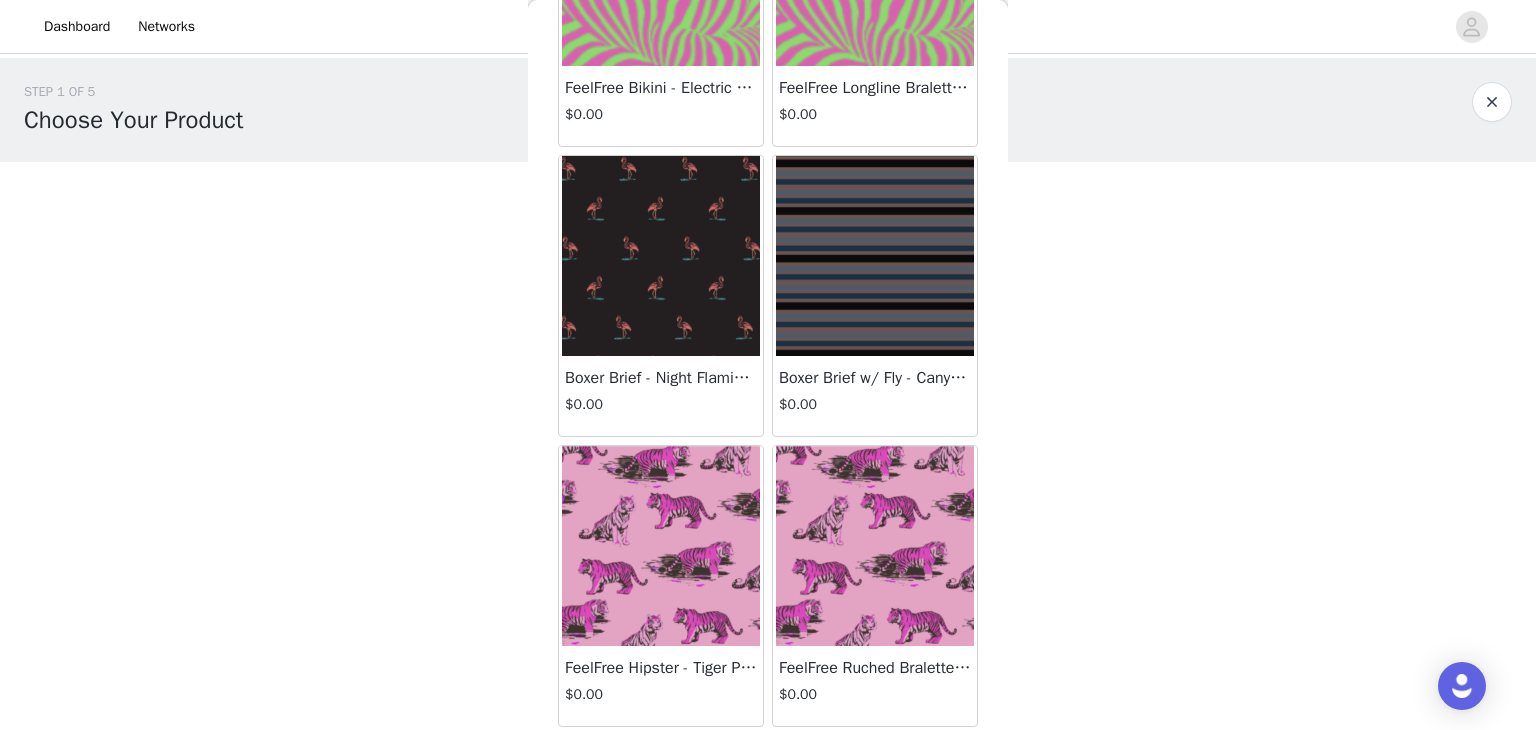 scroll, scrollTop: 208, scrollLeft: 0, axis: vertical 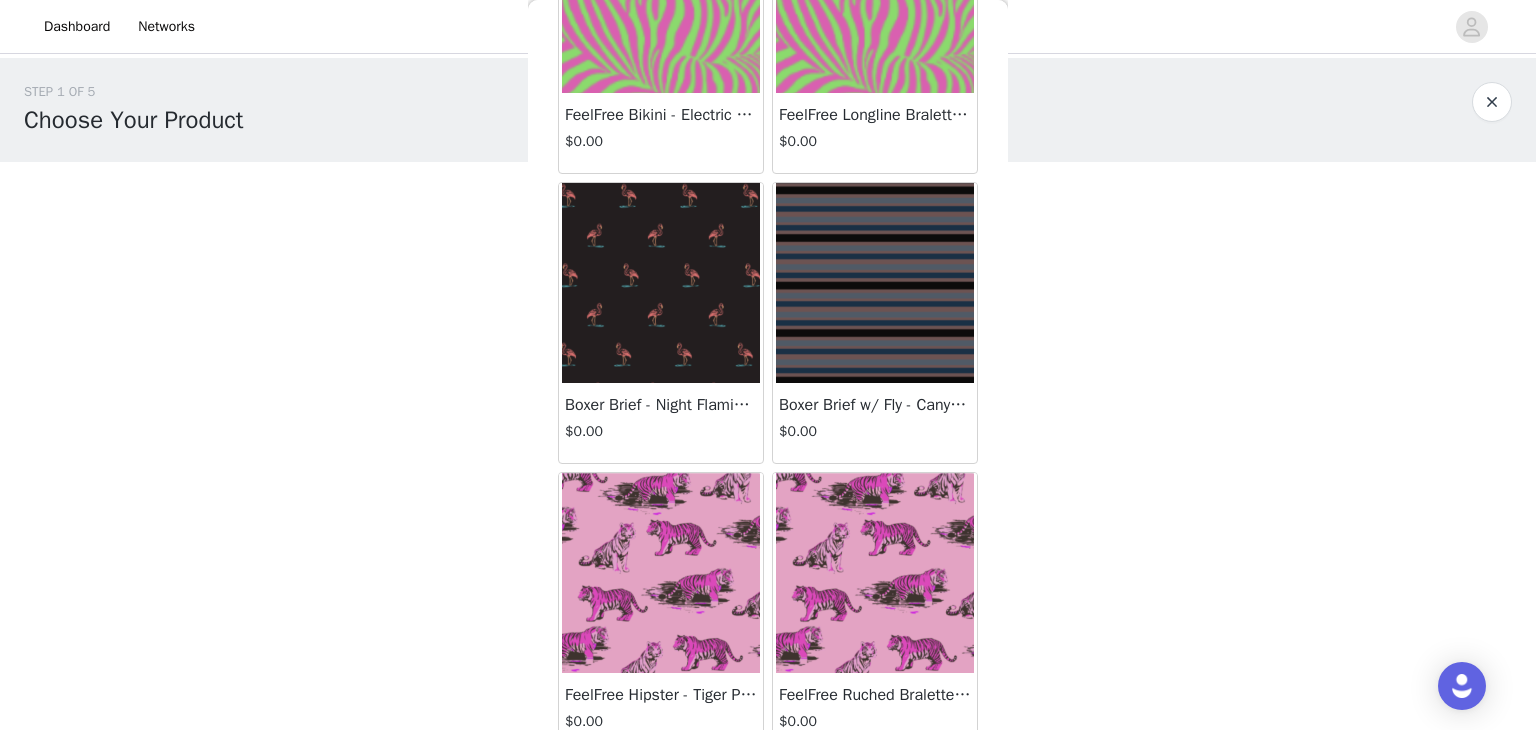 click at bounding box center (661, 283) 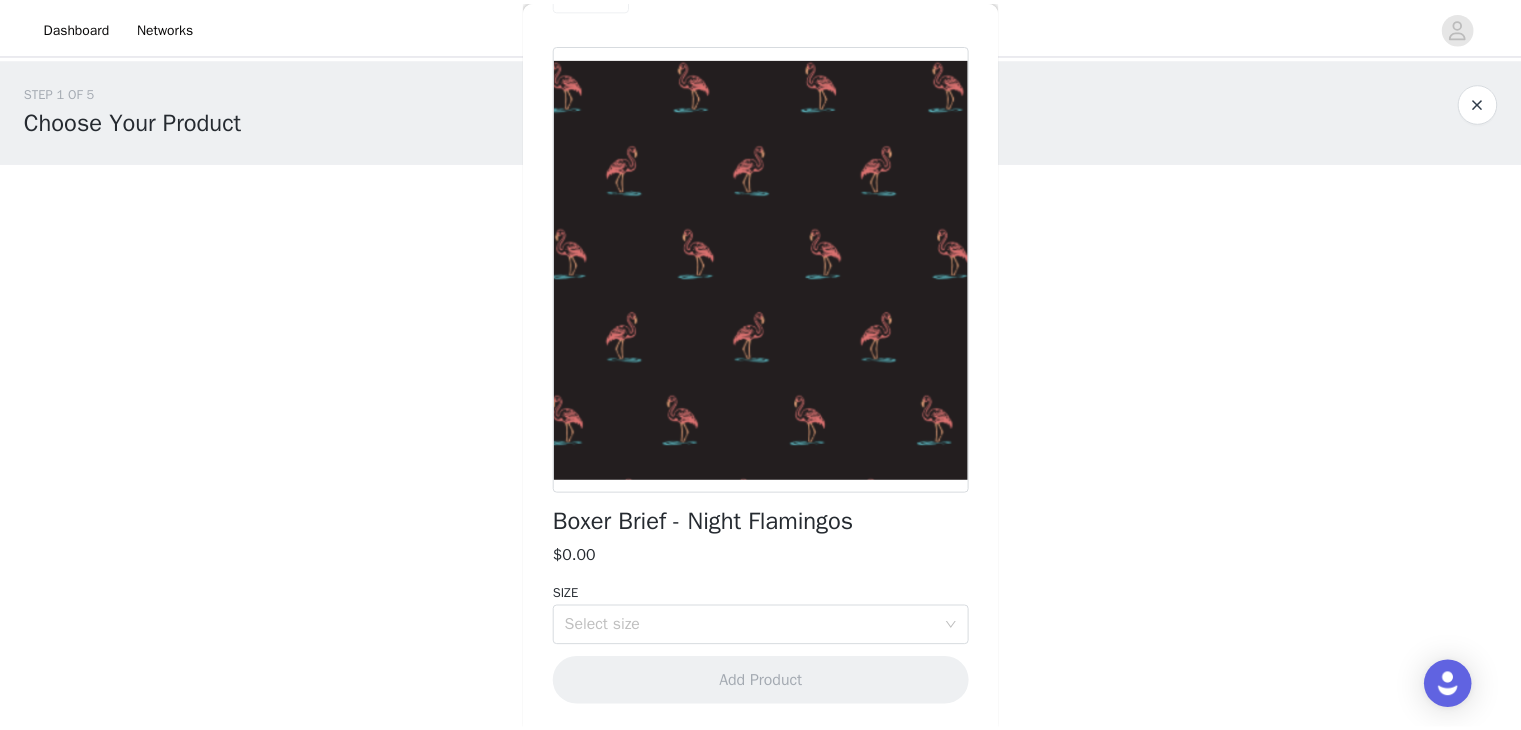 scroll, scrollTop: 56, scrollLeft: 0, axis: vertical 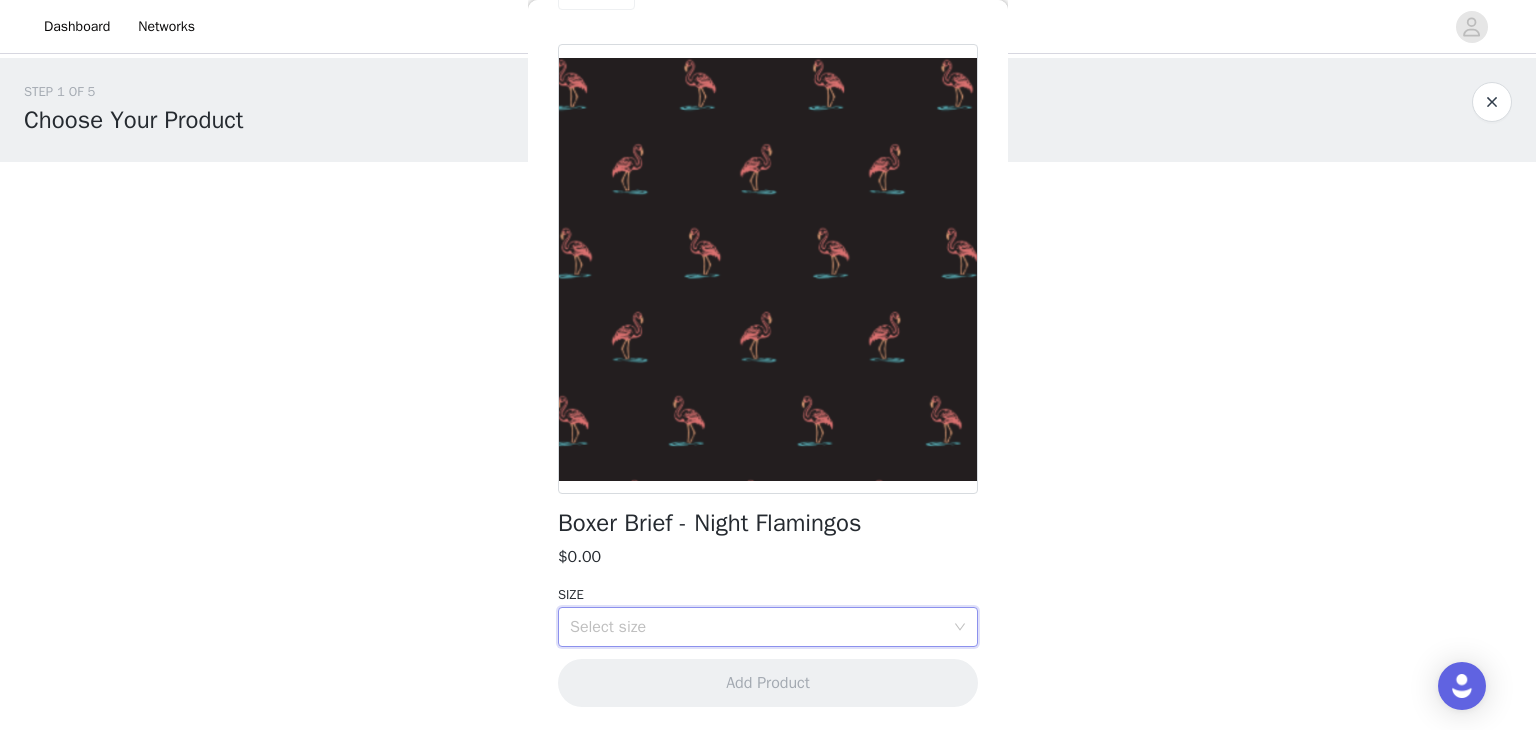 click on "Select size" at bounding box center (761, 627) 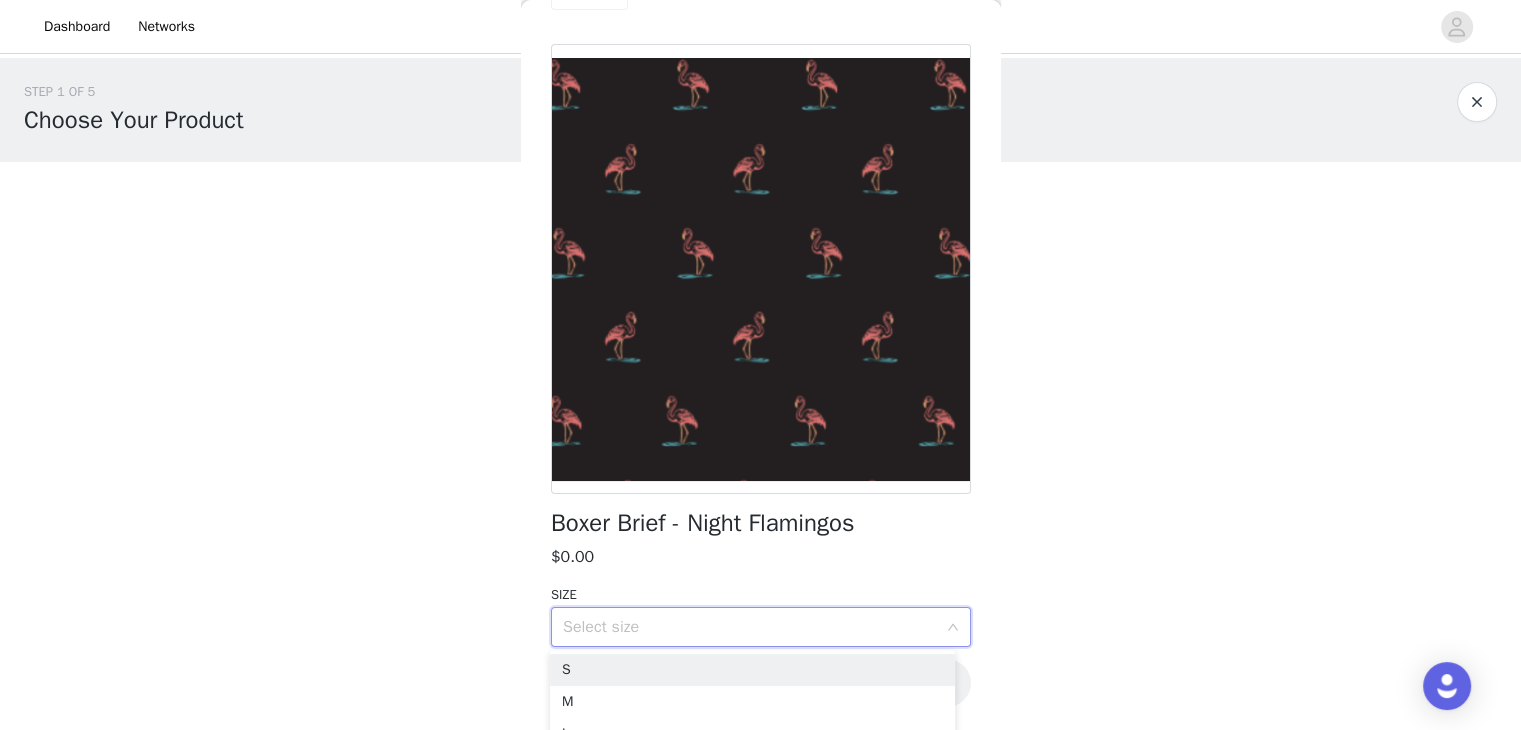 scroll, scrollTop: 88, scrollLeft: 0, axis: vertical 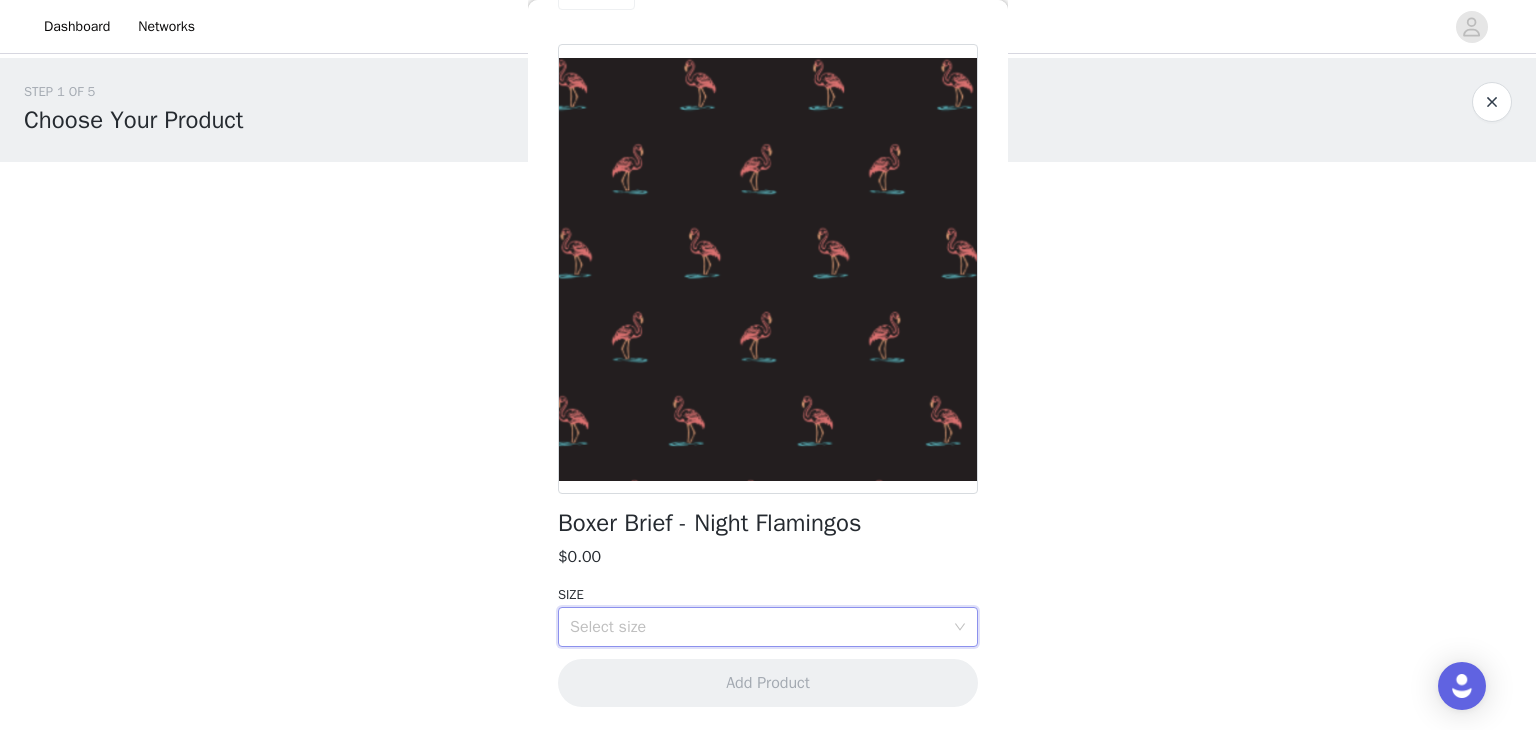 click on "Select size" at bounding box center [757, 627] 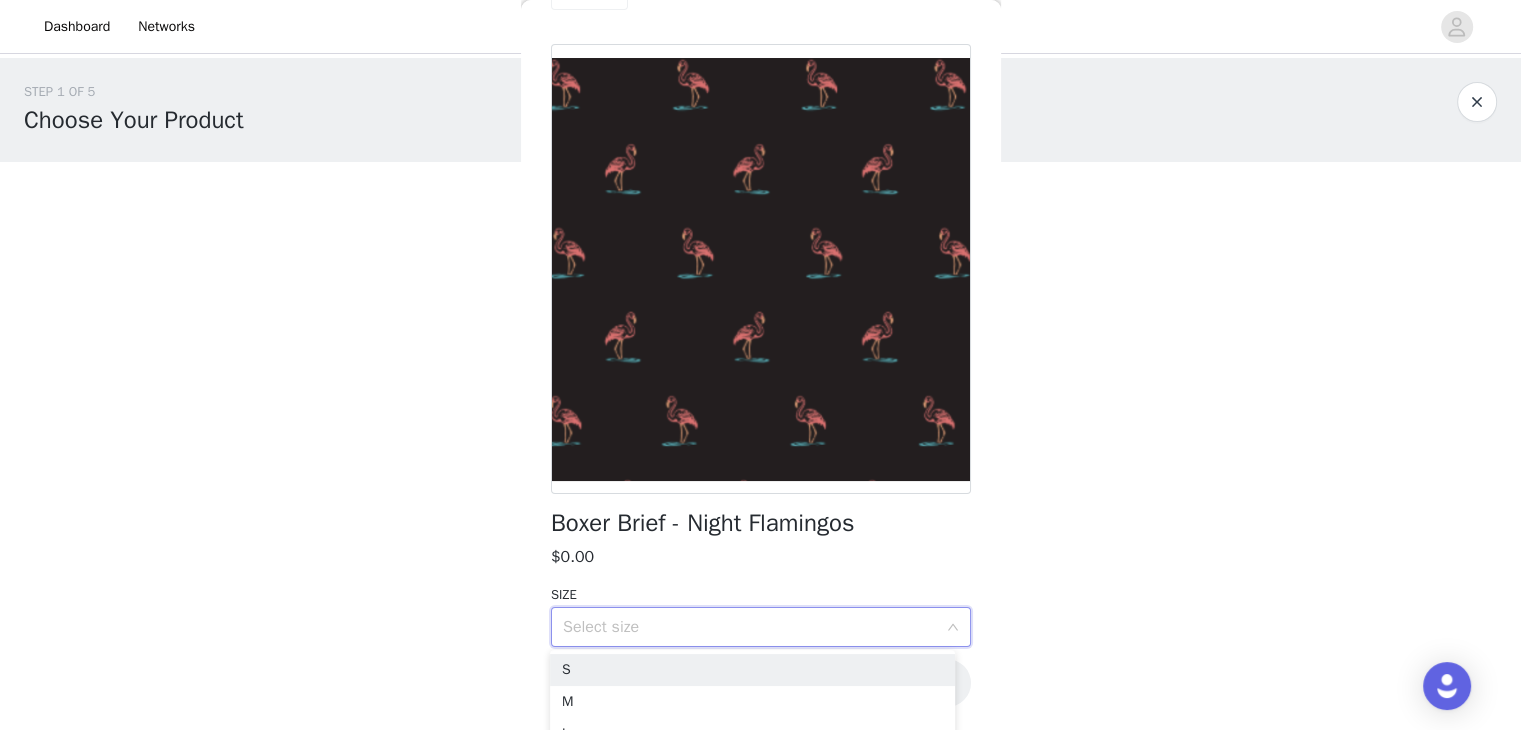 scroll, scrollTop: 88, scrollLeft: 0, axis: vertical 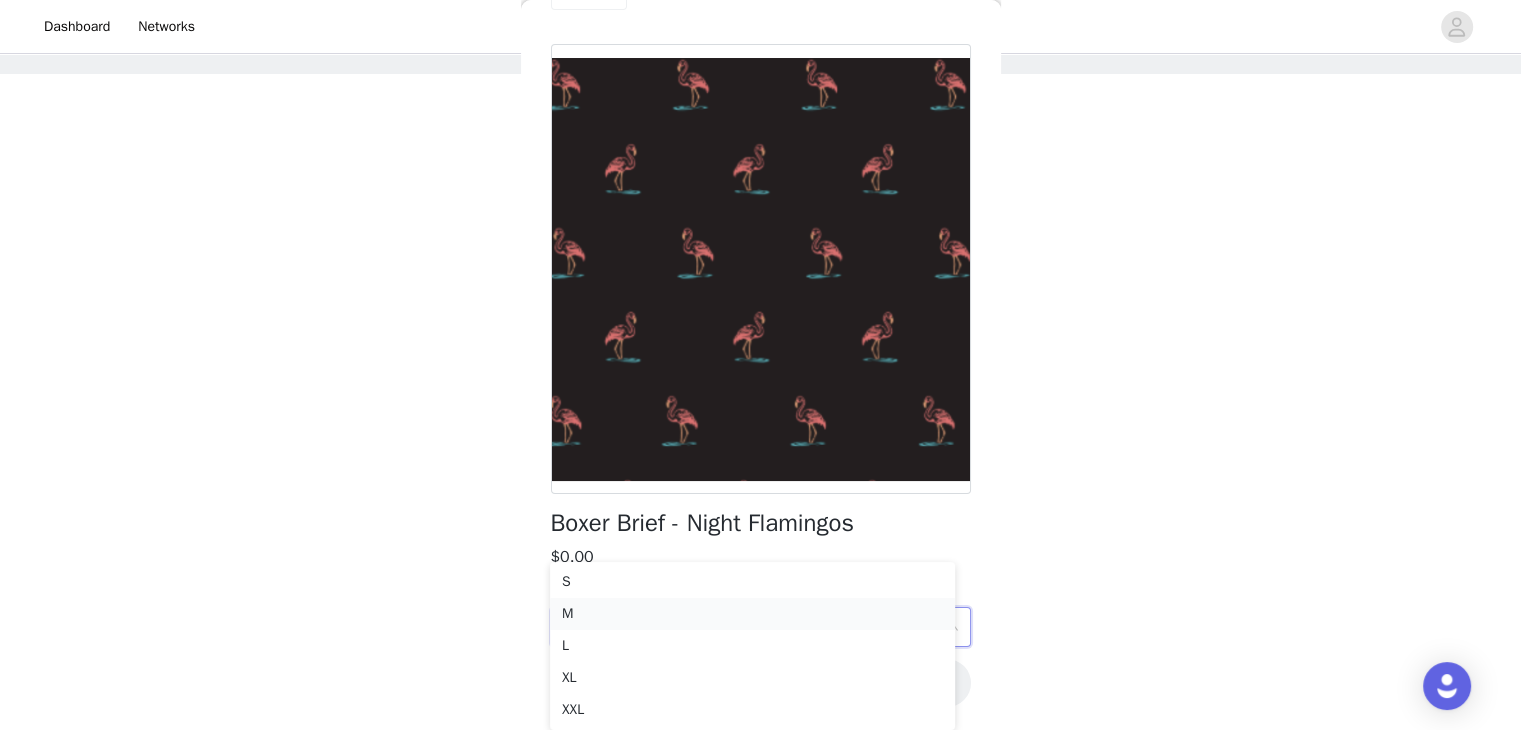click on "M" at bounding box center [752, 614] 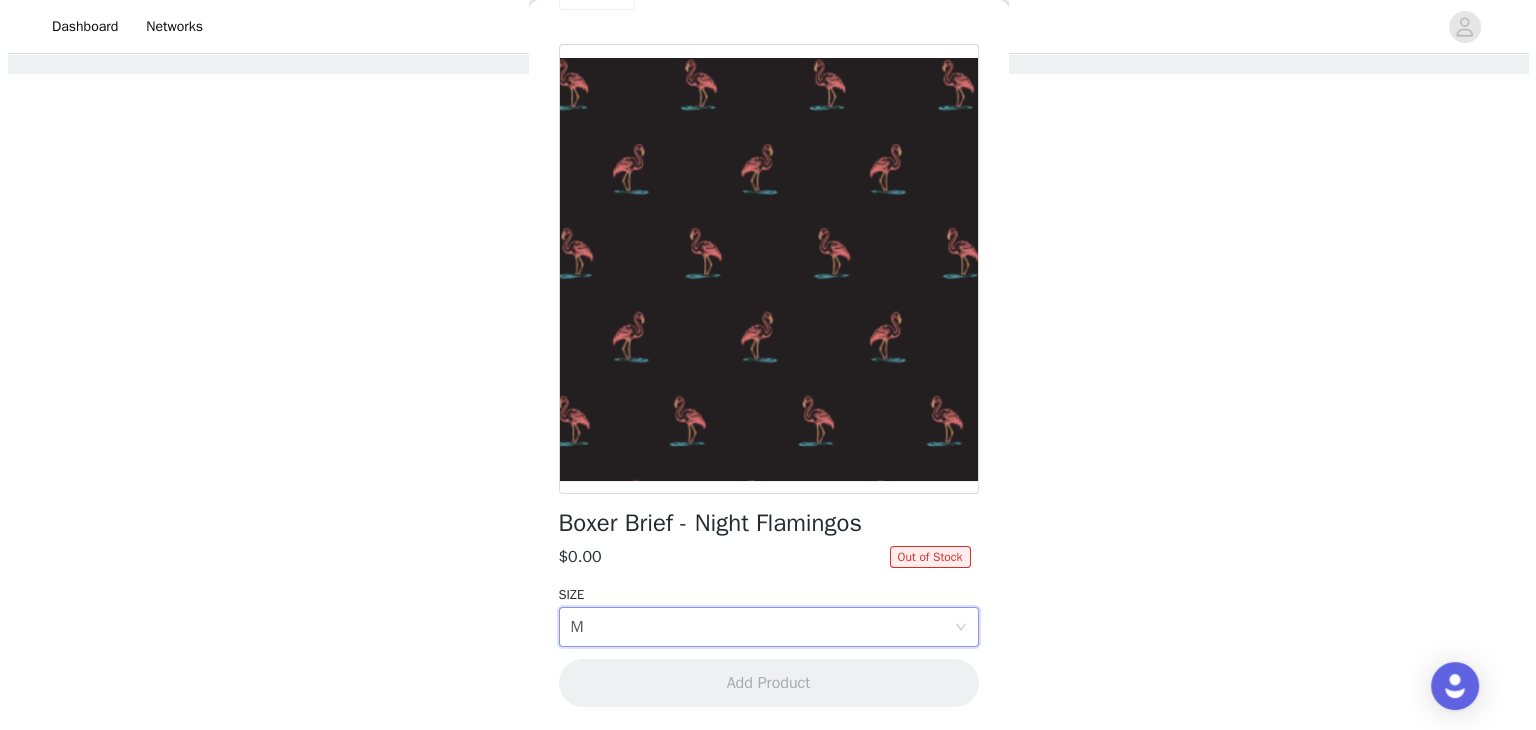 scroll, scrollTop: 0, scrollLeft: 0, axis: both 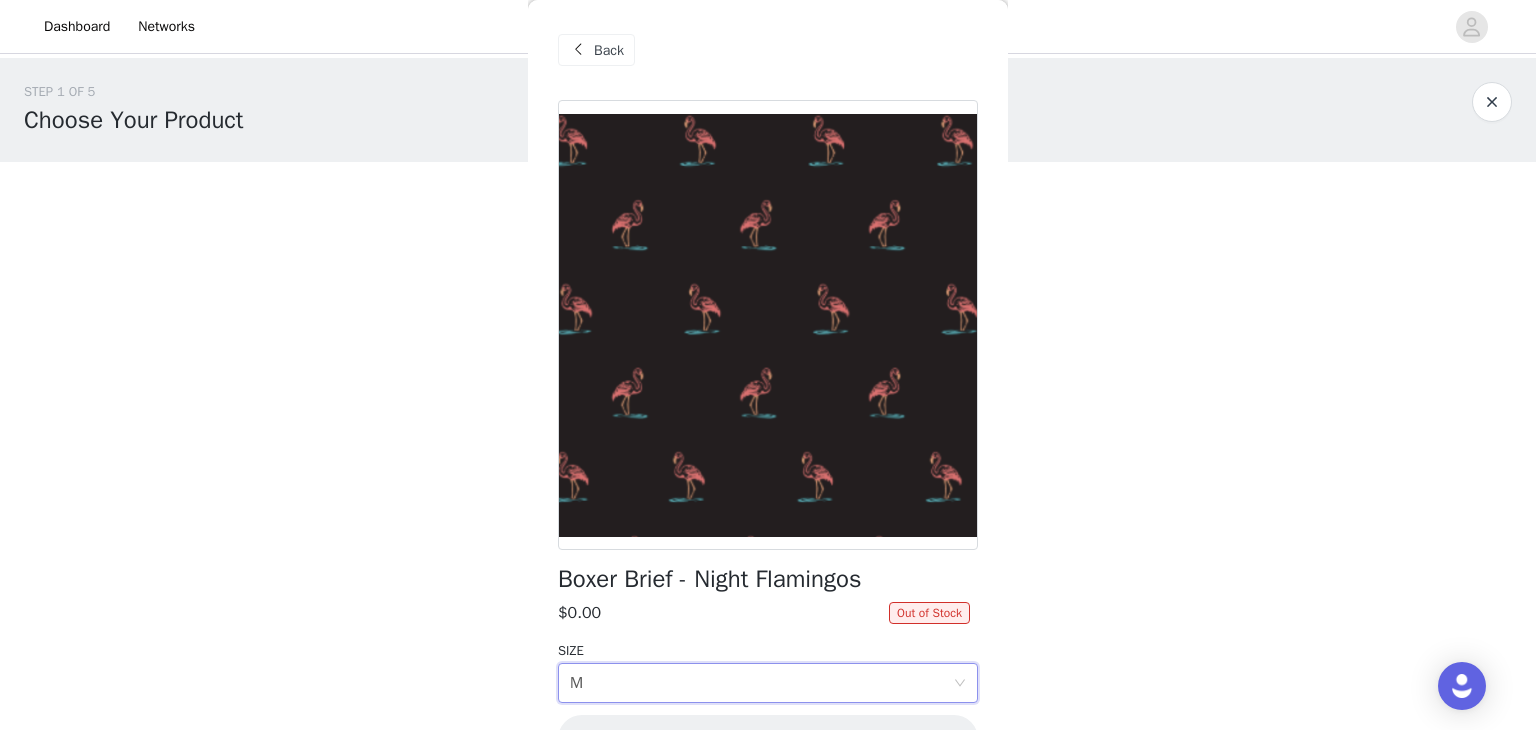 click on "Back" at bounding box center [609, 50] 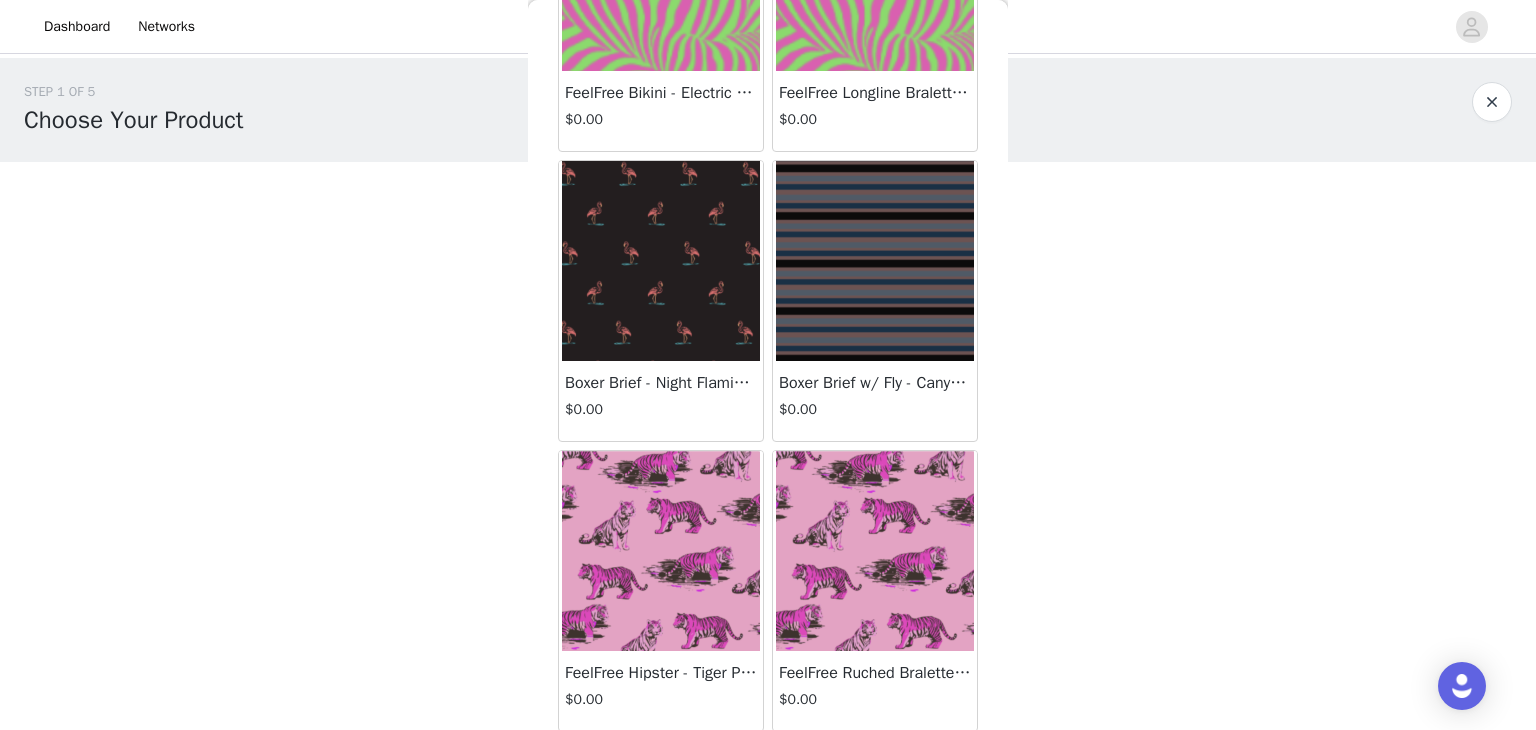 scroll, scrollTop: 235, scrollLeft: 0, axis: vertical 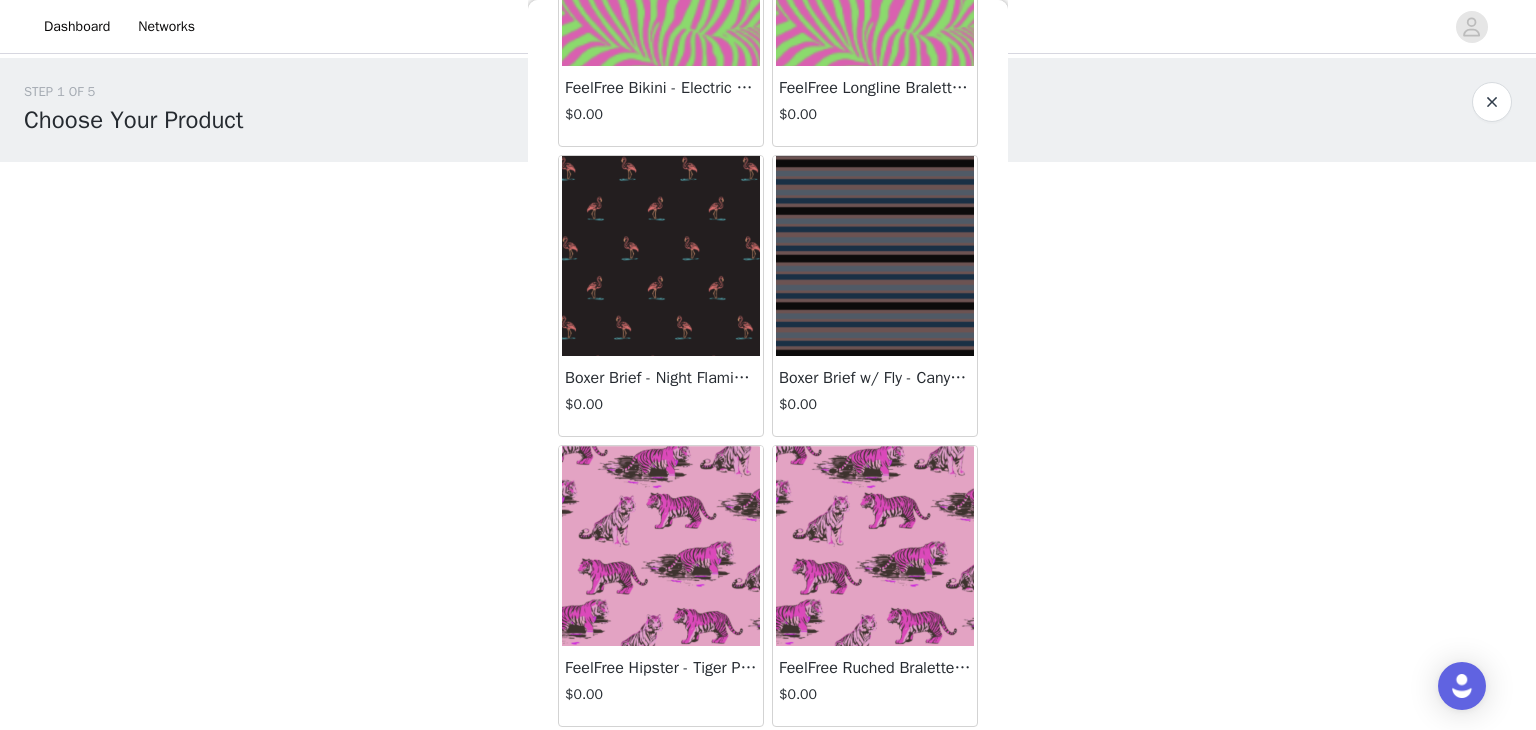 click at bounding box center (661, 546) 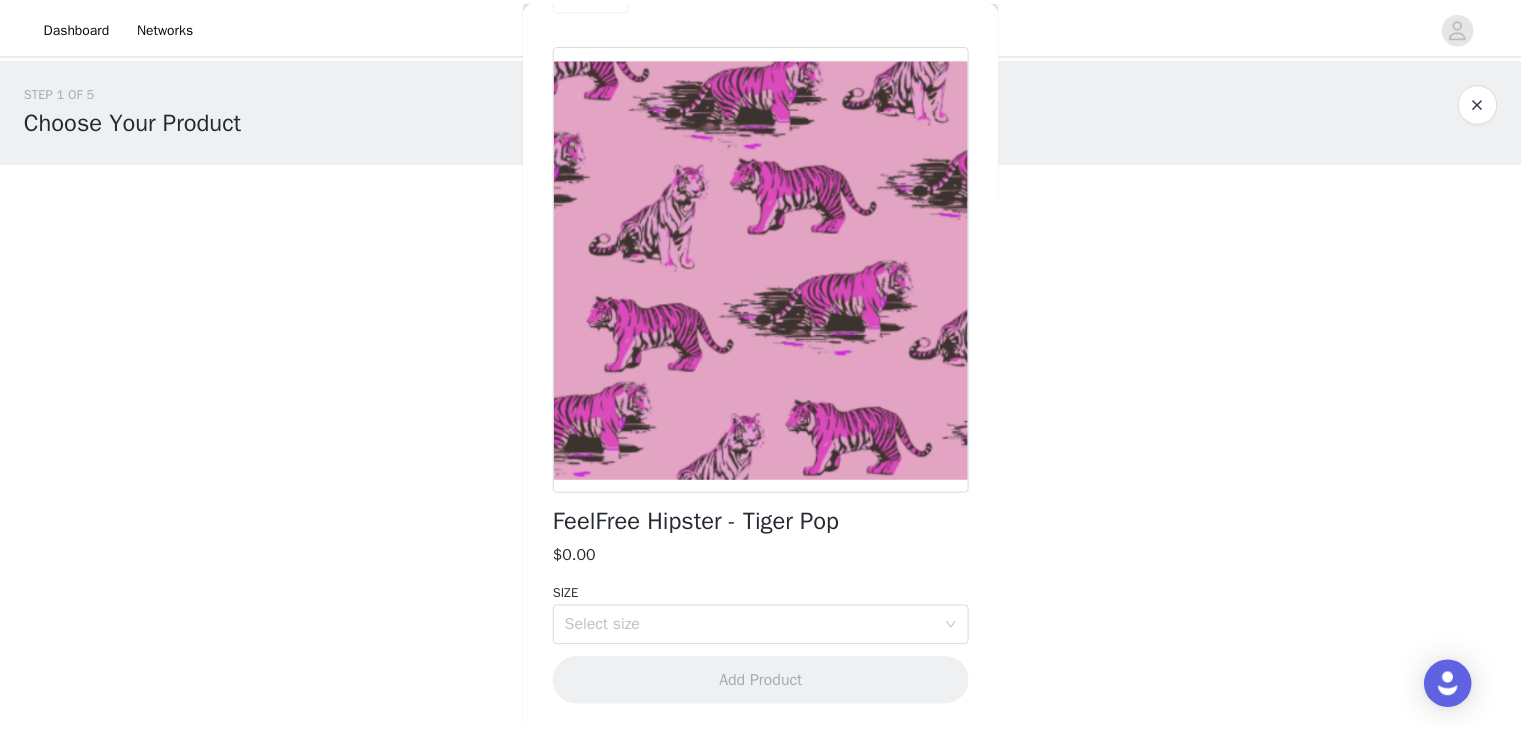 scroll, scrollTop: 56, scrollLeft: 0, axis: vertical 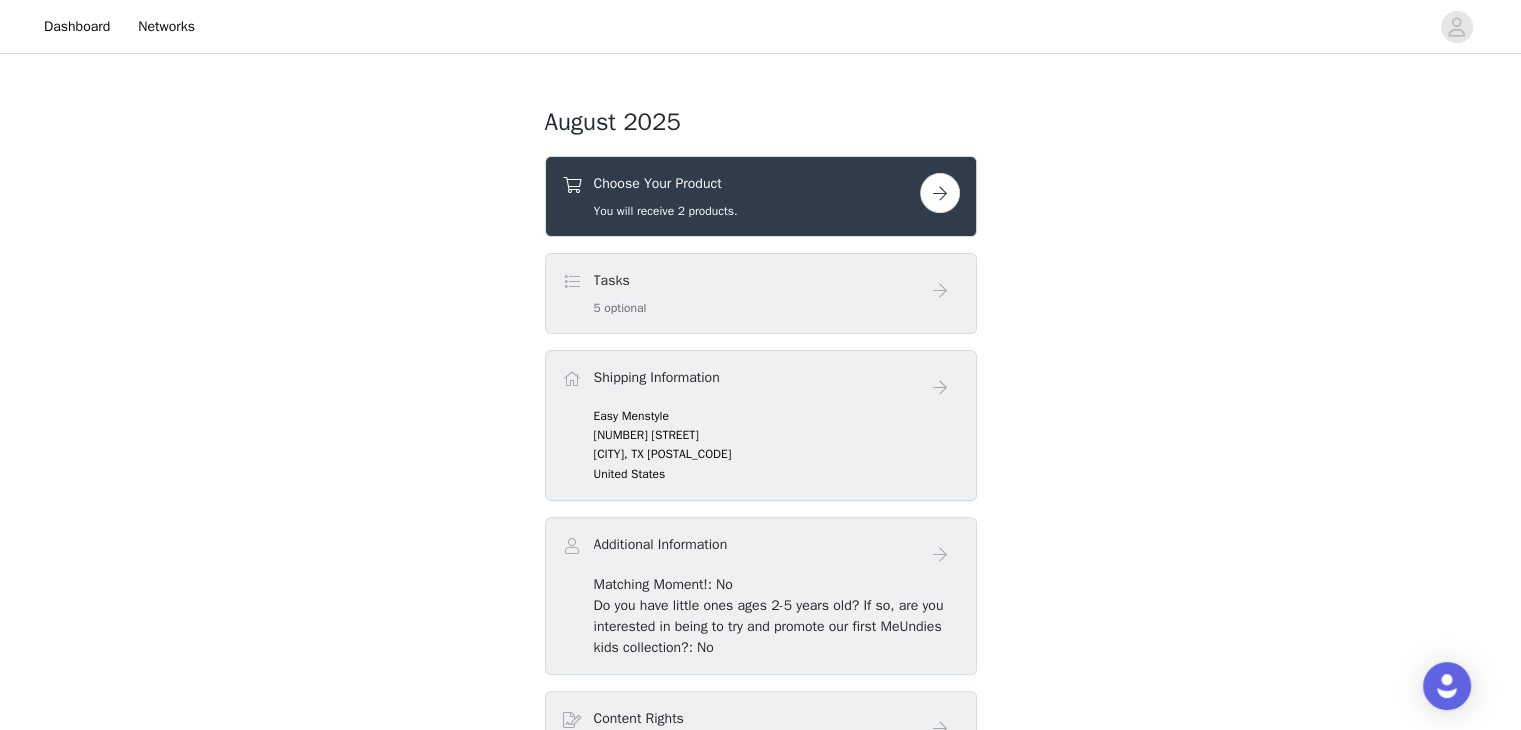 click on "Choose Your Product   You will receive 2 products." at bounding box center (741, 196) 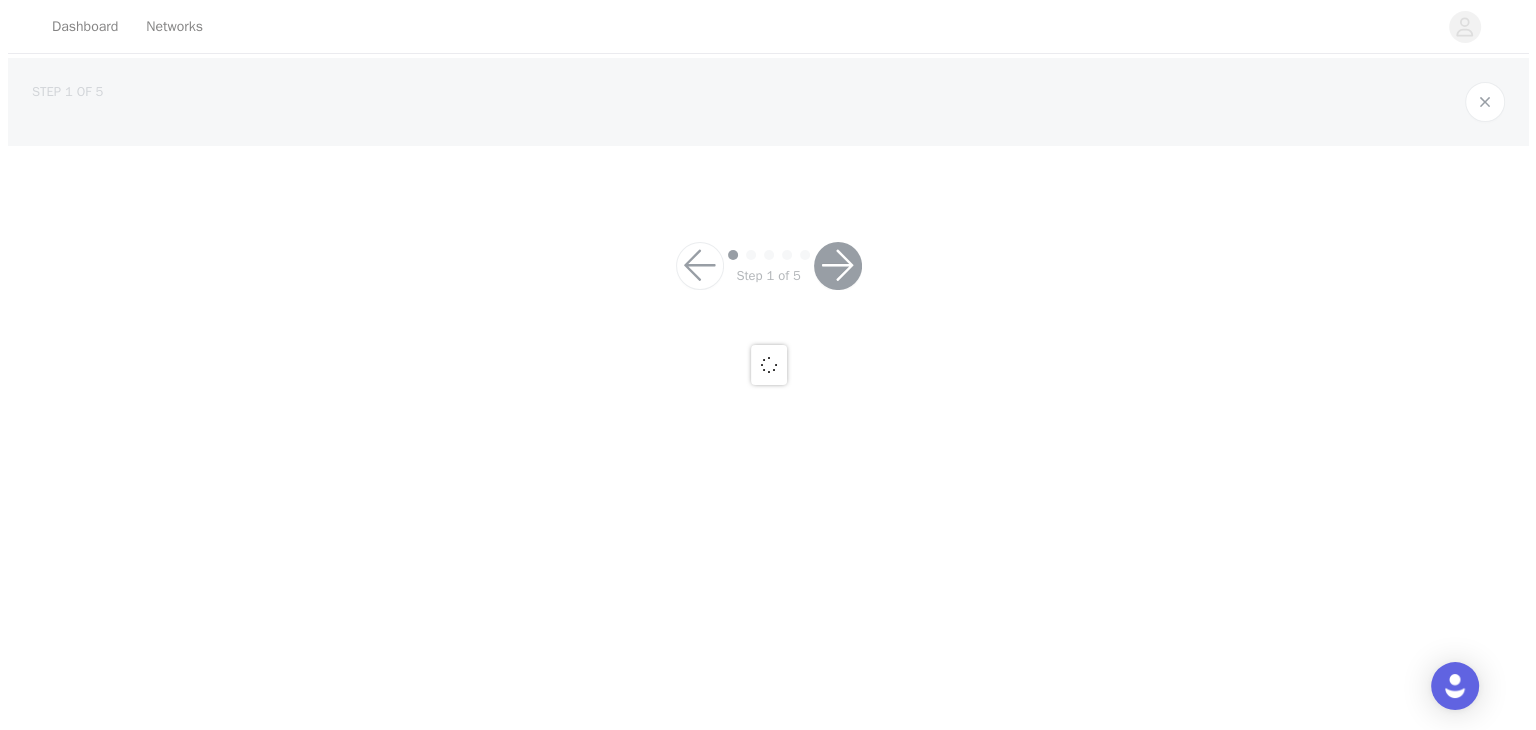 scroll, scrollTop: 0, scrollLeft: 0, axis: both 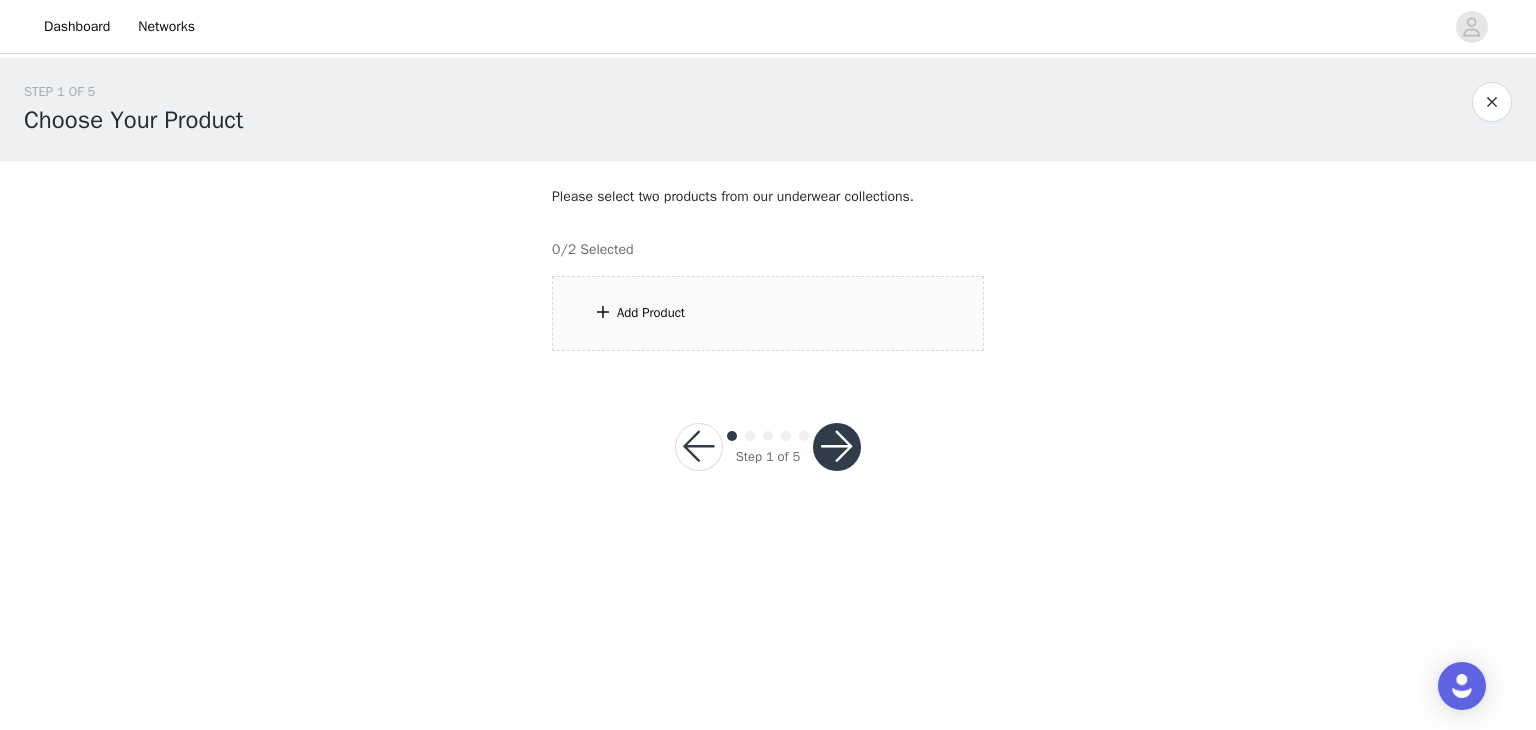 click on "Add Product" at bounding box center [768, 313] 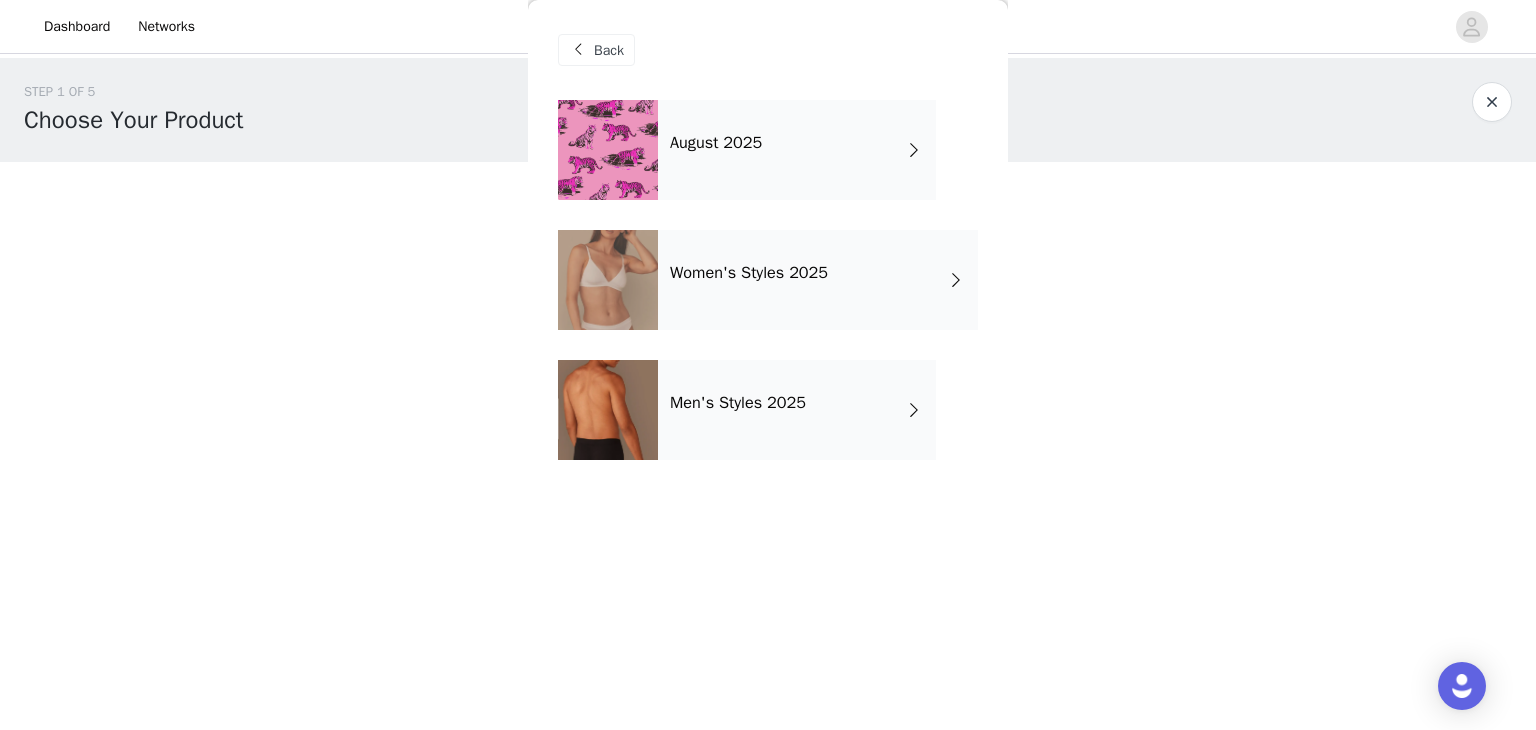 click on "Men's Styles 2025" at bounding box center [797, 410] 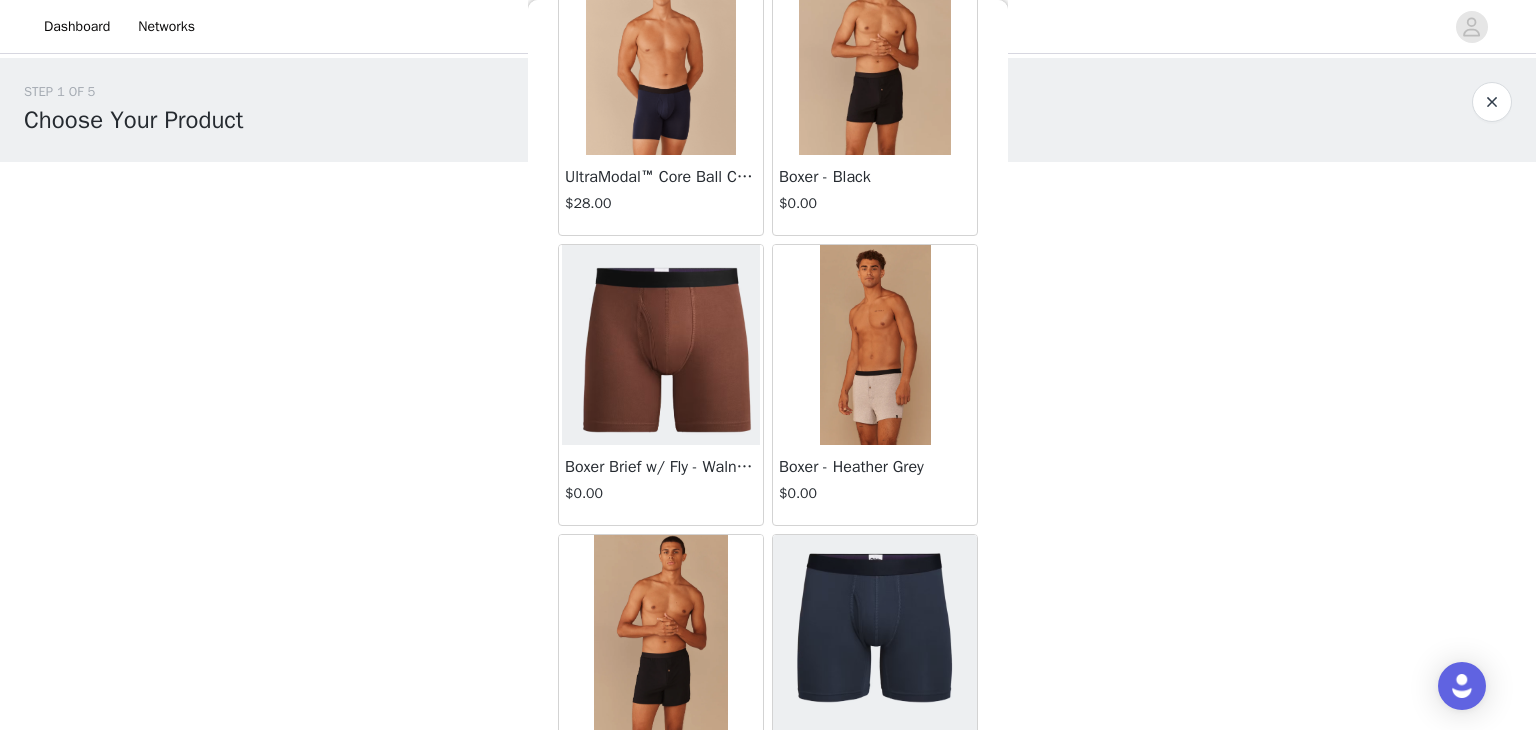 scroll, scrollTop: 925, scrollLeft: 0, axis: vertical 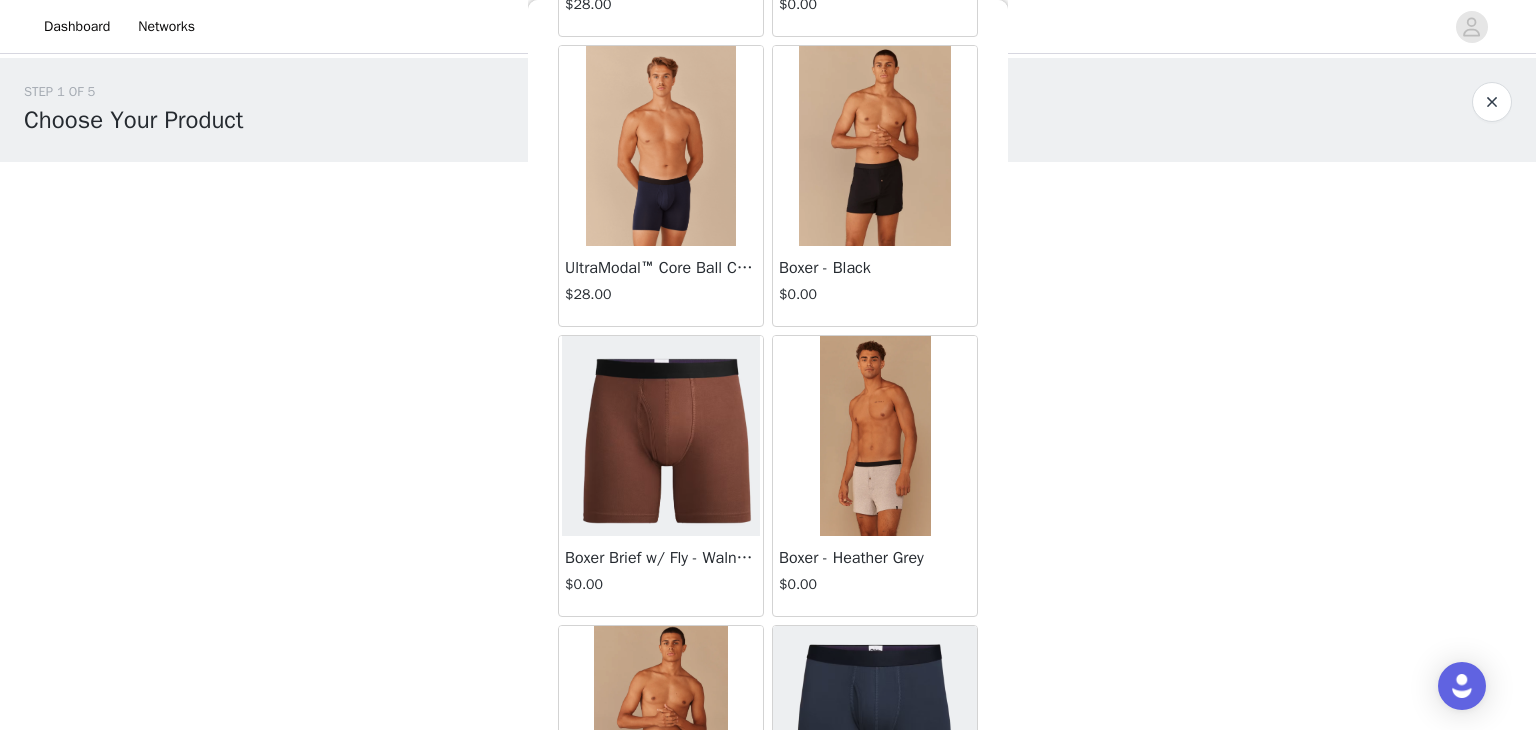 click at bounding box center (661, 436) 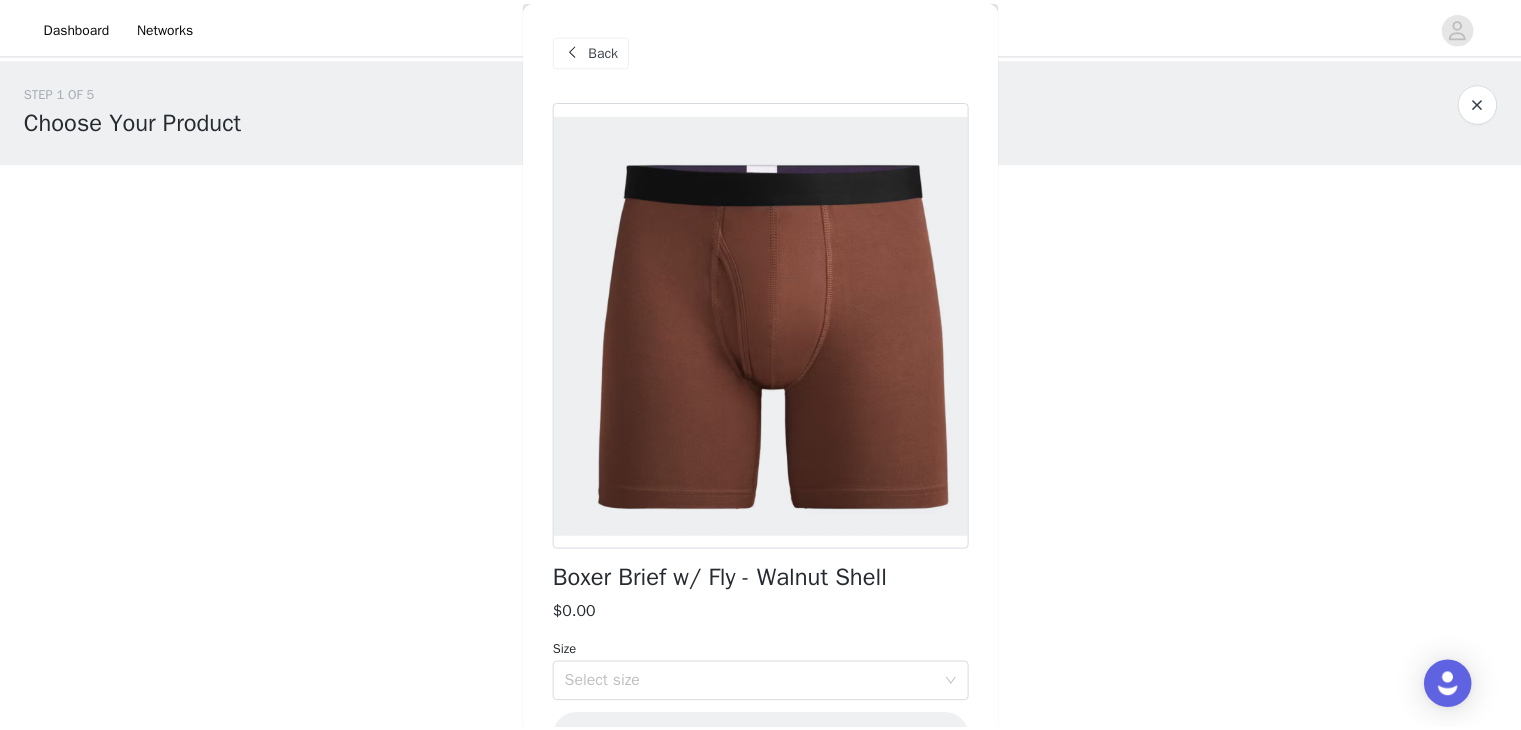 scroll, scrollTop: 56, scrollLeft: 0, axis: vertical 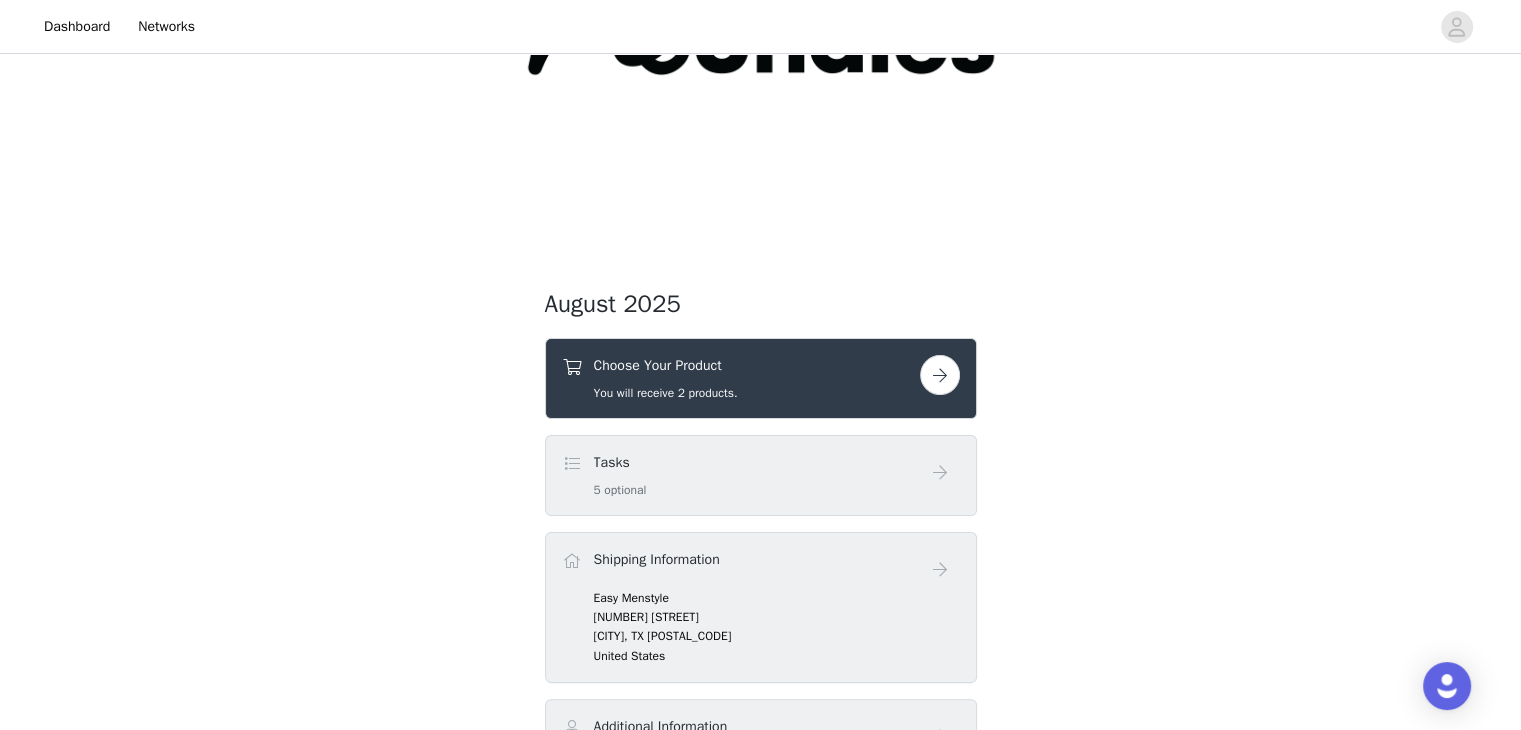 click on "Choose Your Product   You will receive 2 products." at bounding box center (741, 378) 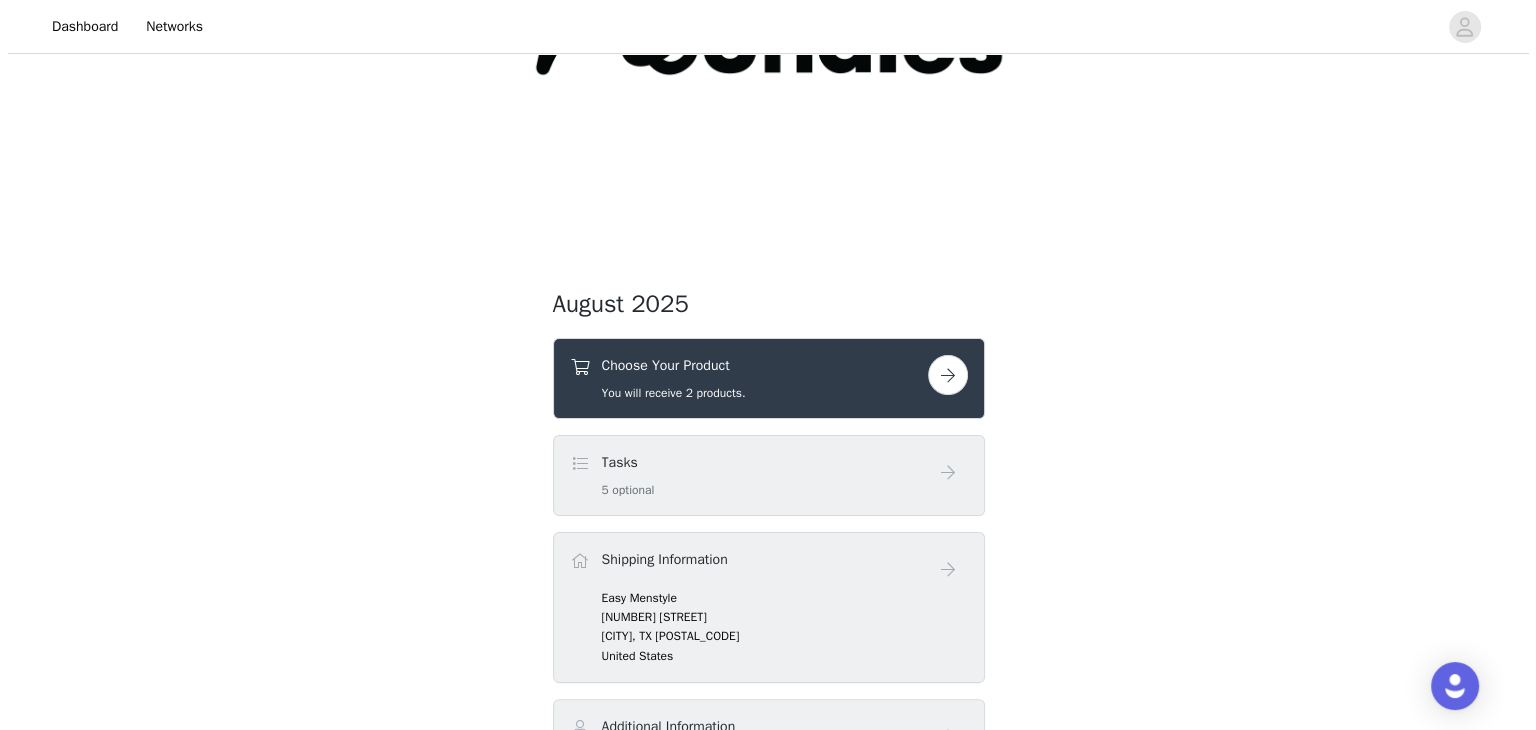 scroll, scrollTop: 0, scrollLeft: 0, axis: both 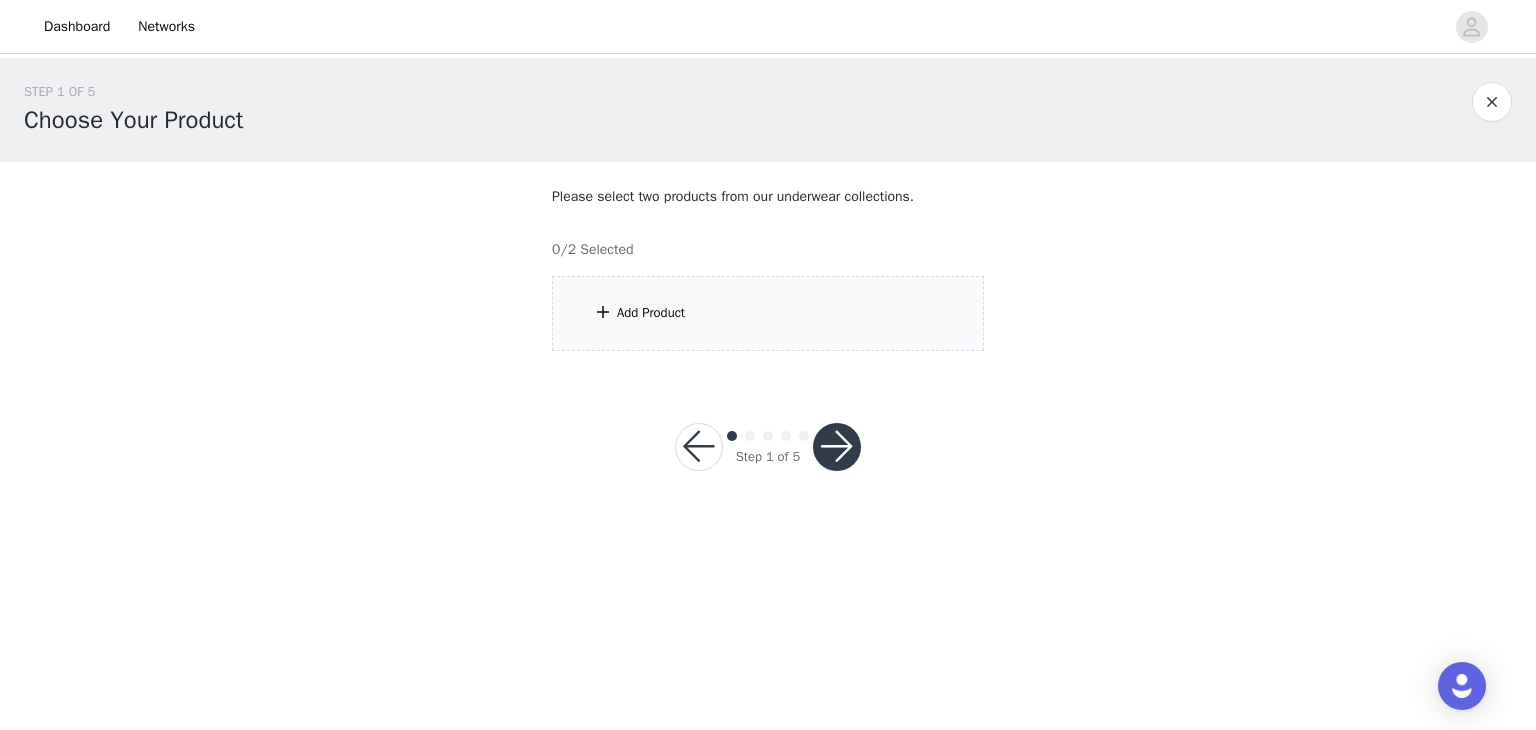click on "Add Product" at bounding box center [768, 313] 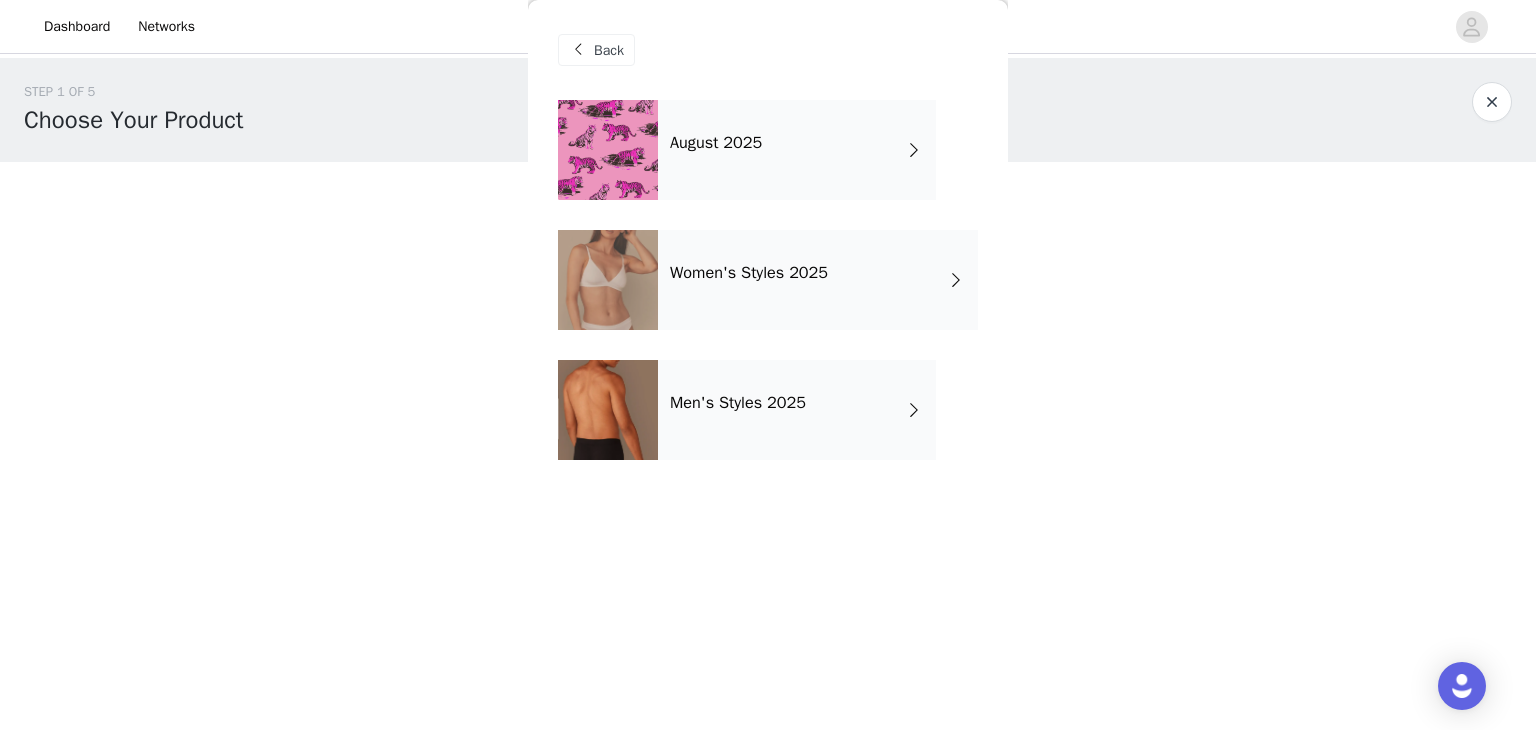 click on "Men's Styles 2025" at bounding box center (797, 410) 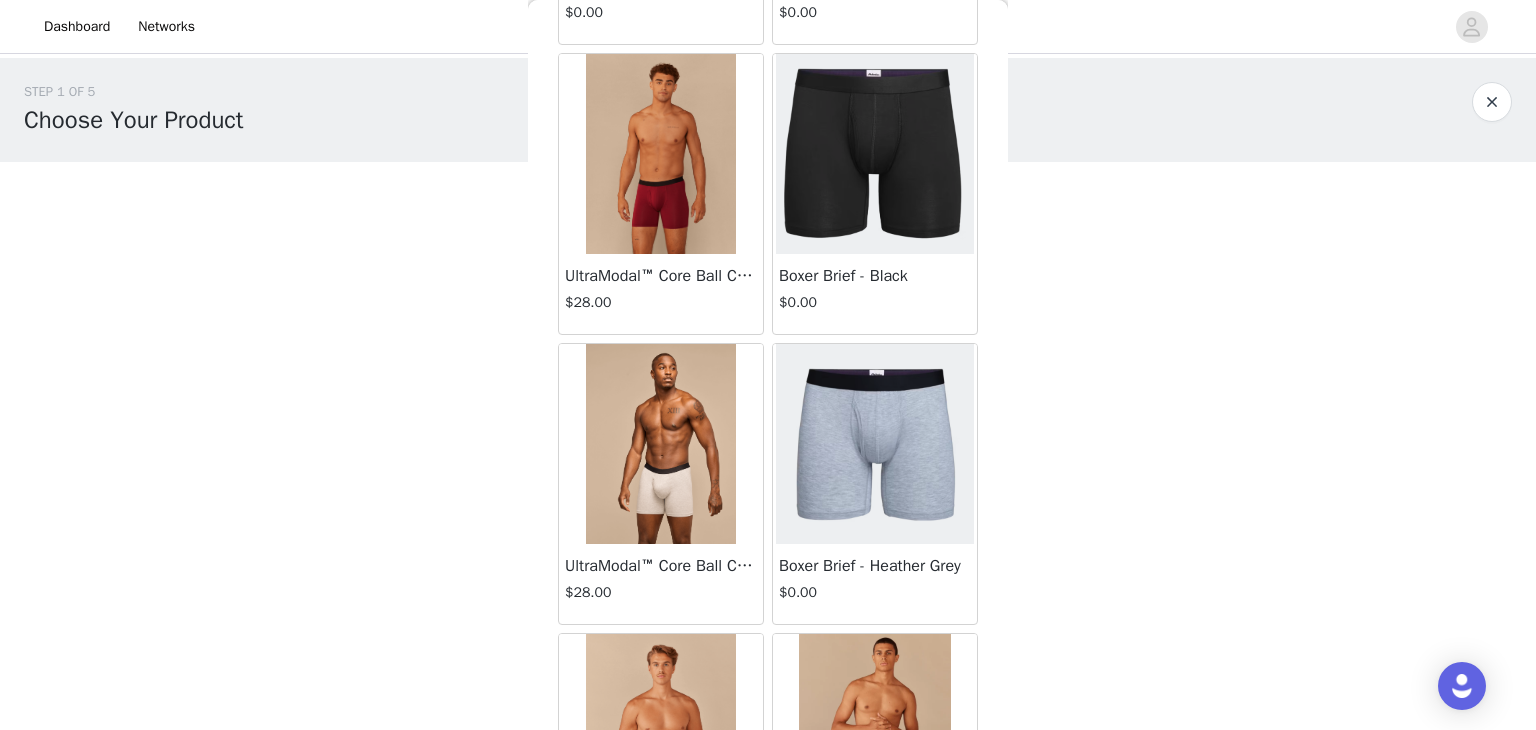 scroll, scrollTop: 340, scrollLeft: 0, axis: vertical 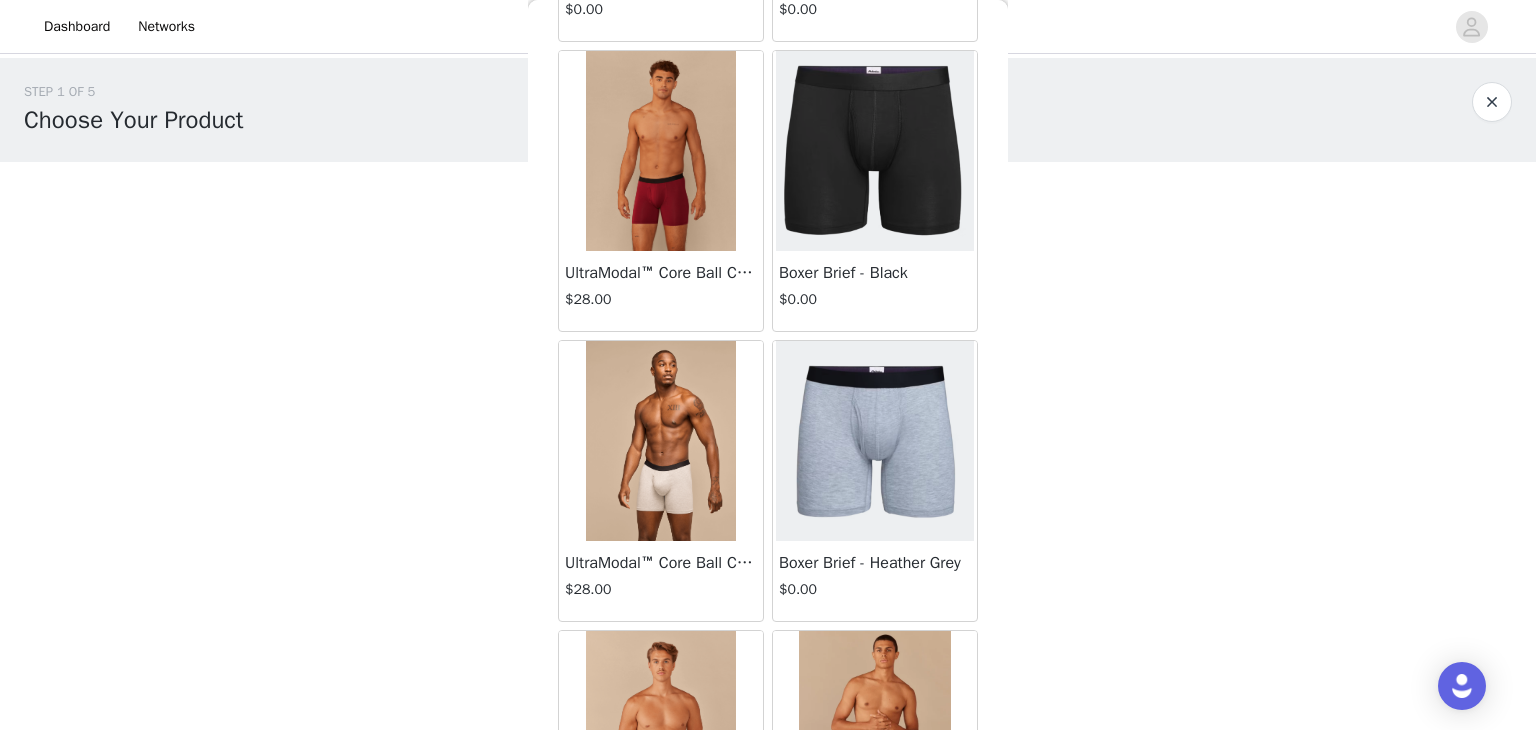 click at bounding box center [661, 441] 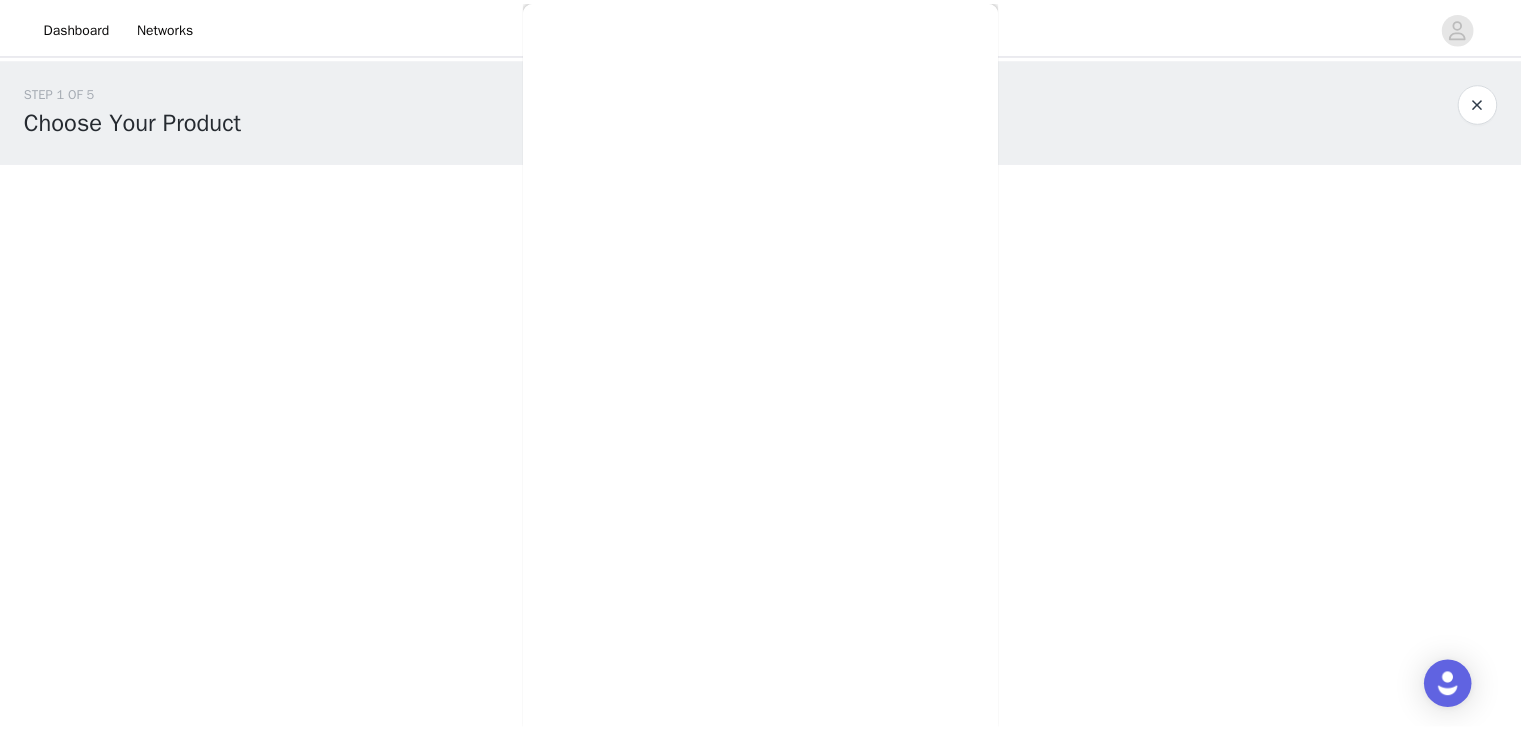 scroll, scrollTop: 0, scrollLeft: 0, axis: both 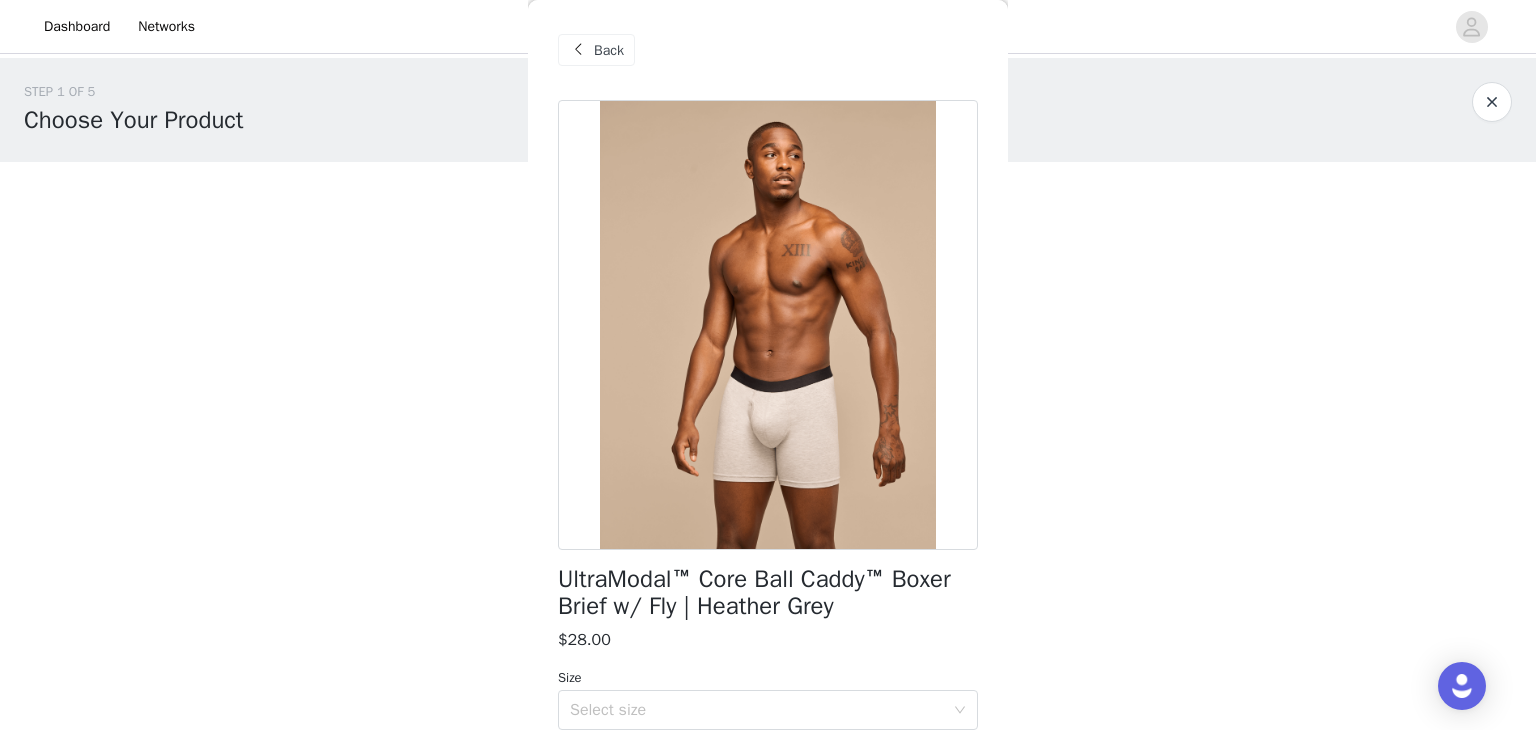 click at bounding box center (768, 325) 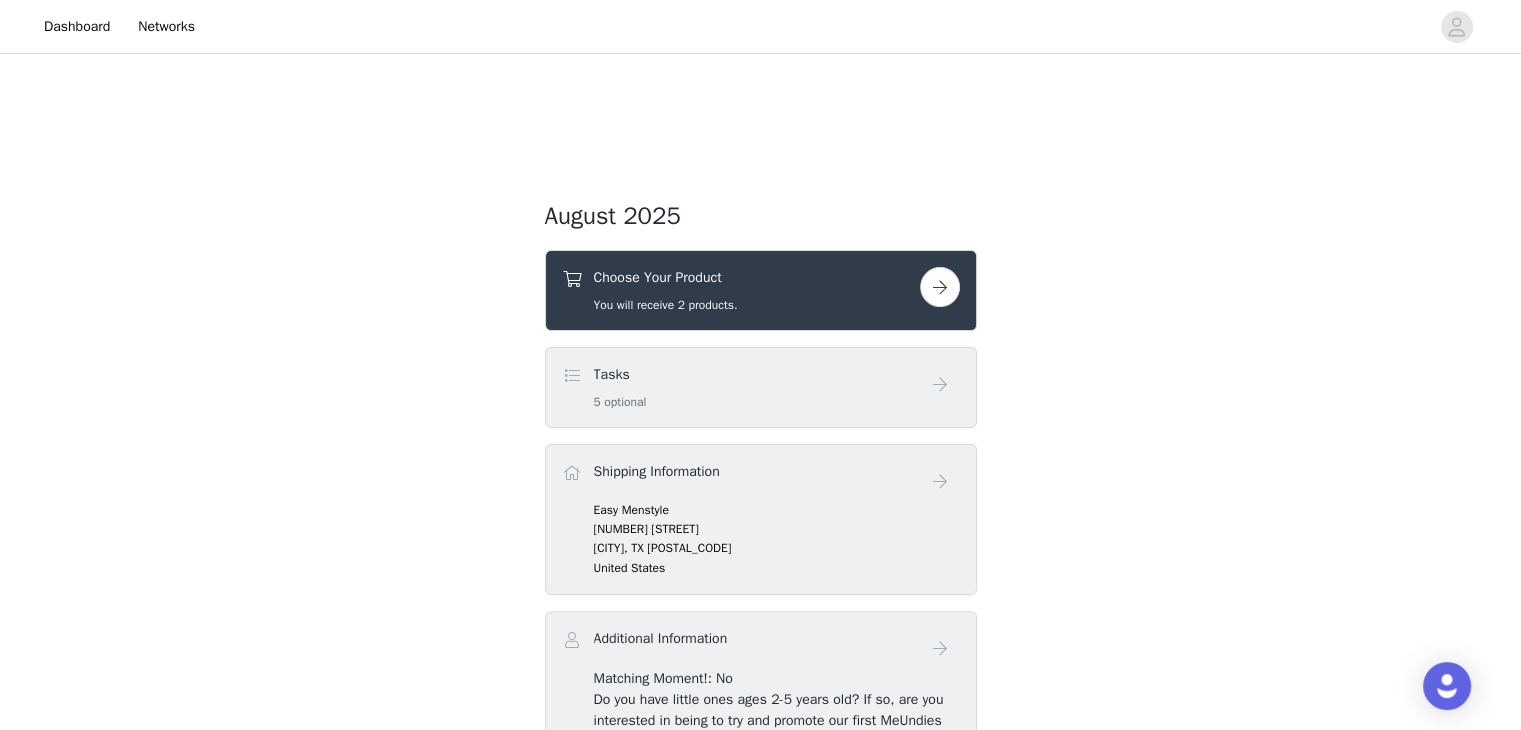 scroll, scrollTop: 362, scrollLeft: 0, axis: vertical 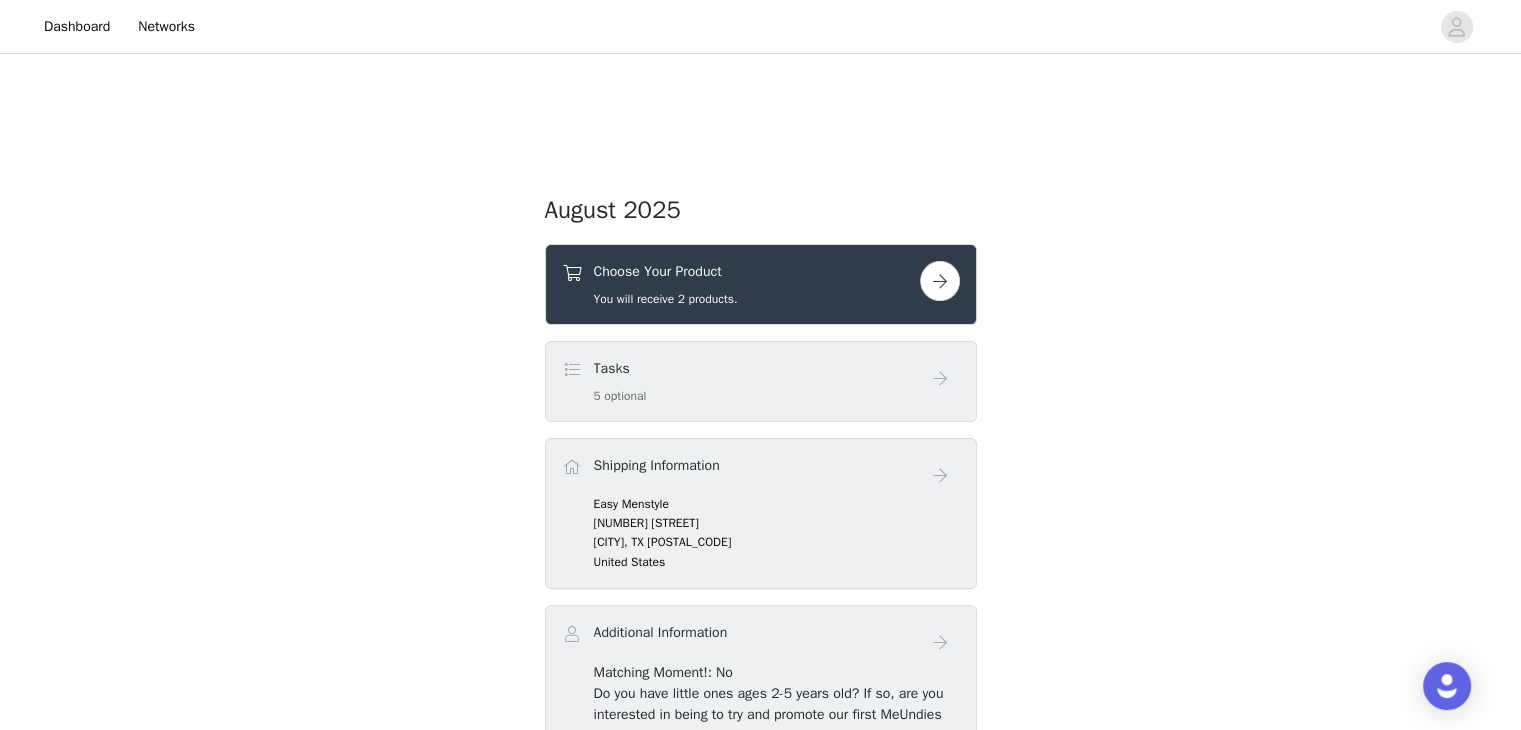 click on "Choose Your Product   You will receive 2 products." at bounding box center (741, 284) 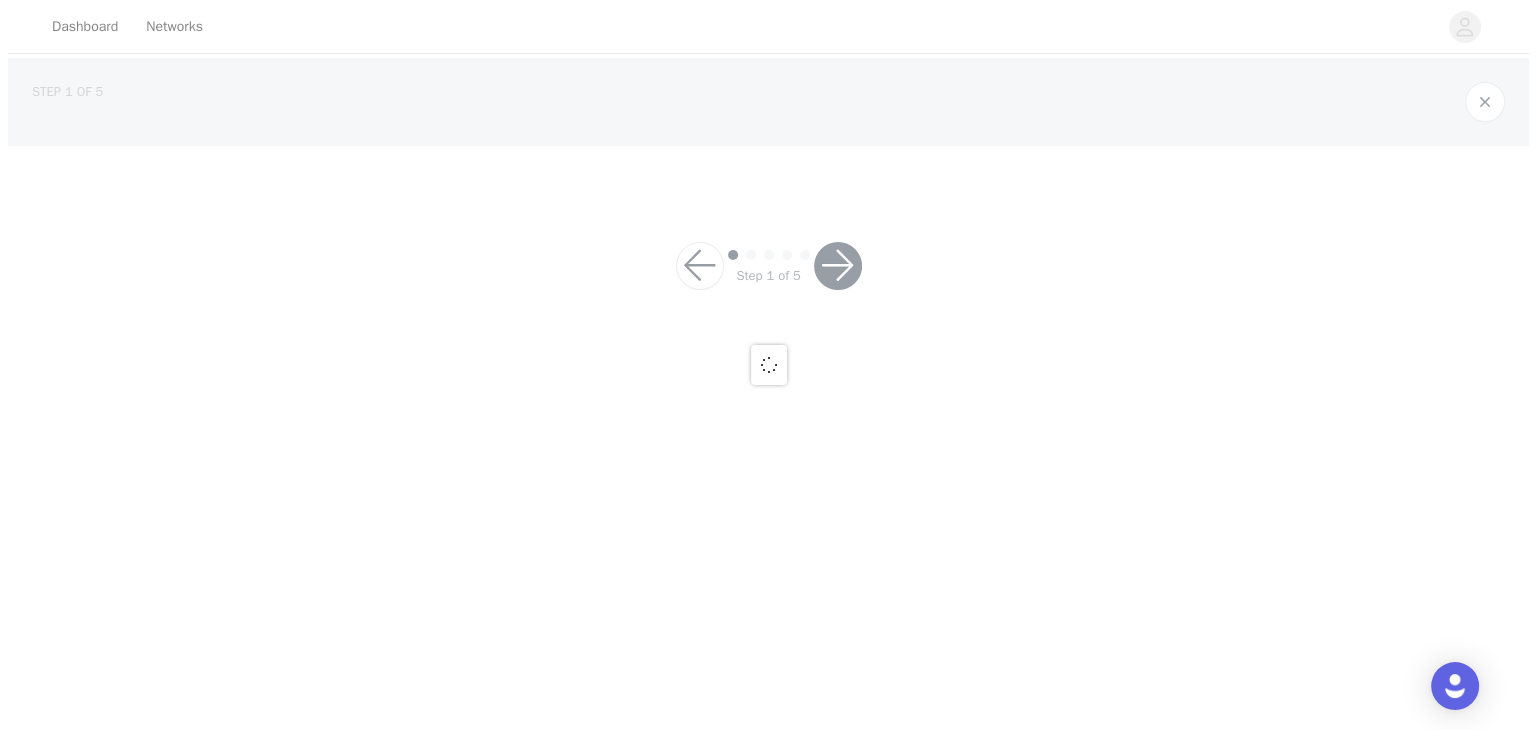 scroll, scrollTop: 0, scrollLeft: 0, axis: both 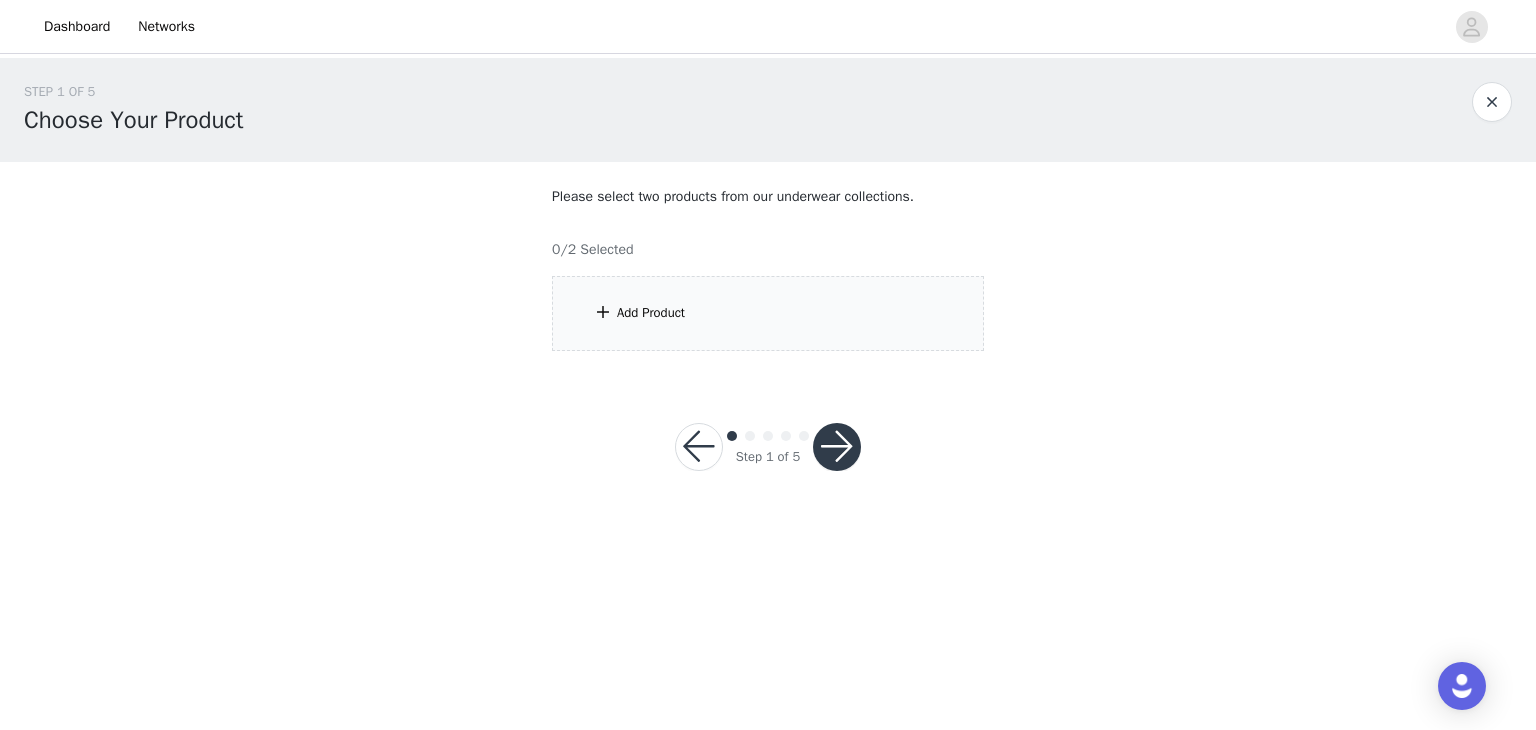 click on "Add Product" at bounding box center (768, 313) 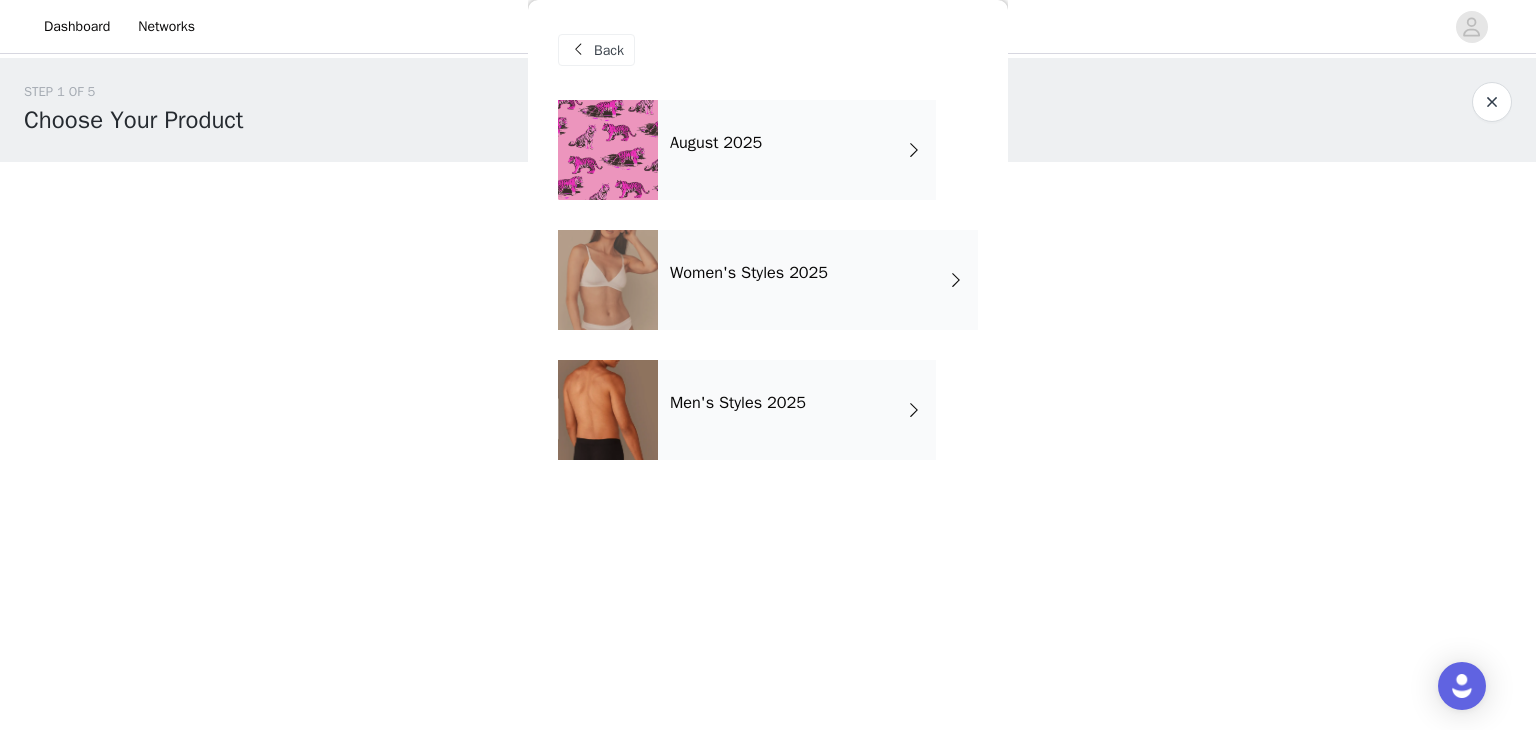 click on "Men's Styles 2025" at bounding box center [797, 410] 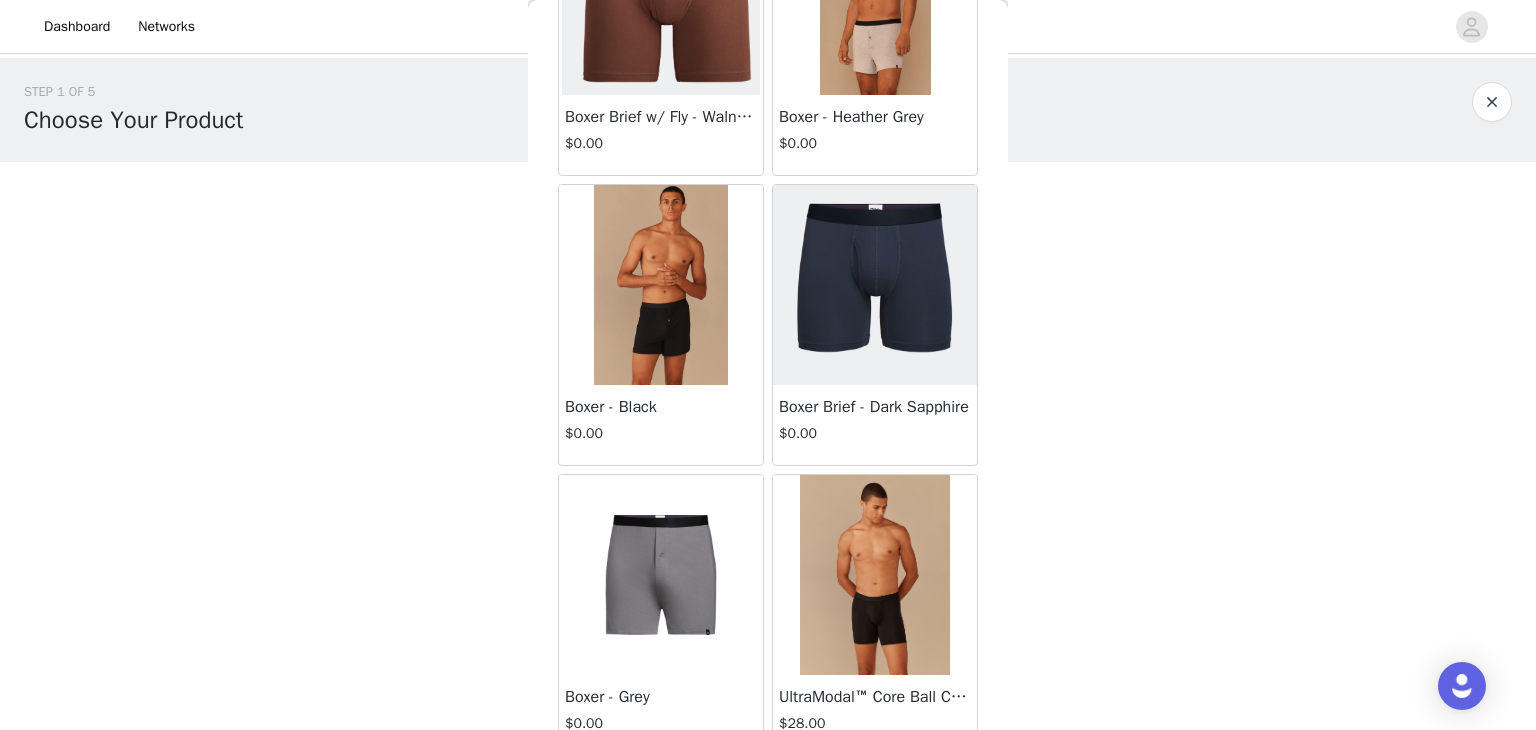 scroll, scrollTop: 1393, scrollLeft: 0, axis: vertical 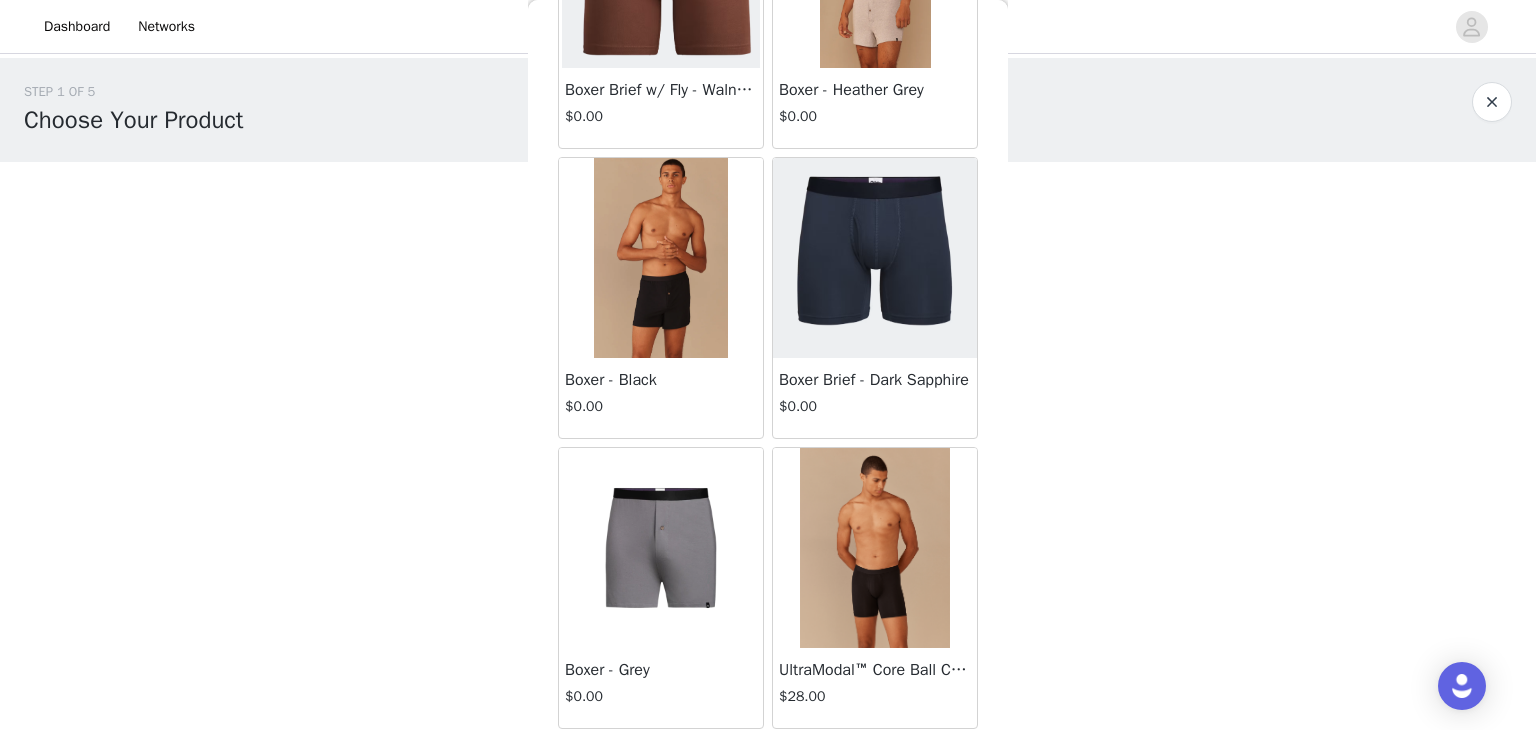 click at bounding box center [661, 548] 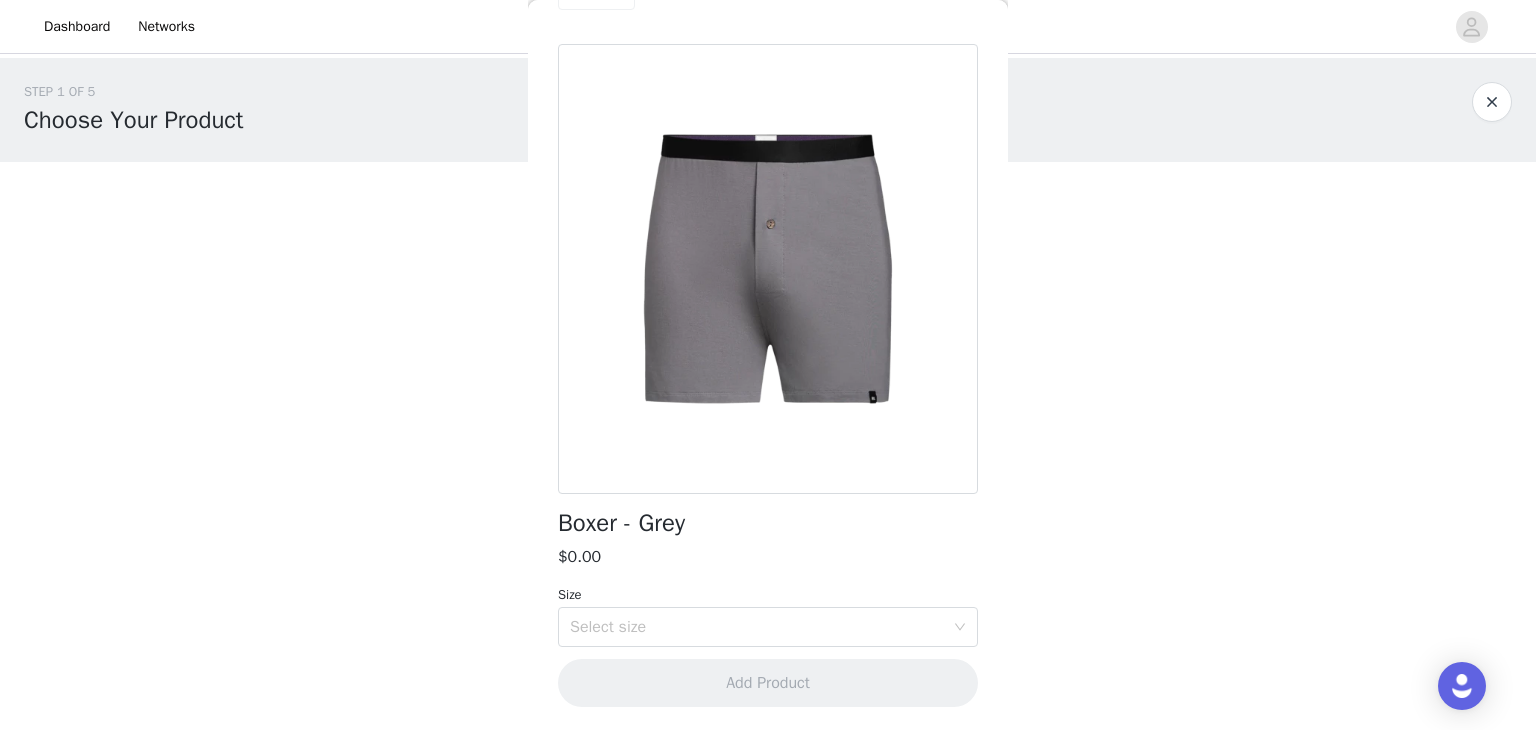 scroll, scrollTop: 0, scrollLeft: 0, axis: both 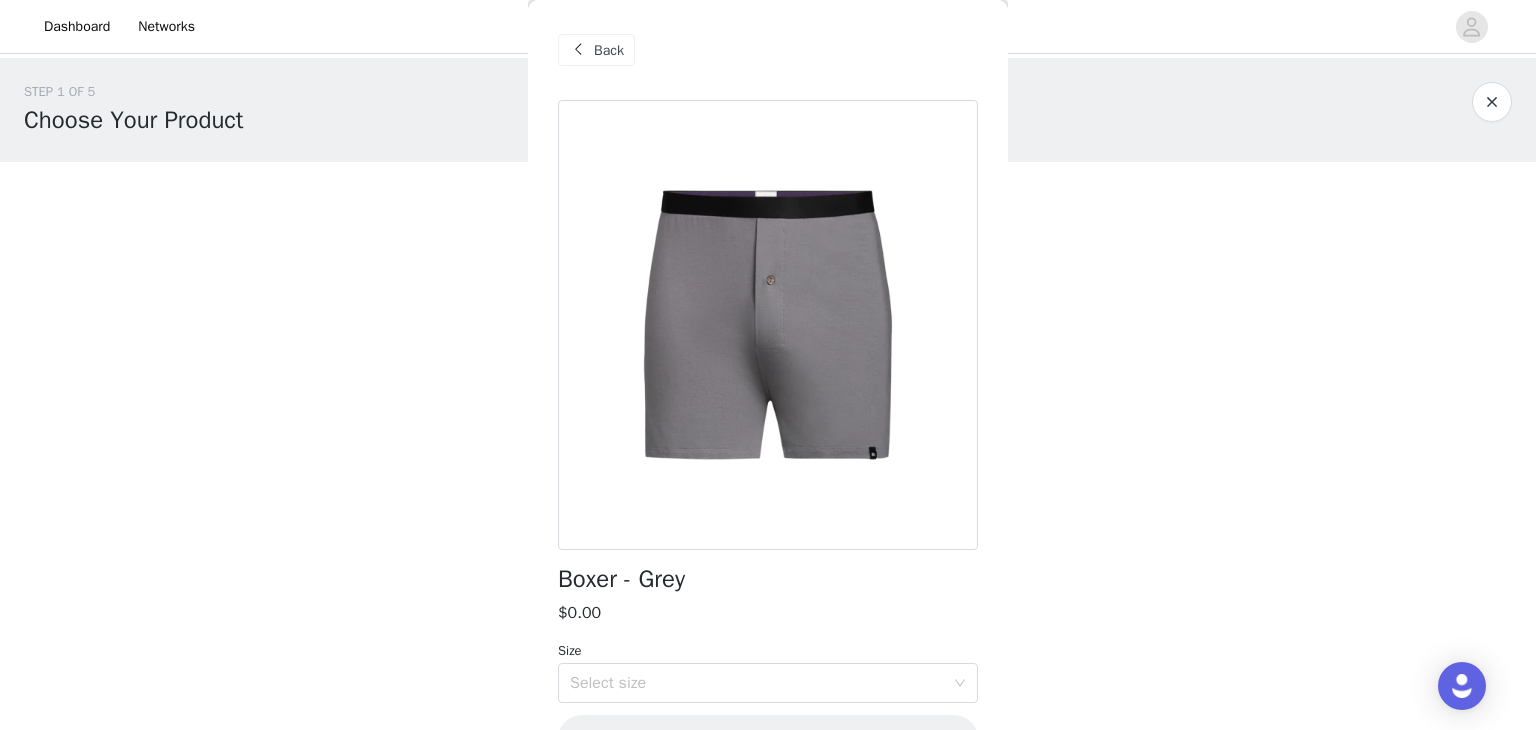 click on "Back" at bounding box center [609, 50] 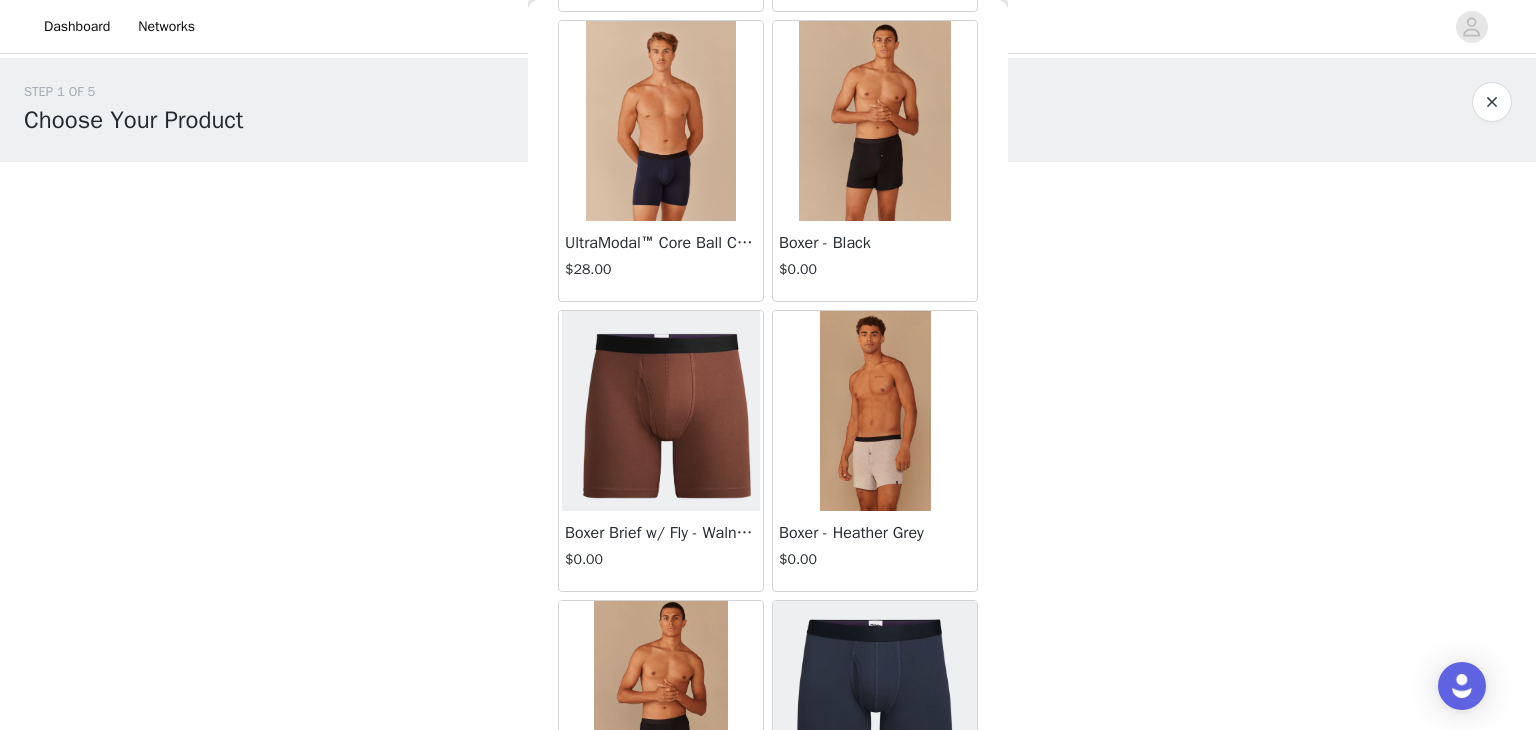 scroll, scrollTop: 951, scrollLeft: 0, axis: vertical 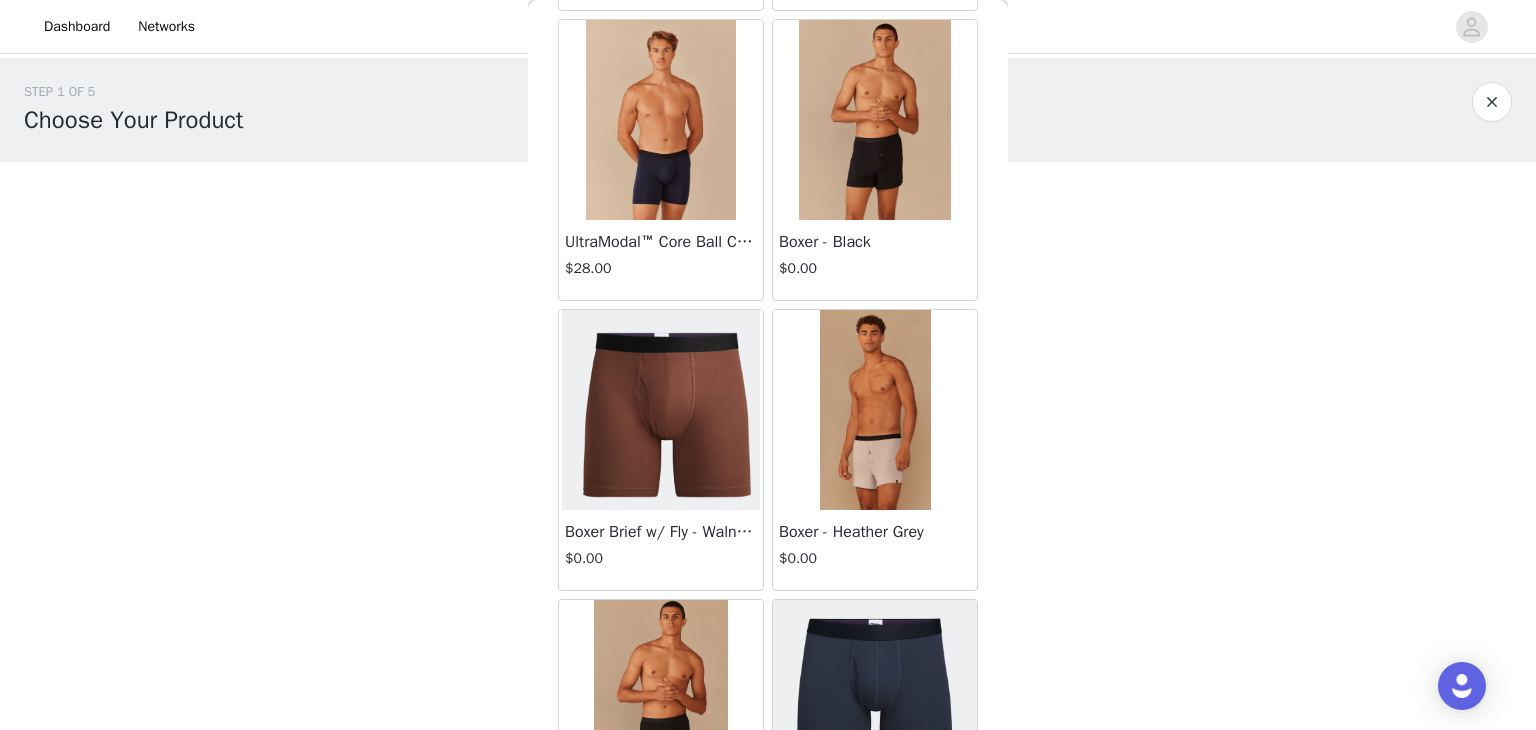 click at bounding box center (661, 410) 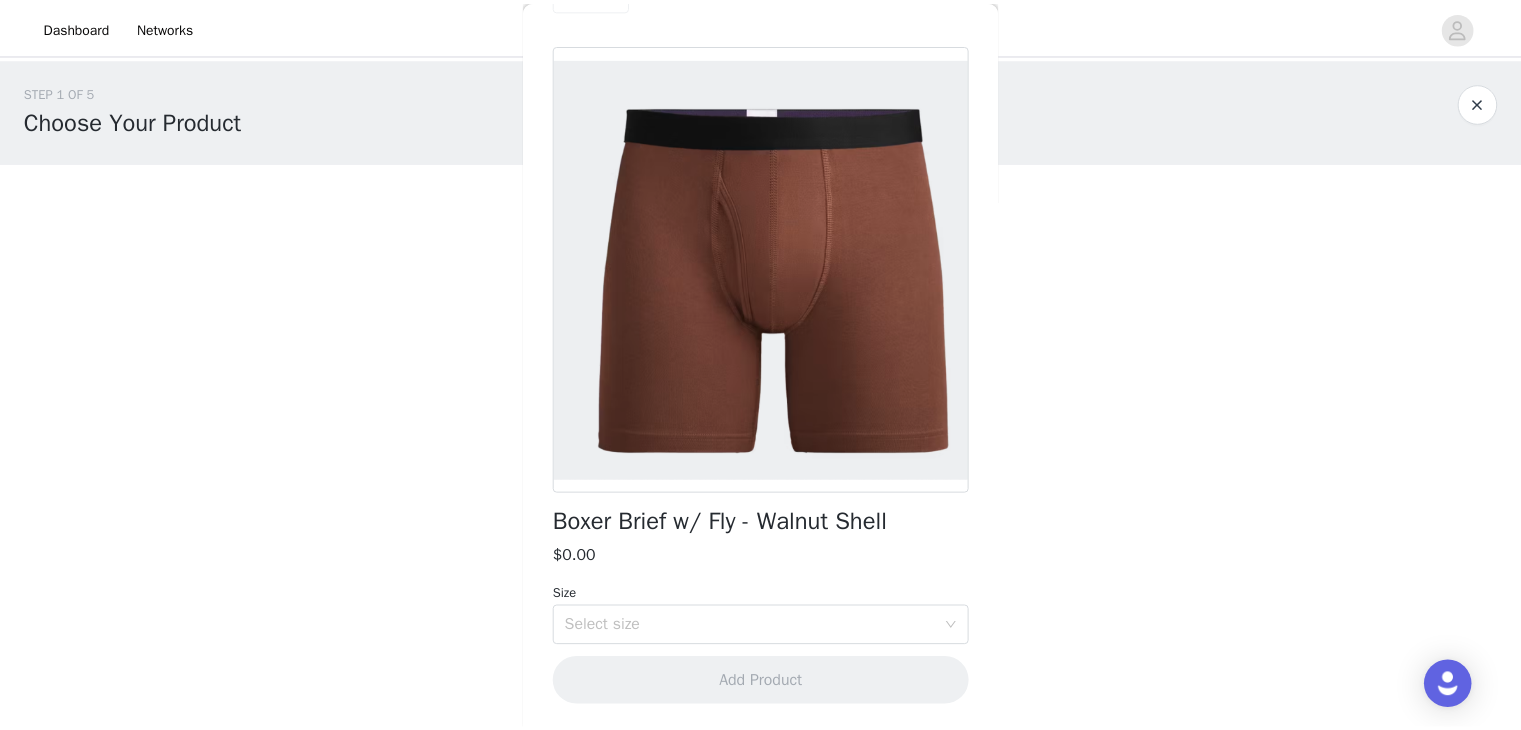 scroll, scrollTop: 56, scrollLeft: 0, axis: vertical 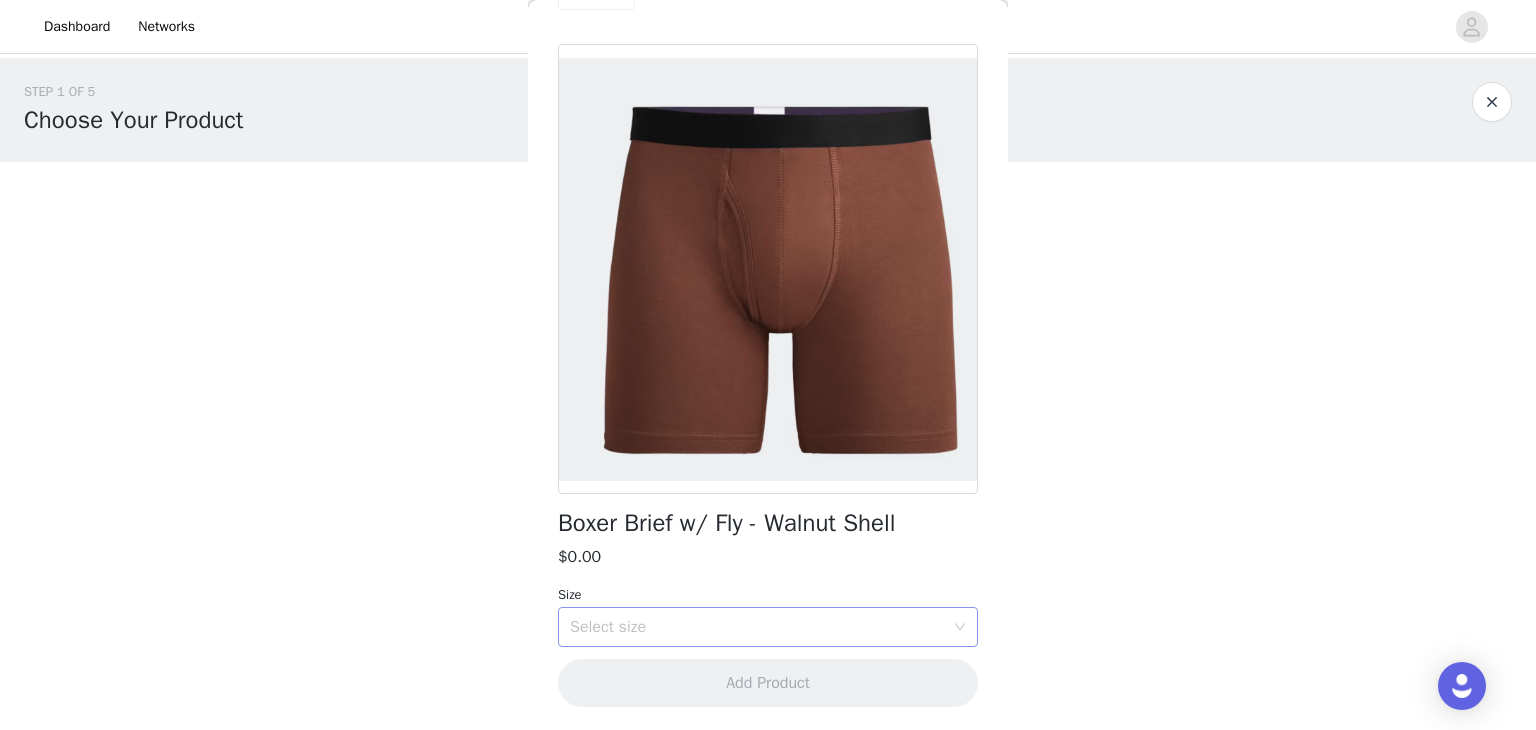 click on "Select size" at bounding box center (757, 627) 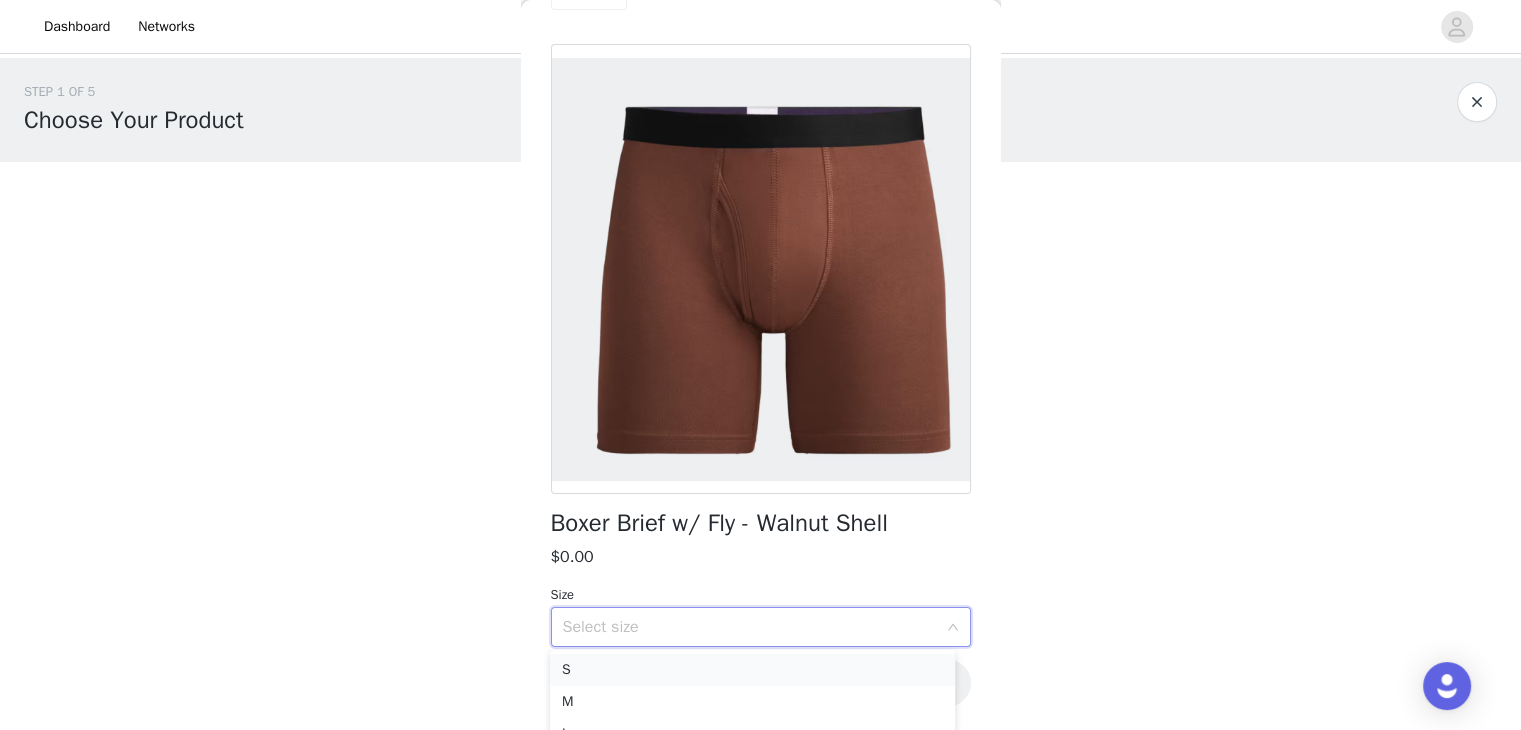 scroll, scrollTop: 152, scrollLeft: 0, axis: vertical 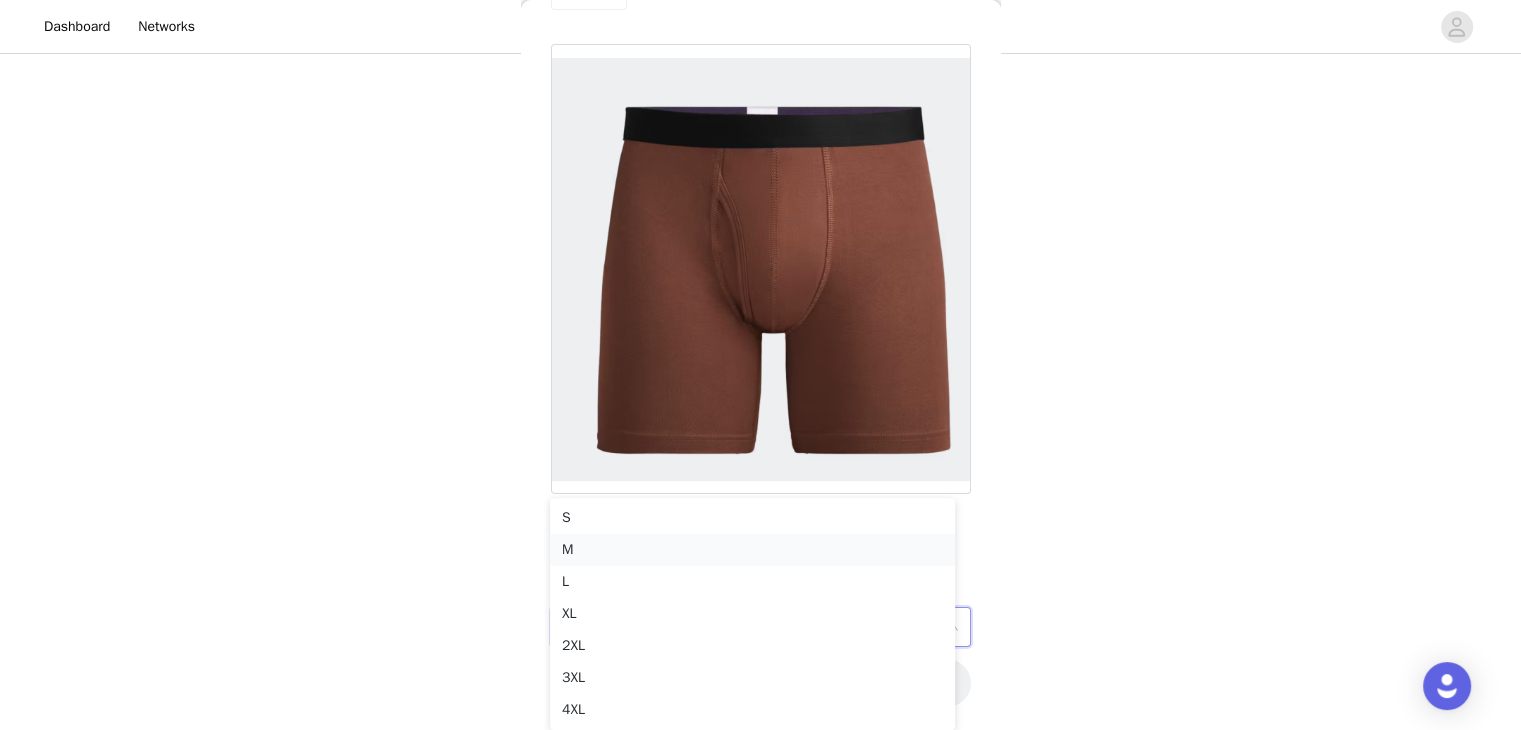 click on "M" at bounding box center [752, 550] 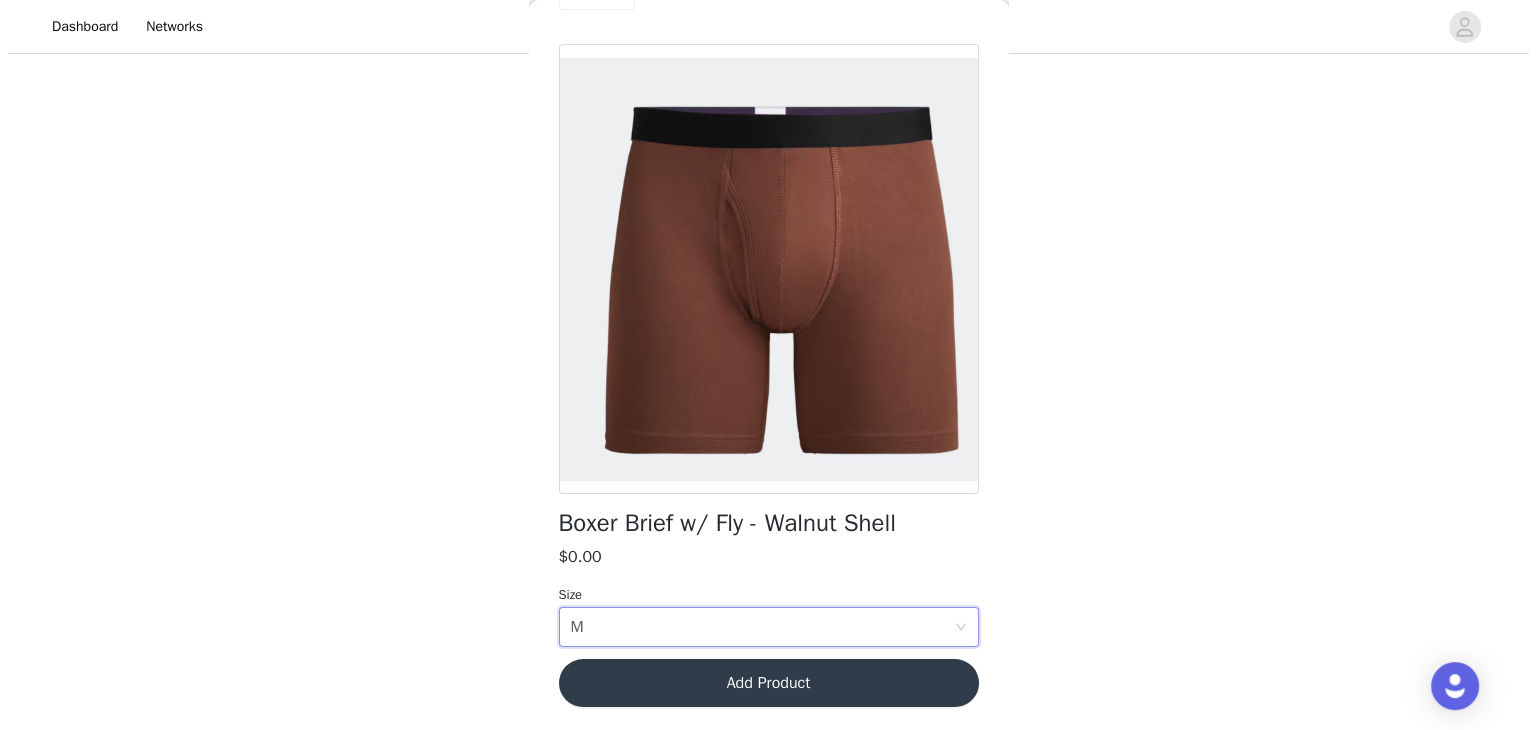 scroll, scrollTop: 0, scrollLeft: 0, axis: both 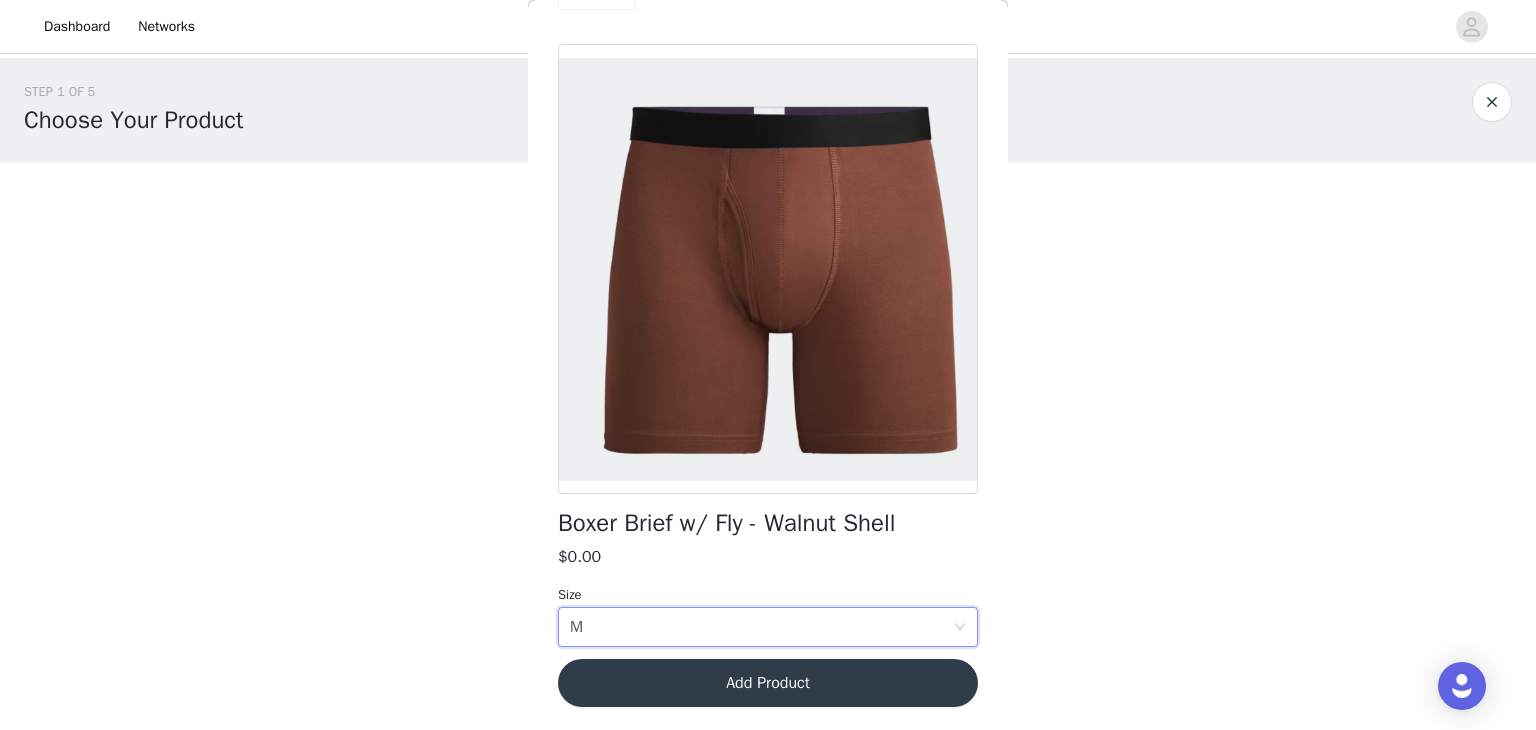 click on "Add Product" at bounding box center (768, 683) 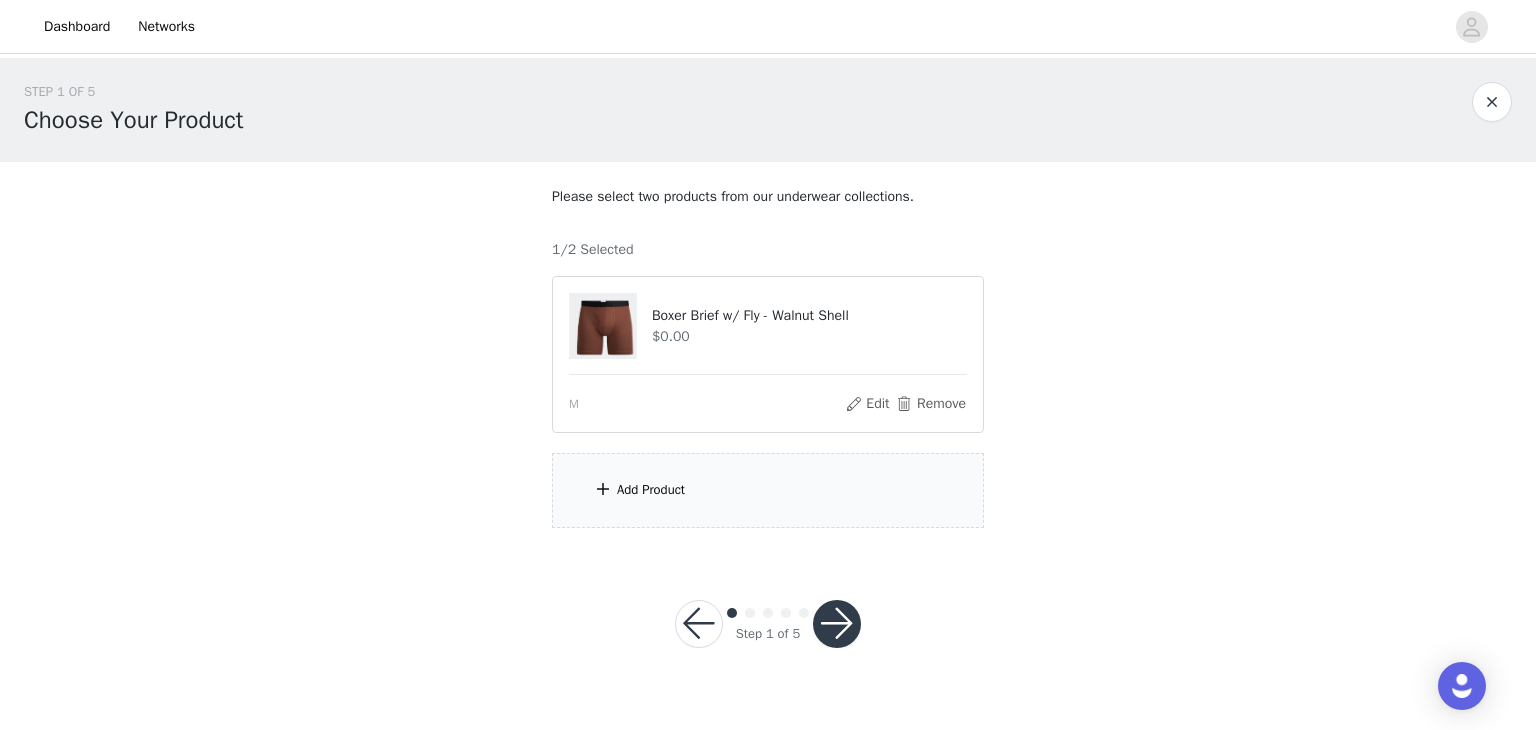 click on "Add Product" at bounding box center (651, 490) 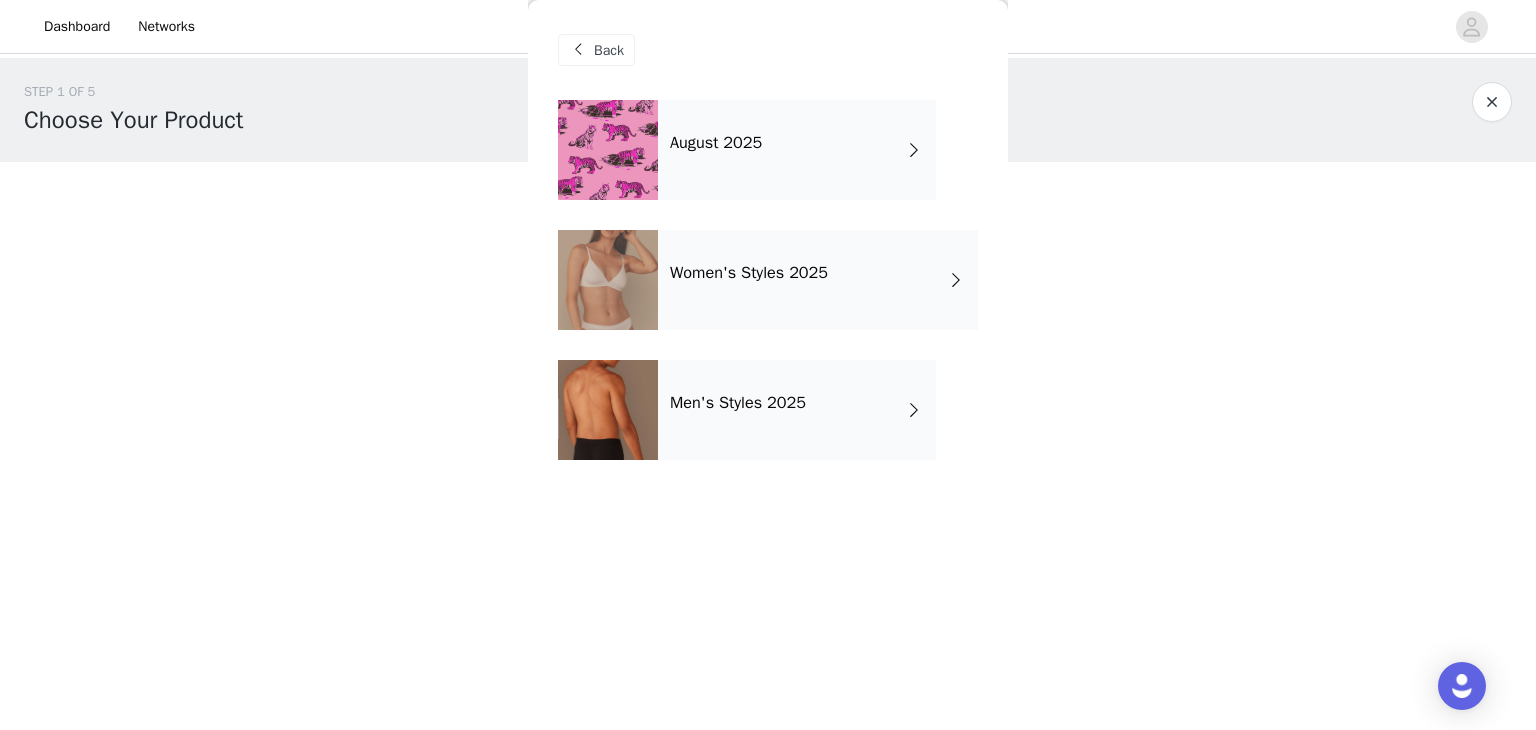 click on "August 2025" at bounding box center [716, 143] 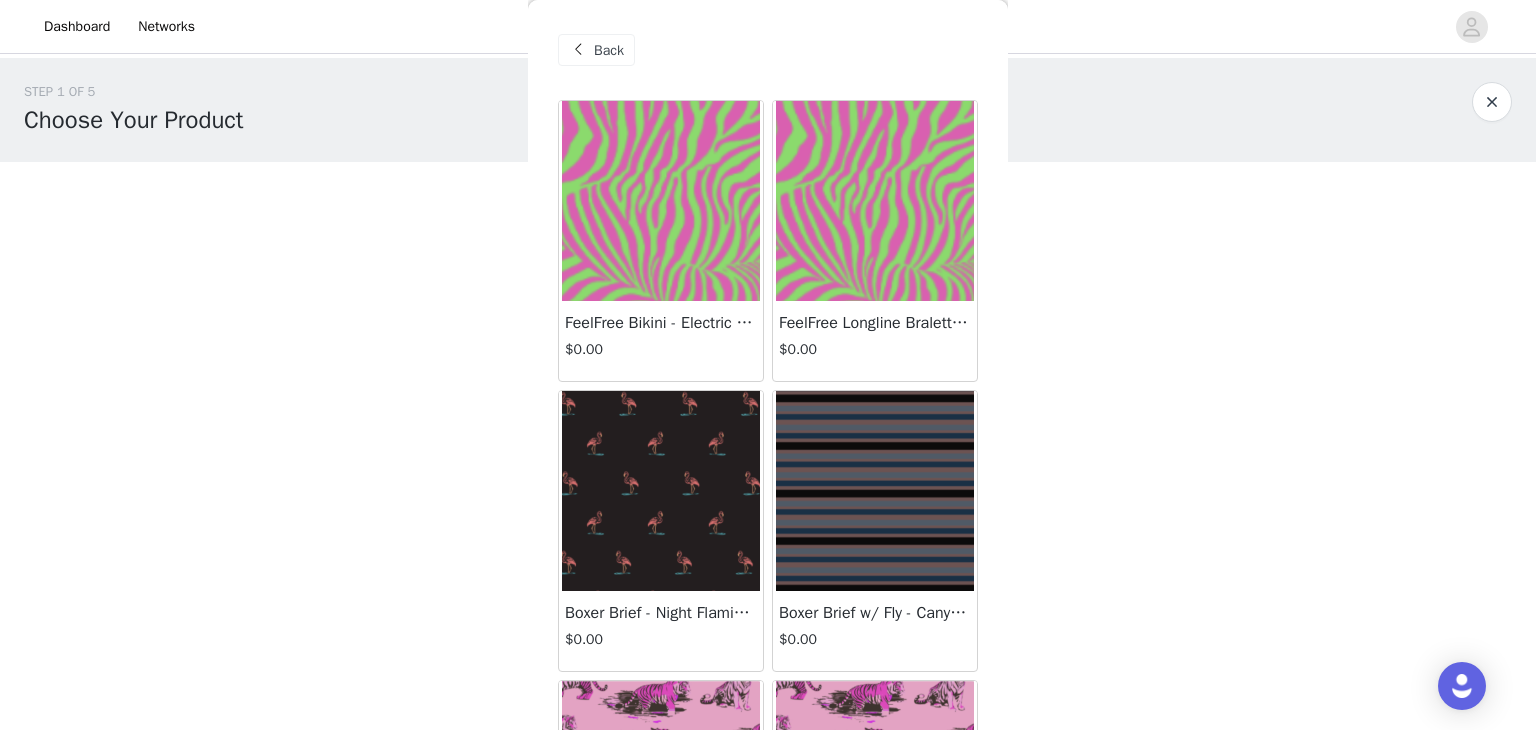 click at bounding box center (661, 491) 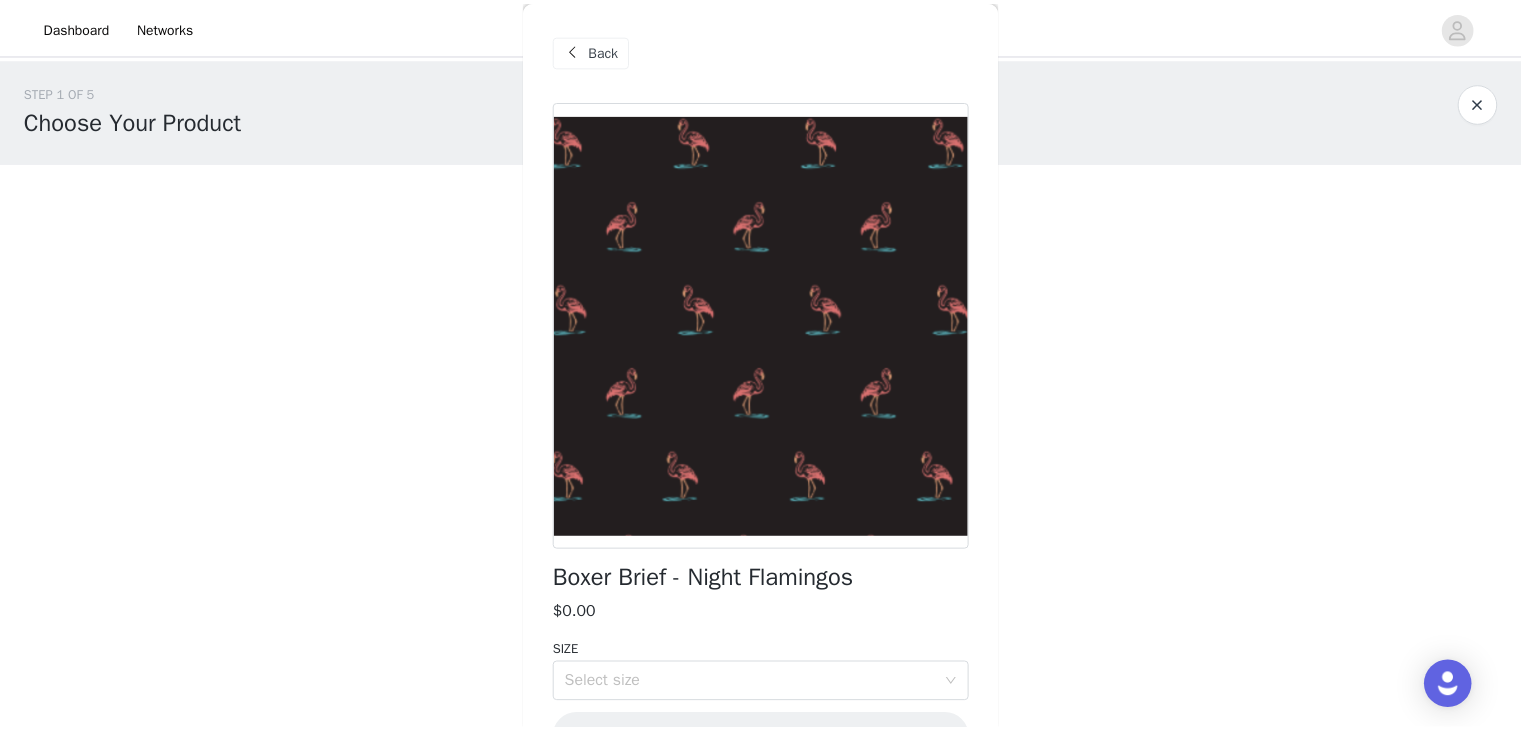 scroll, scrollTop: 56, scrollLeft: 0, axis: vertical 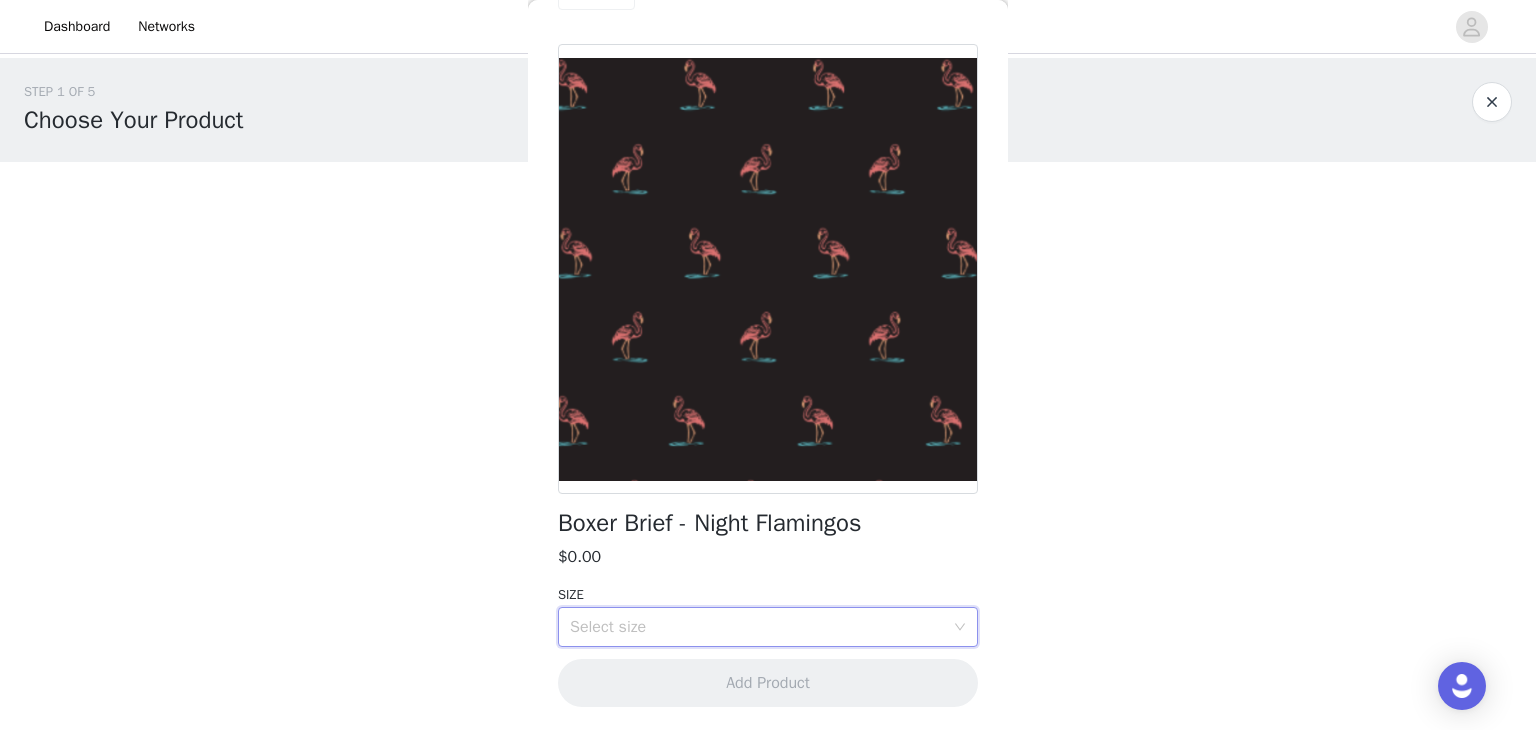click on "Select size" at bounding box center [761, 627] 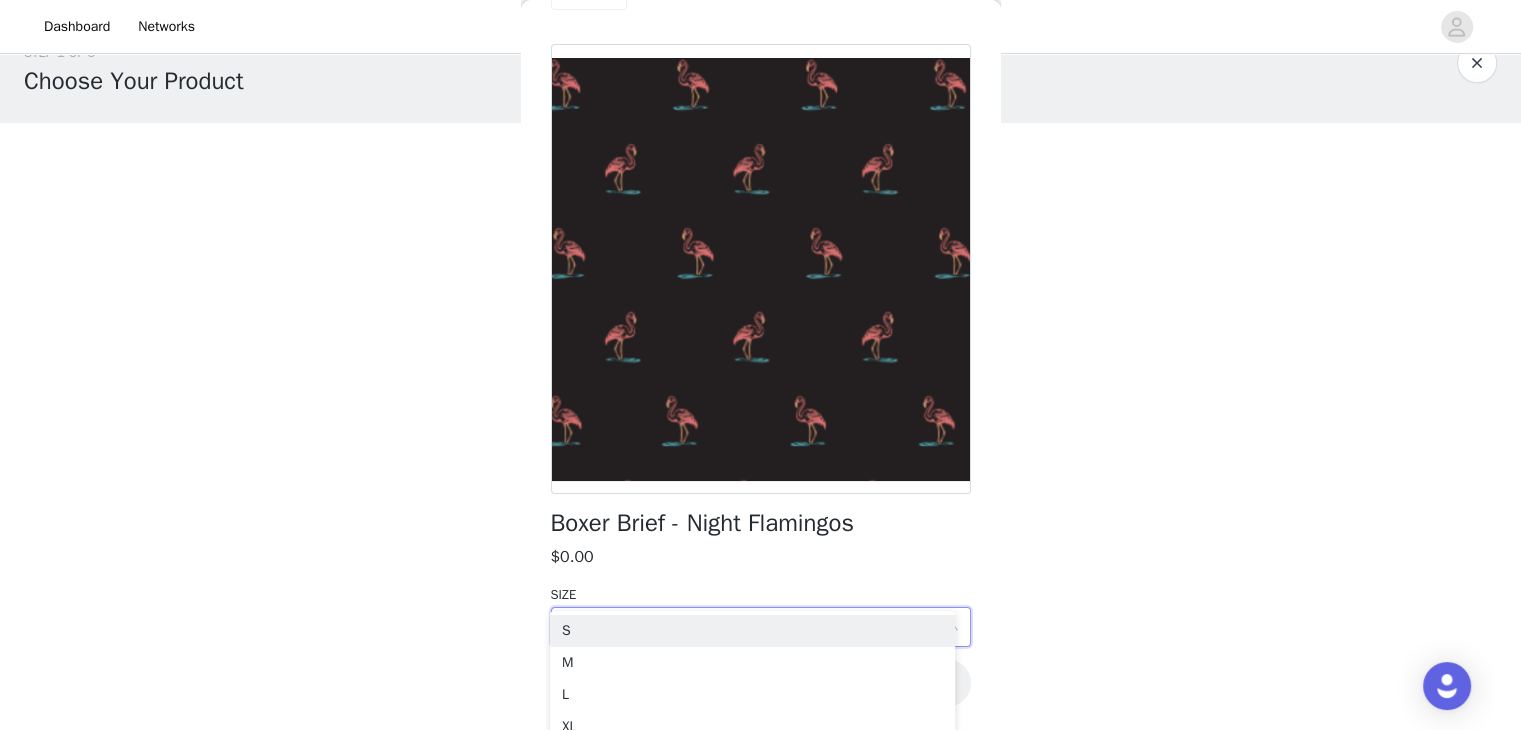 scroll, scrollTop: 46, scrollLeft: 0, axis: vertical 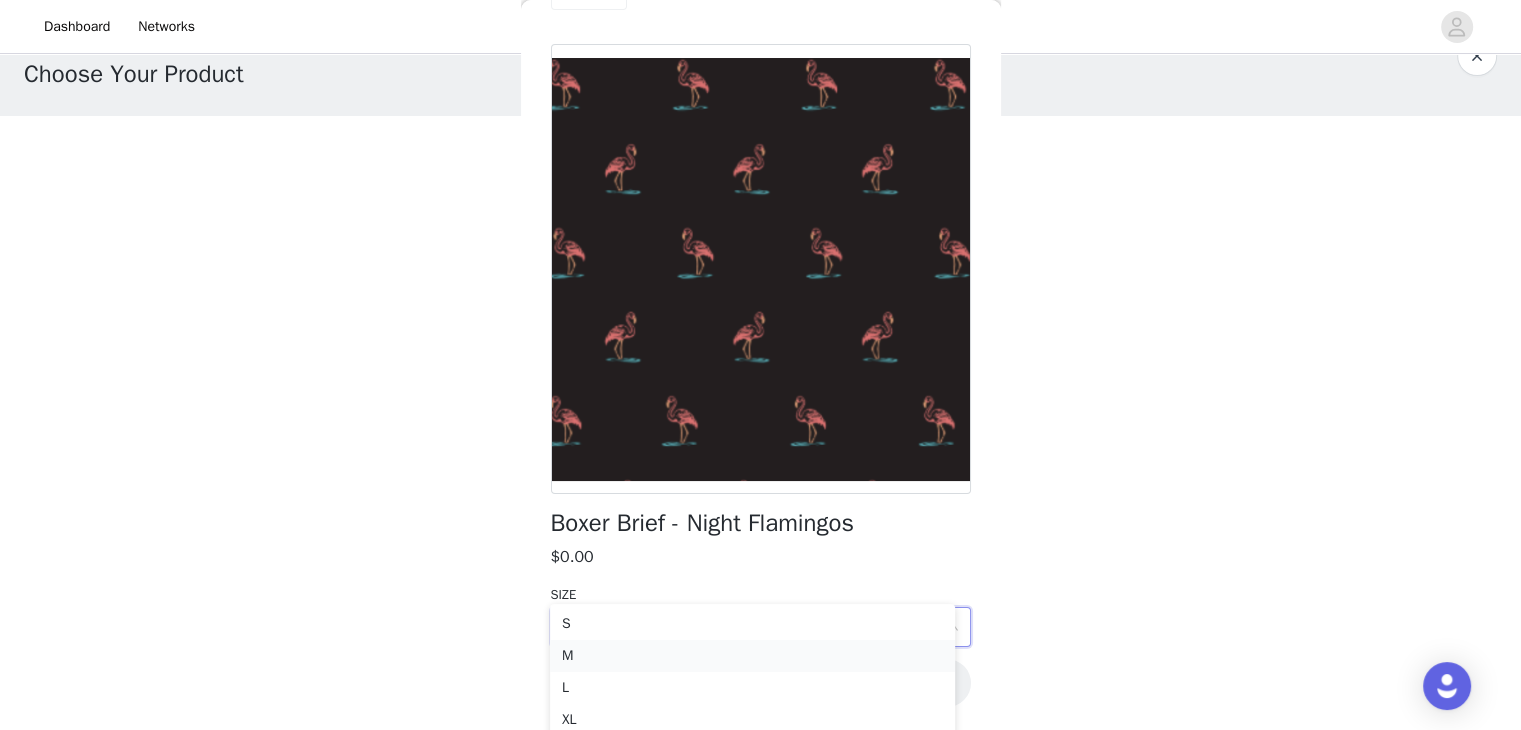 click on "M" at bounding box center (752, 656) 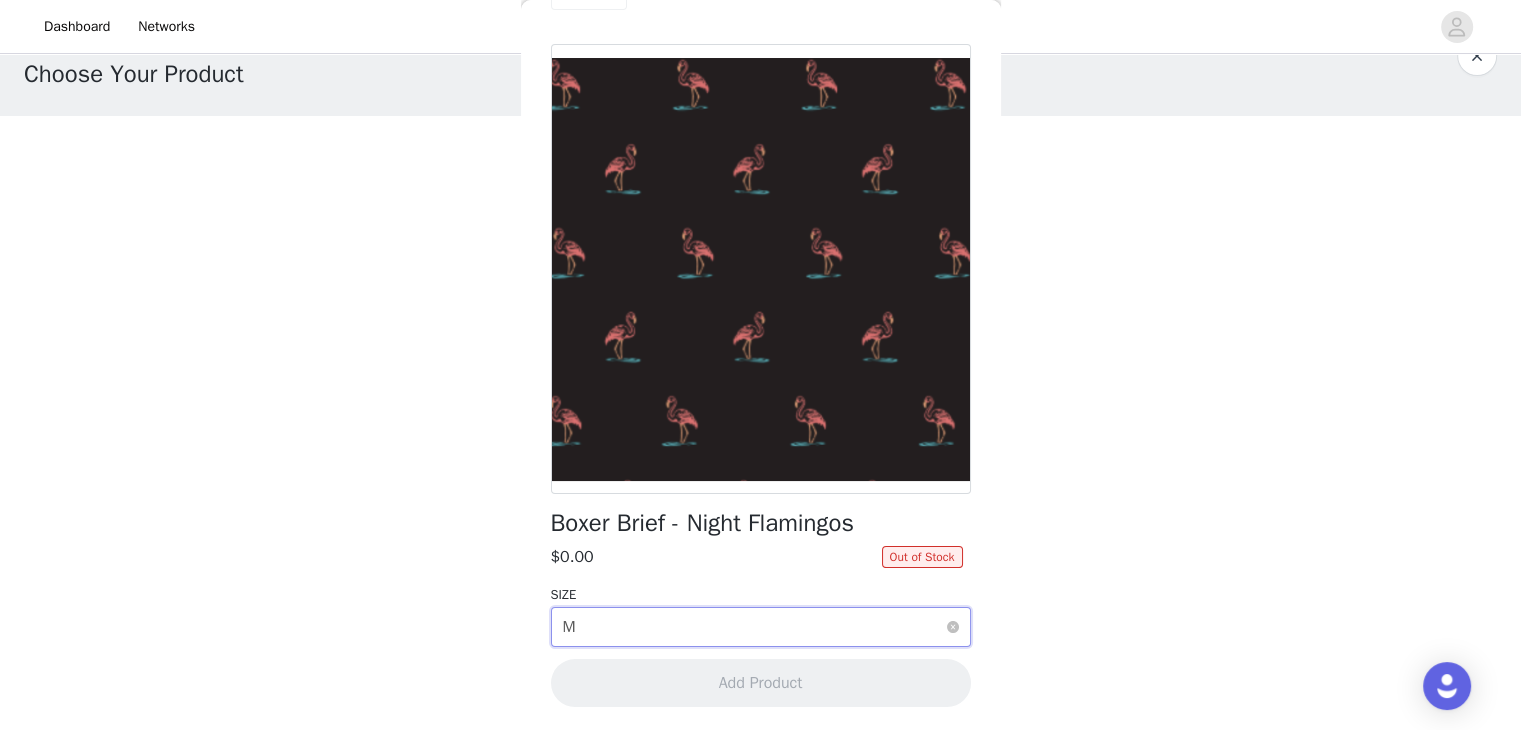 scroll, scrollTop: 0, scrollLeft: 0, axis: both 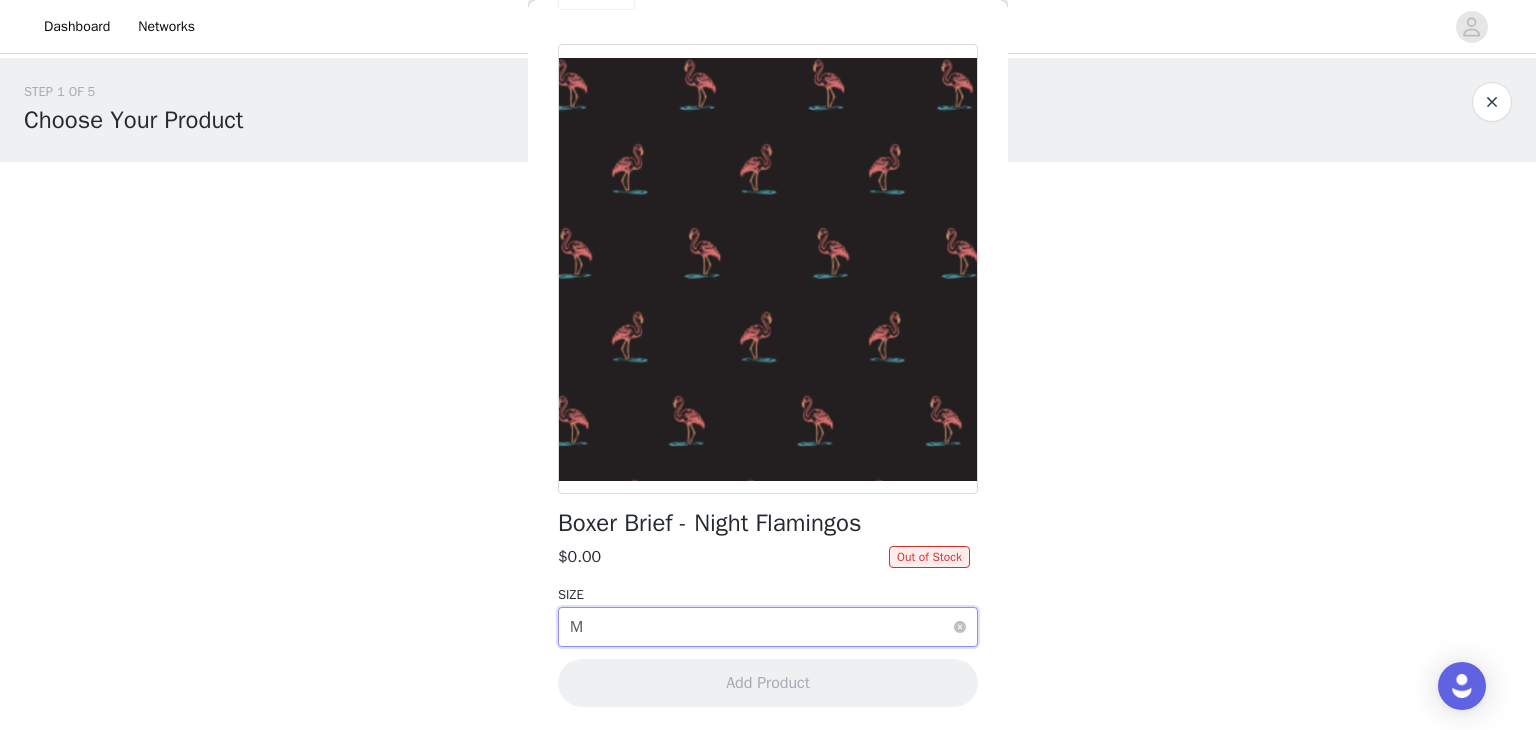 click on "Select size M" at bounding box center [761, 627] 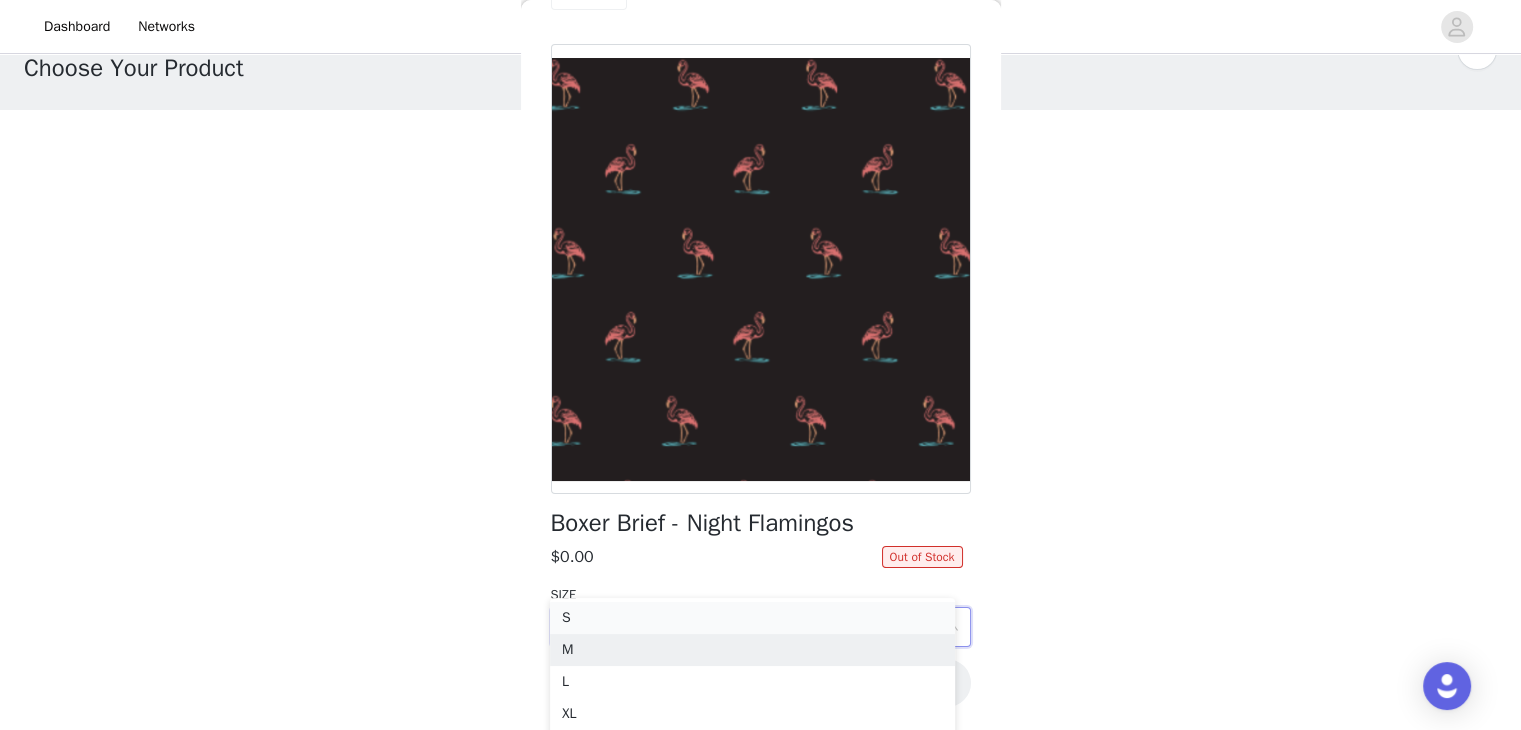 scroll, scrollTop: 60, scrollLeft: 0, axis: vertical 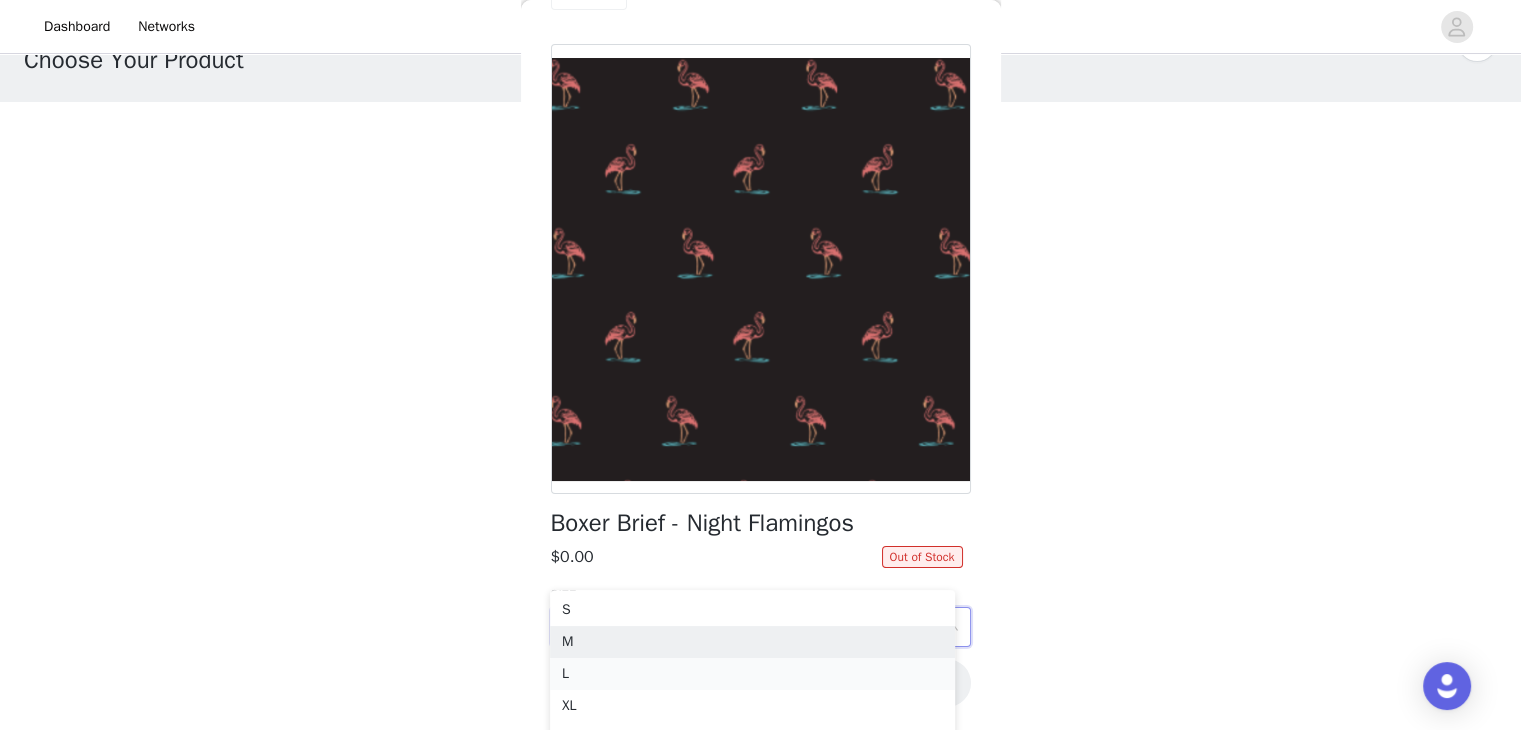 click on "L" at bounding box center [752, 674] 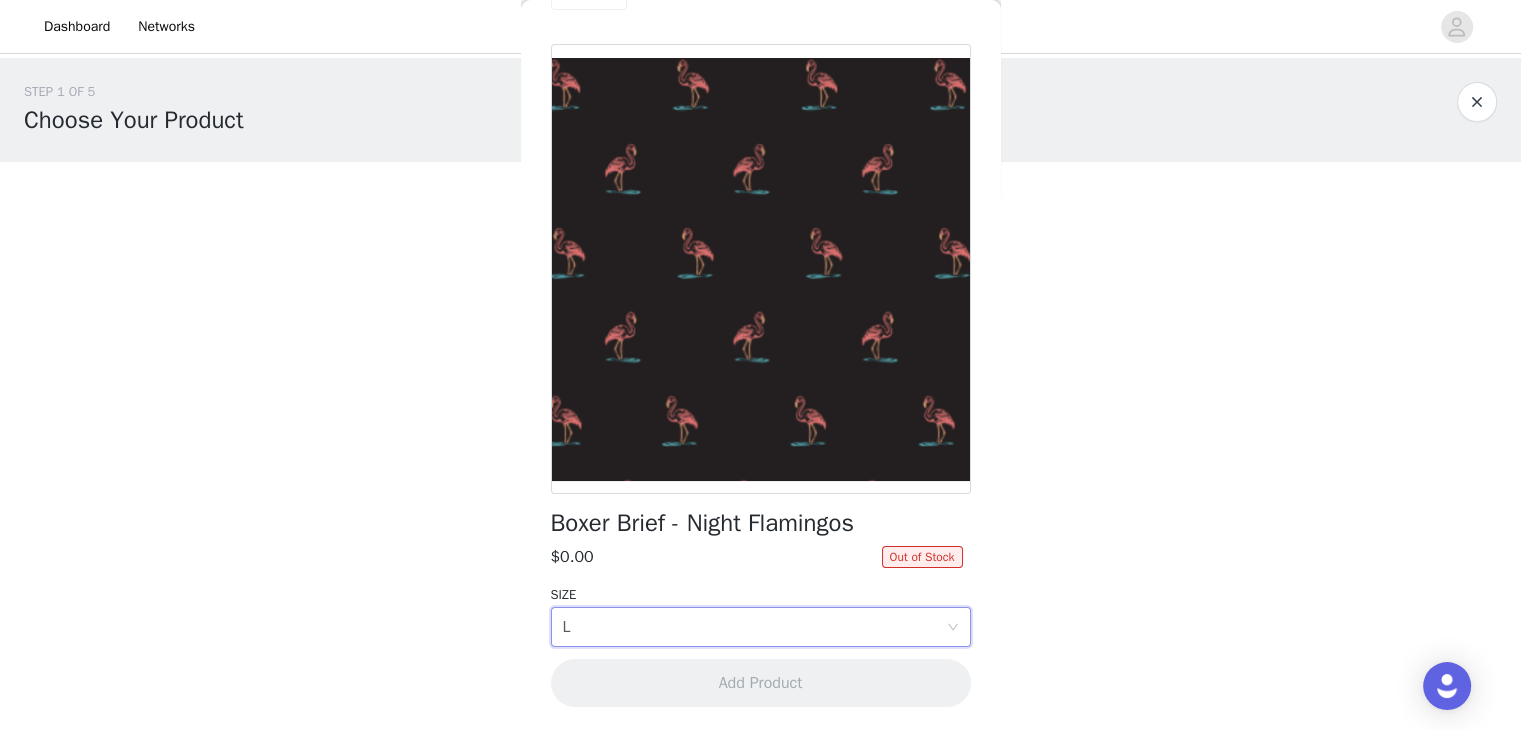 scroll, scrollTop: 0, scrollLeft: 0, axis: both 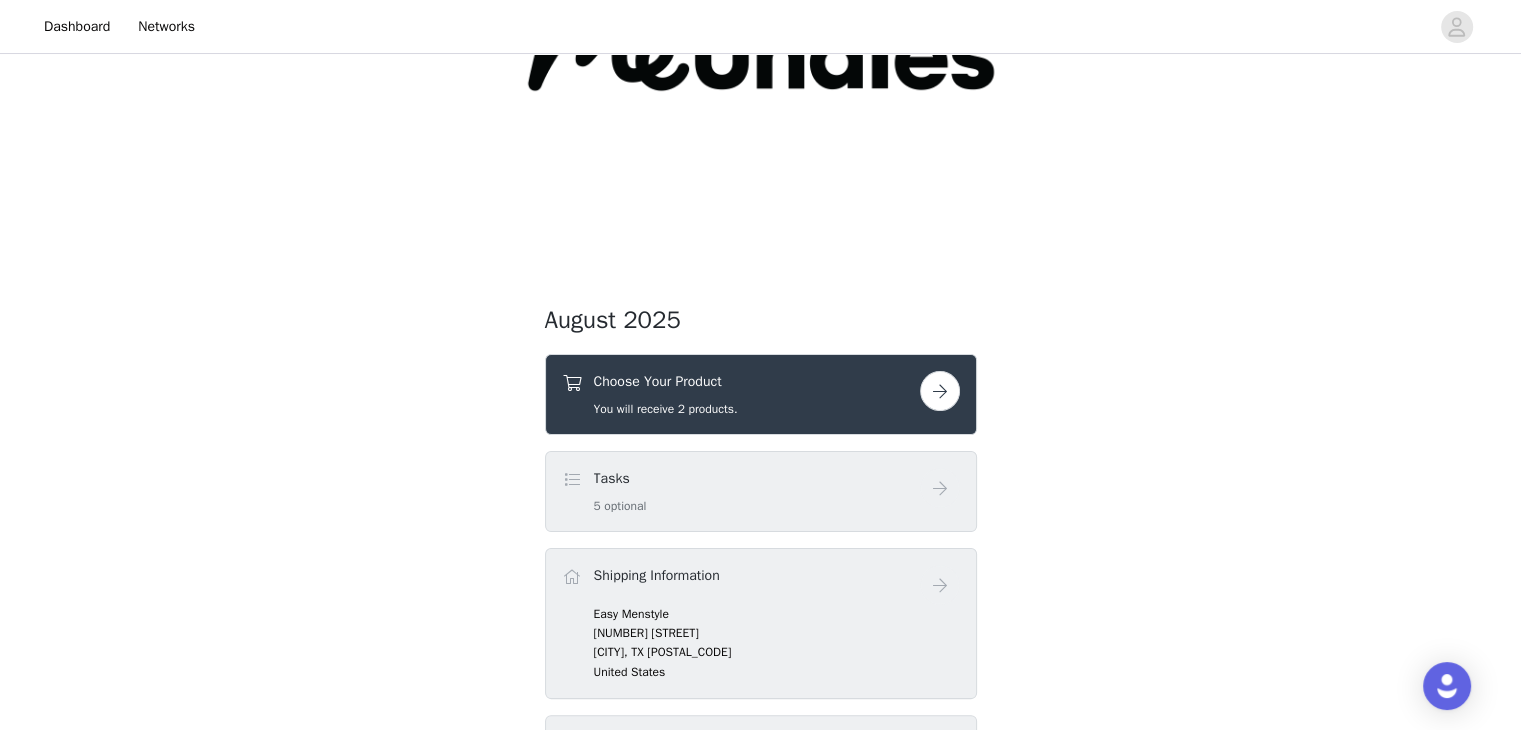 click on "Choose Your Product   You will receive 2 products." at bounding box center [741, 394] 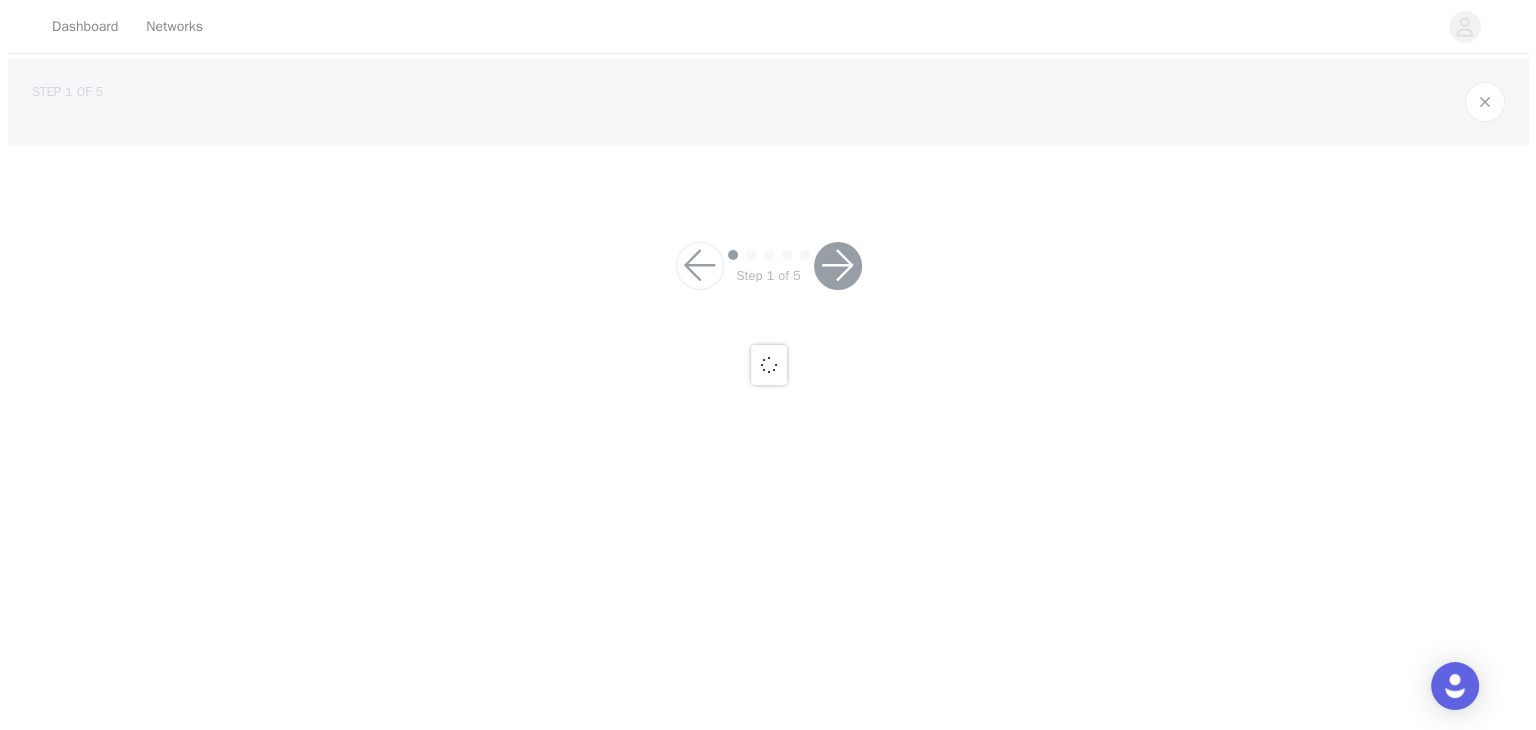 scroll, scrollTop: 0, scrollLeft: 0, axis: both 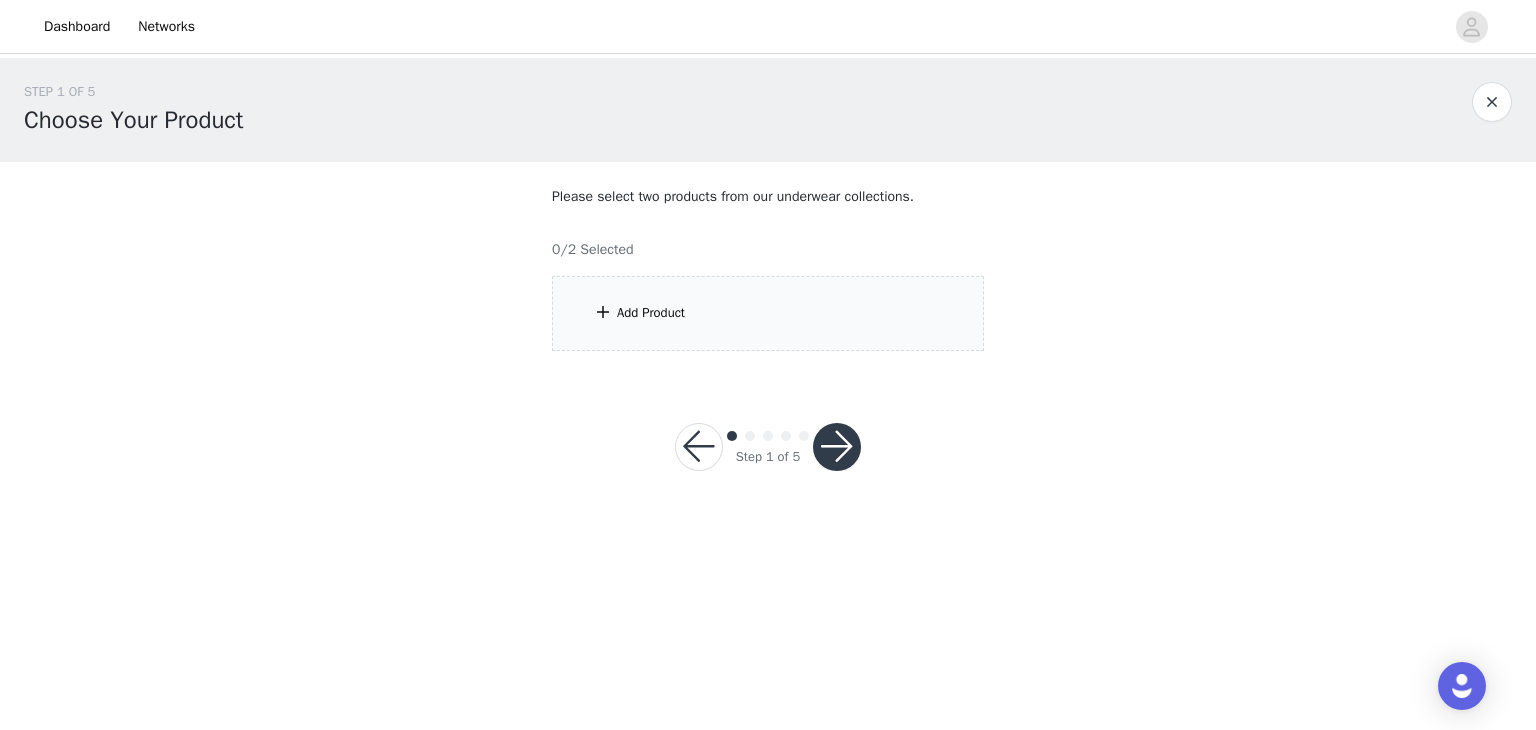 click on "Add Product" at bounding box center [768, 313] 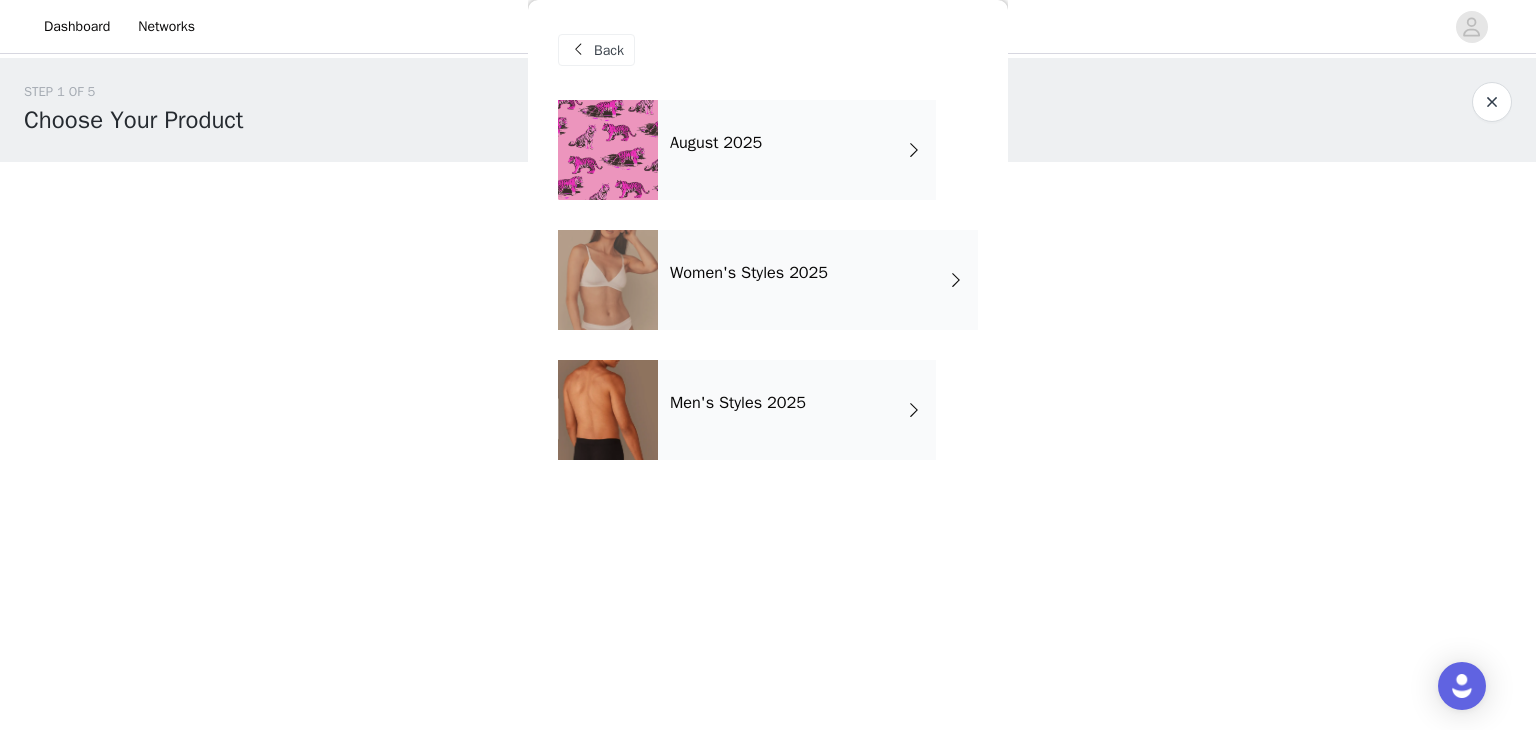click on "Men's Styles 2025" at bounding box center (738, 403) 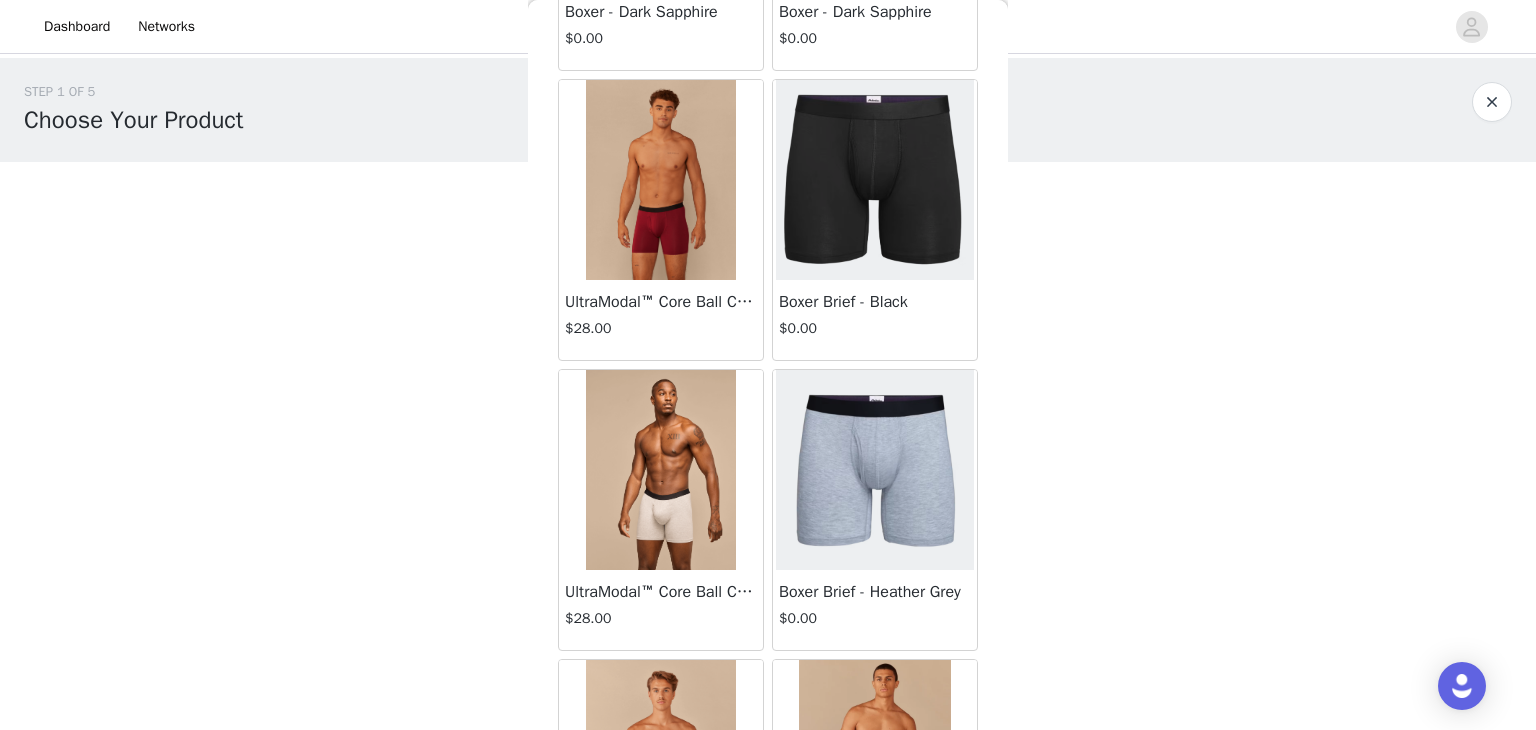 scroll, scrollTop: 284, scrollLeft: 0, axis: vertical 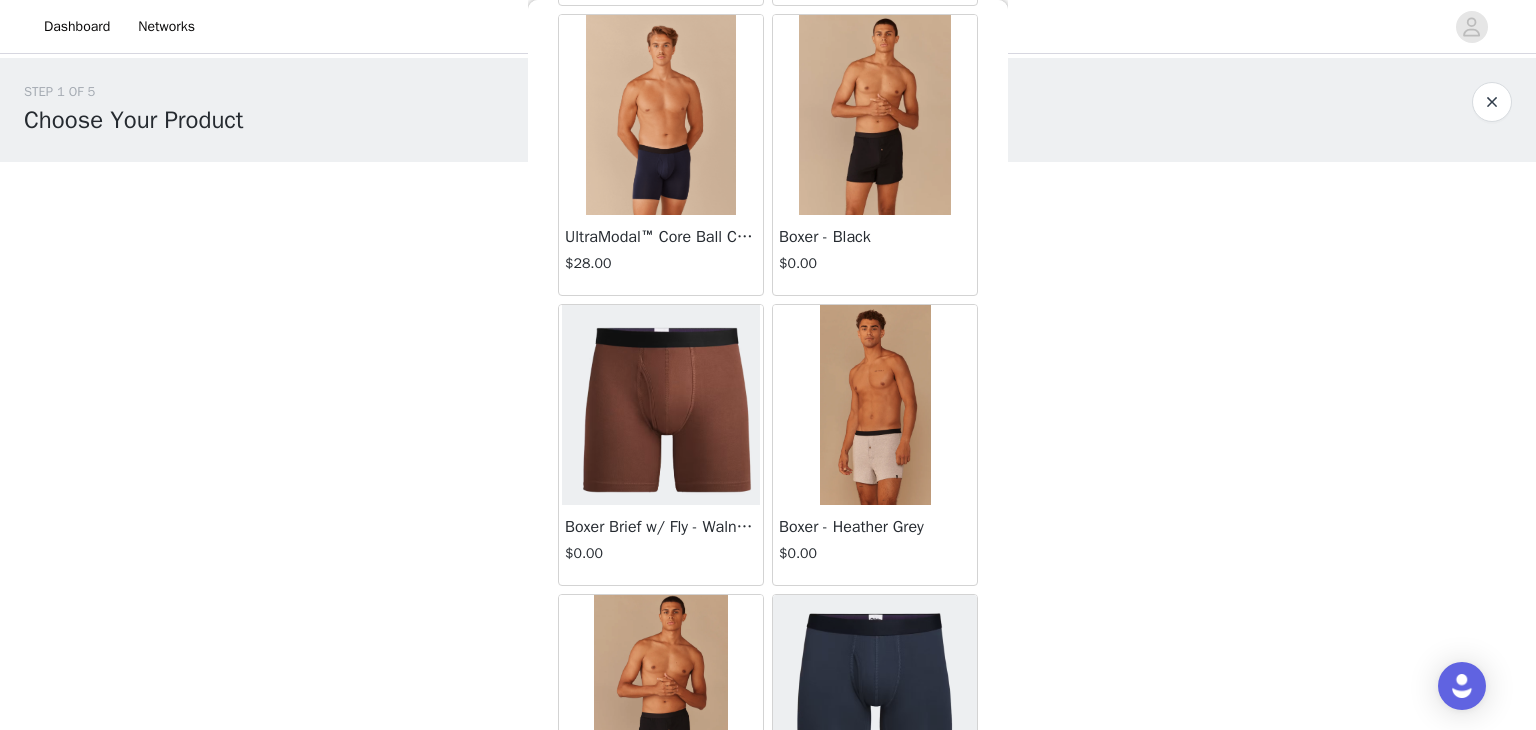 click at bounding box center [661, 405] 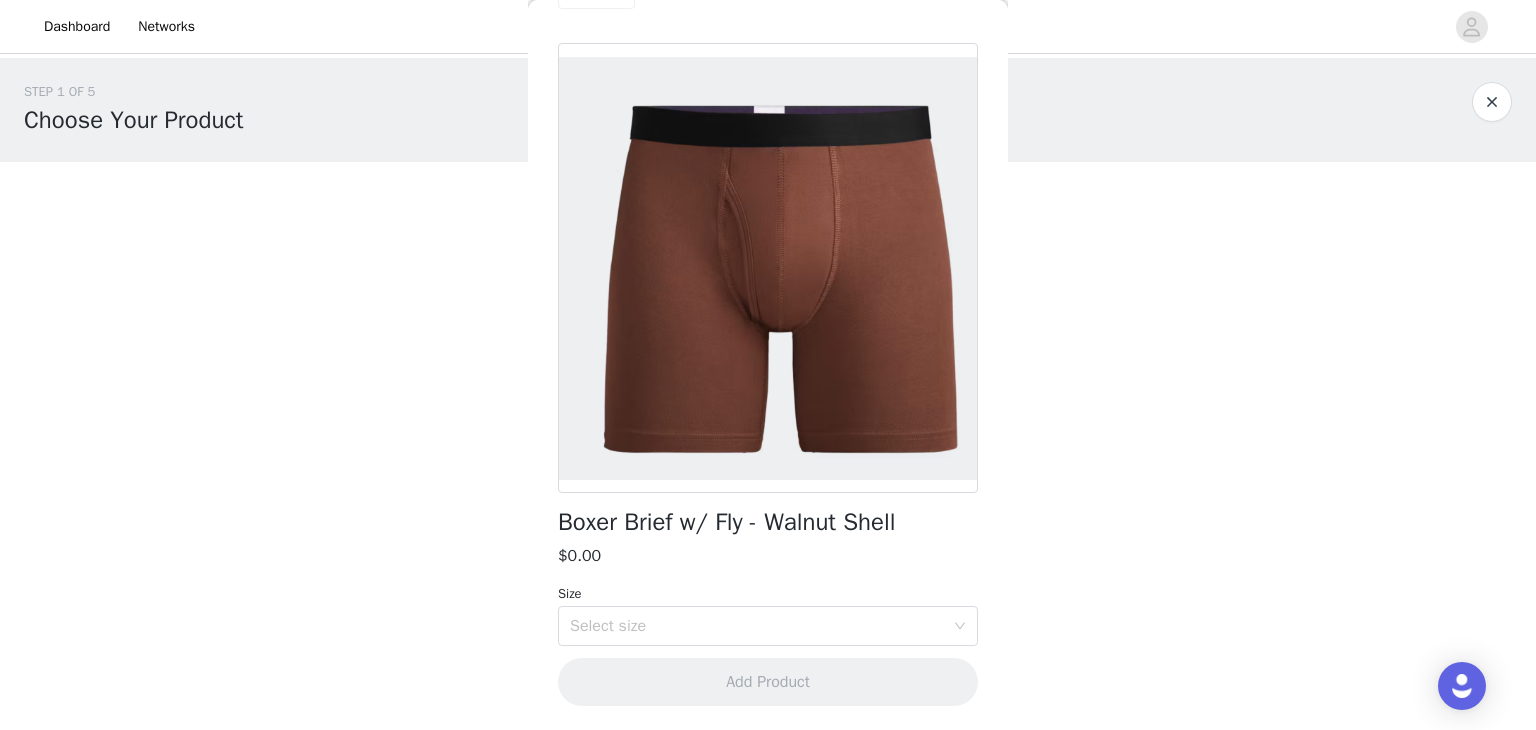 scroll, scrollTop: 56, scrollLeft: 0, axis: vertical 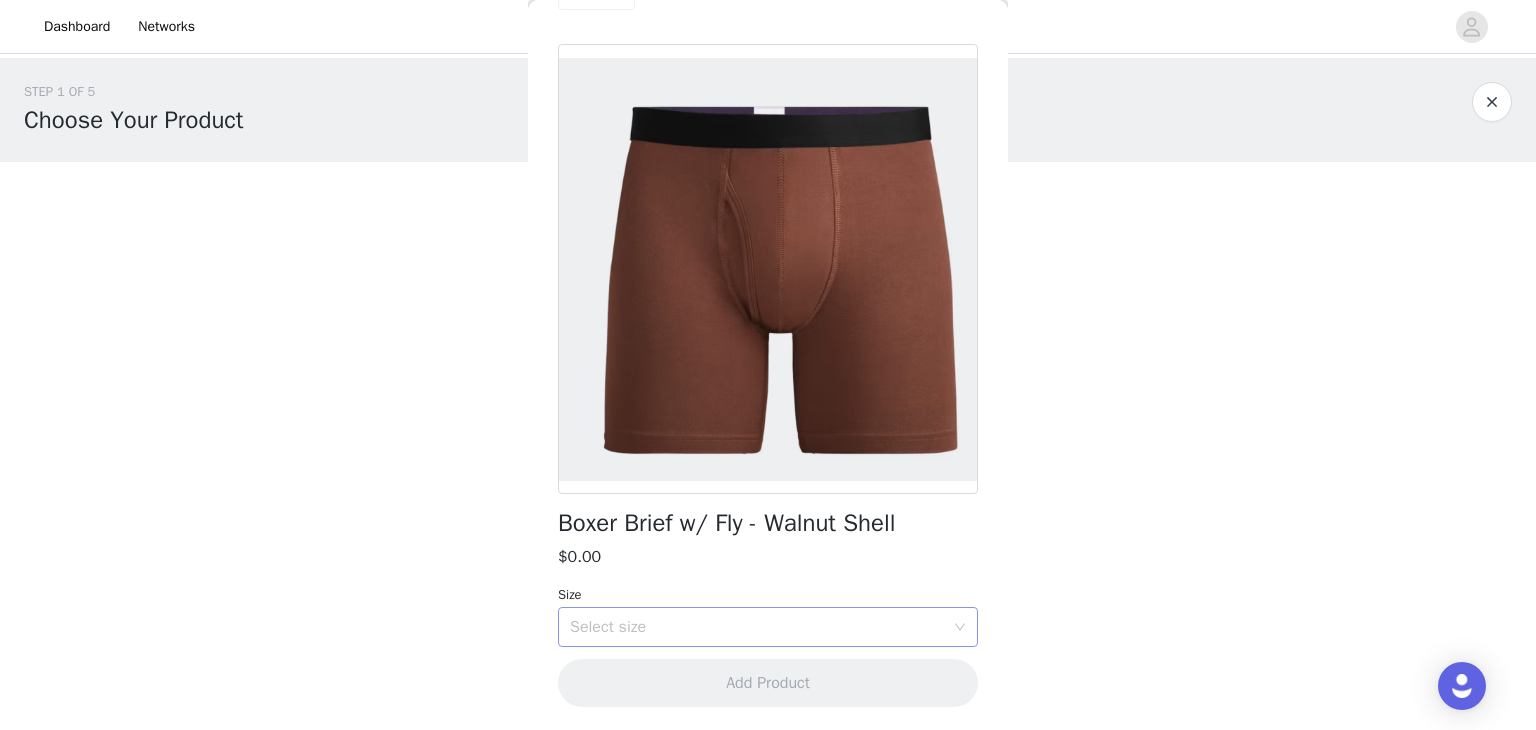 click on "Select size" at bounding box center (757, 627) 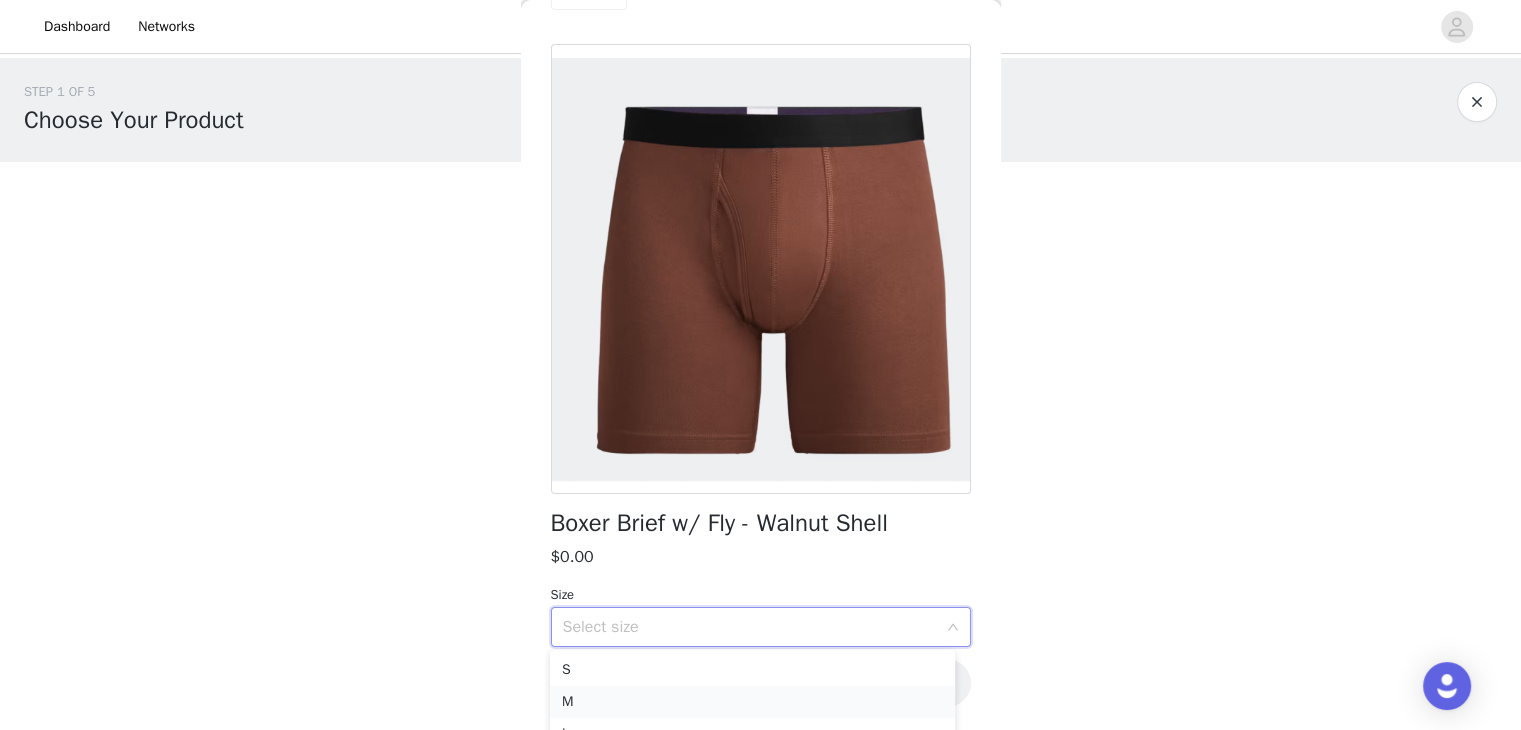 click on "M" at bounding box center [752, 702] 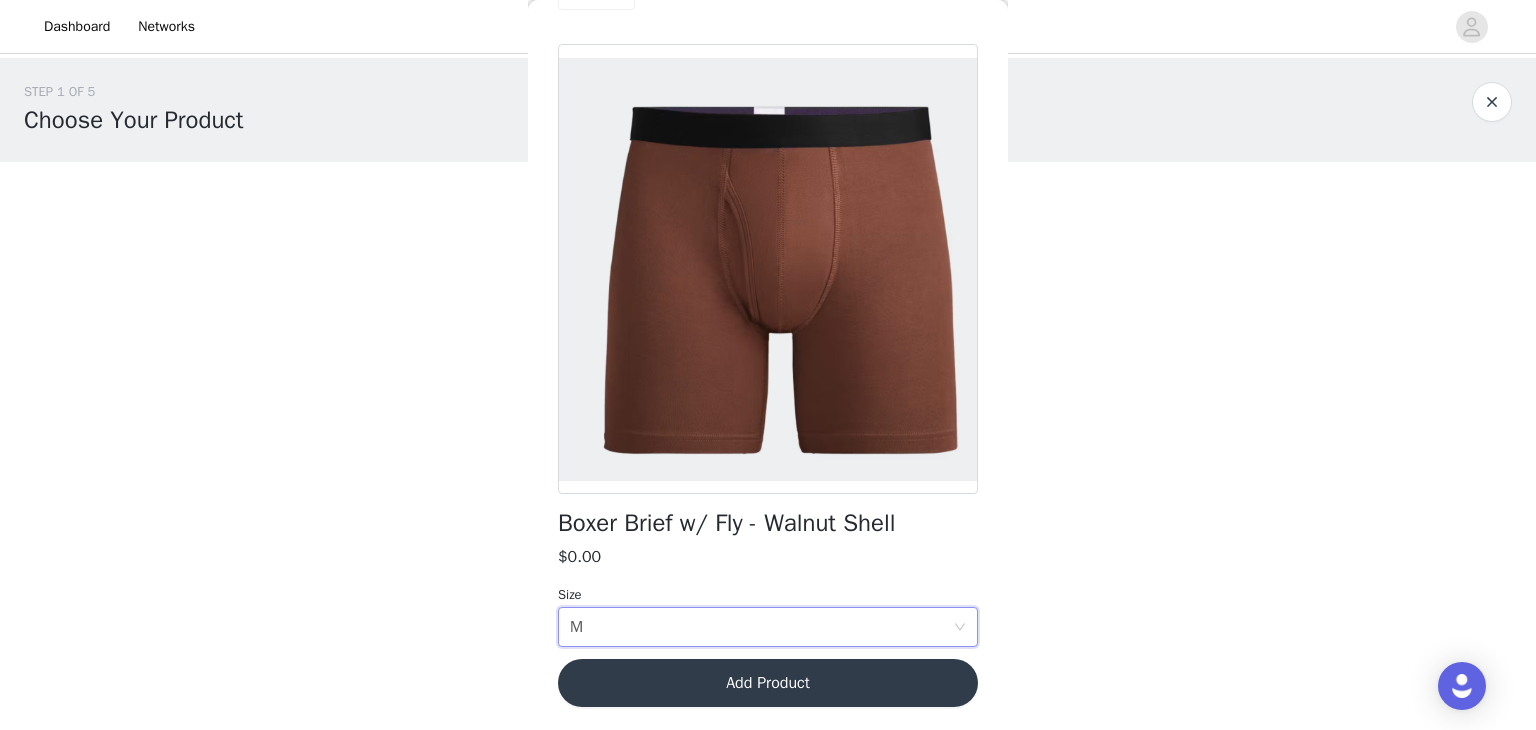 click on "Add Product" at bounding box center [768, 683] 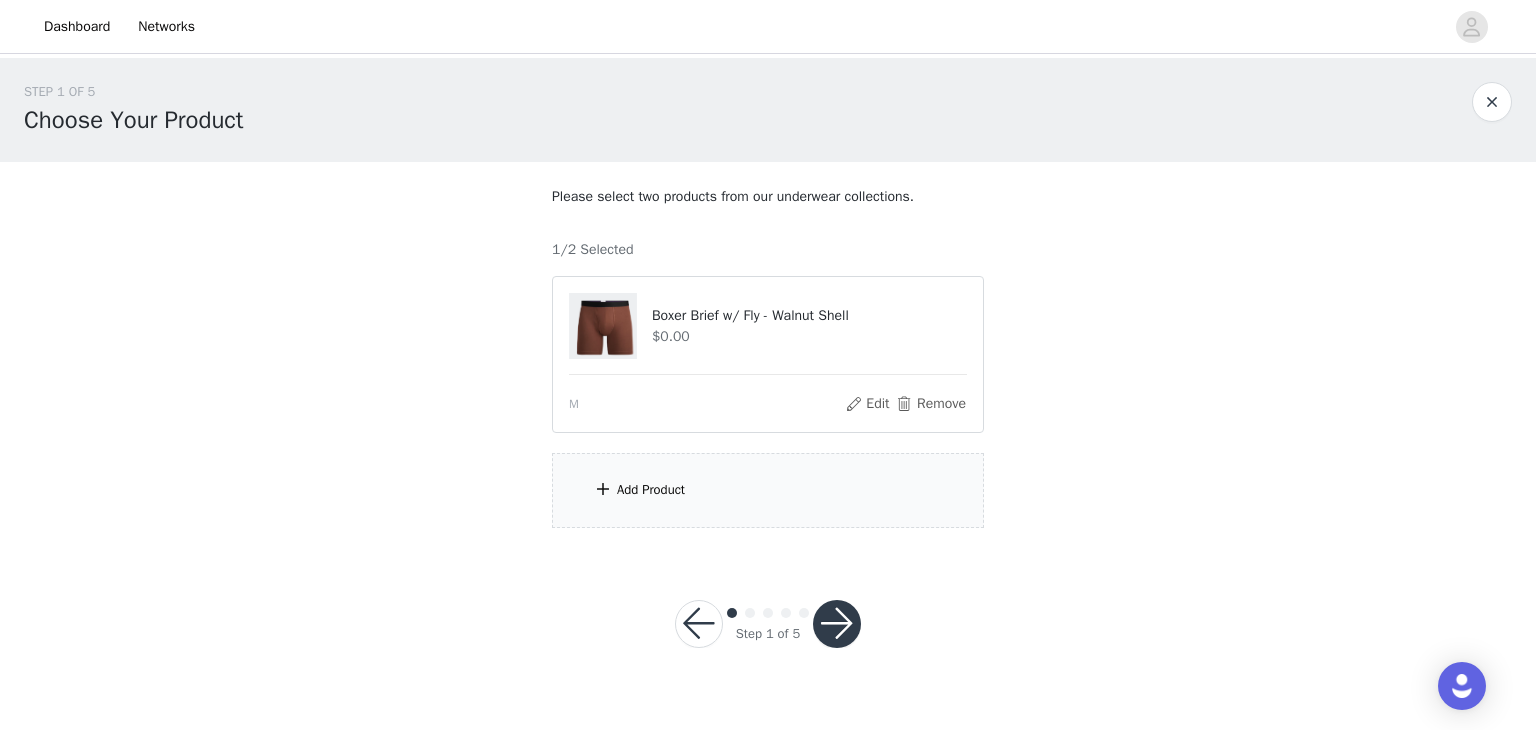 click on "Add Product" at bounding box center [768, 490] 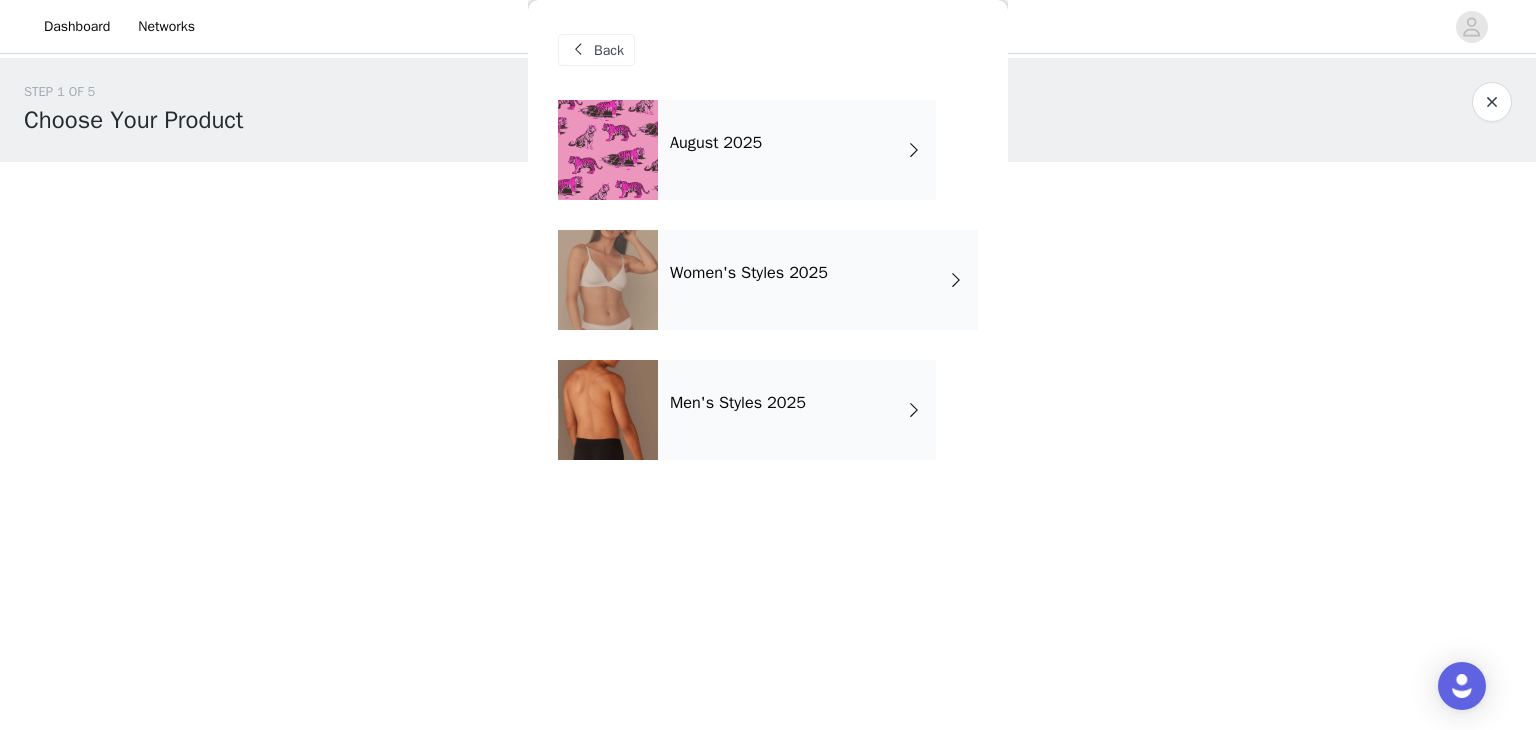 click on "August 2025" at bounding box center (797, 150) 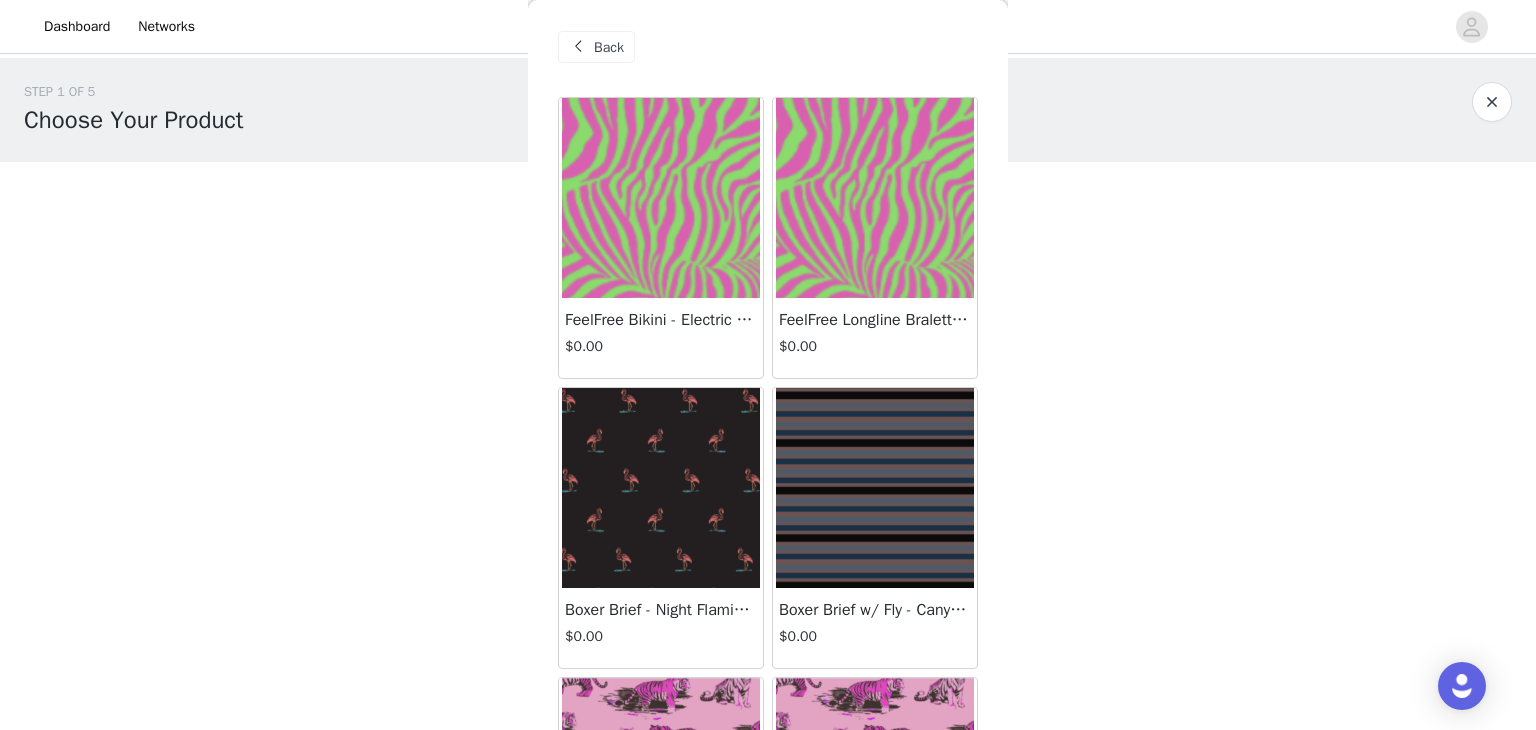 scroll, scrollTop: 0, scrollLeft: 0, axis: both 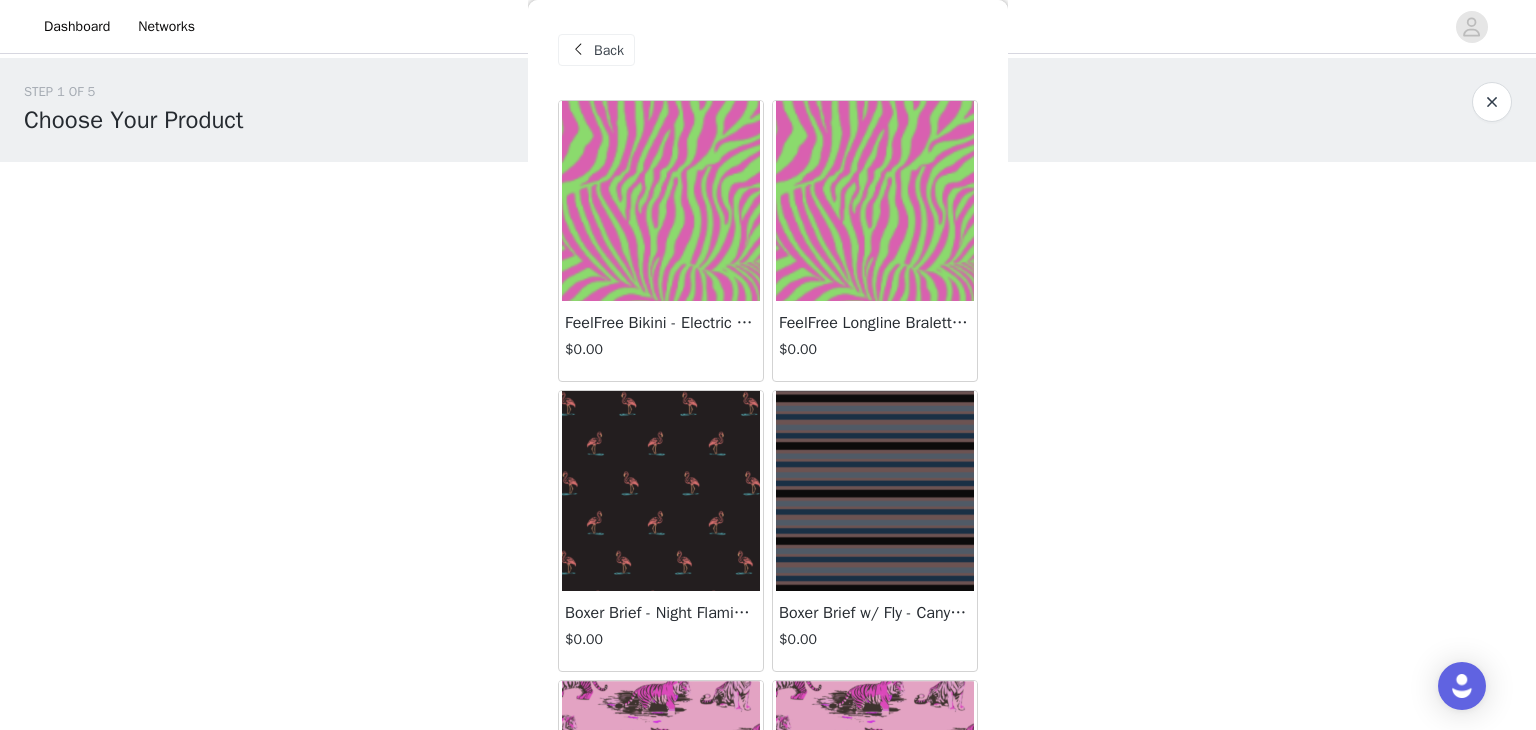 click on "Back" at bounding box center (609, 50) 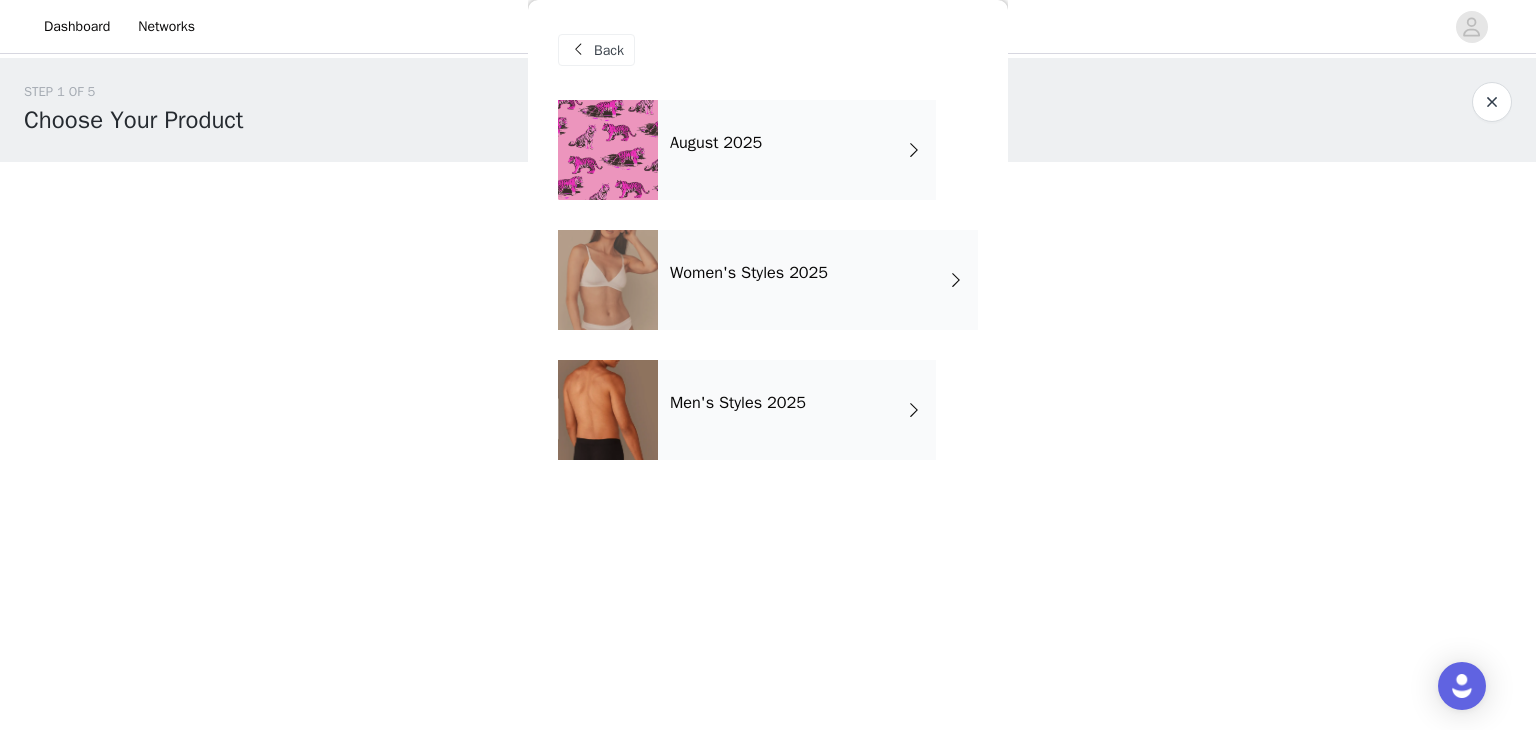 click on "Men's Styles 2025" at bounding box center [738, 403] 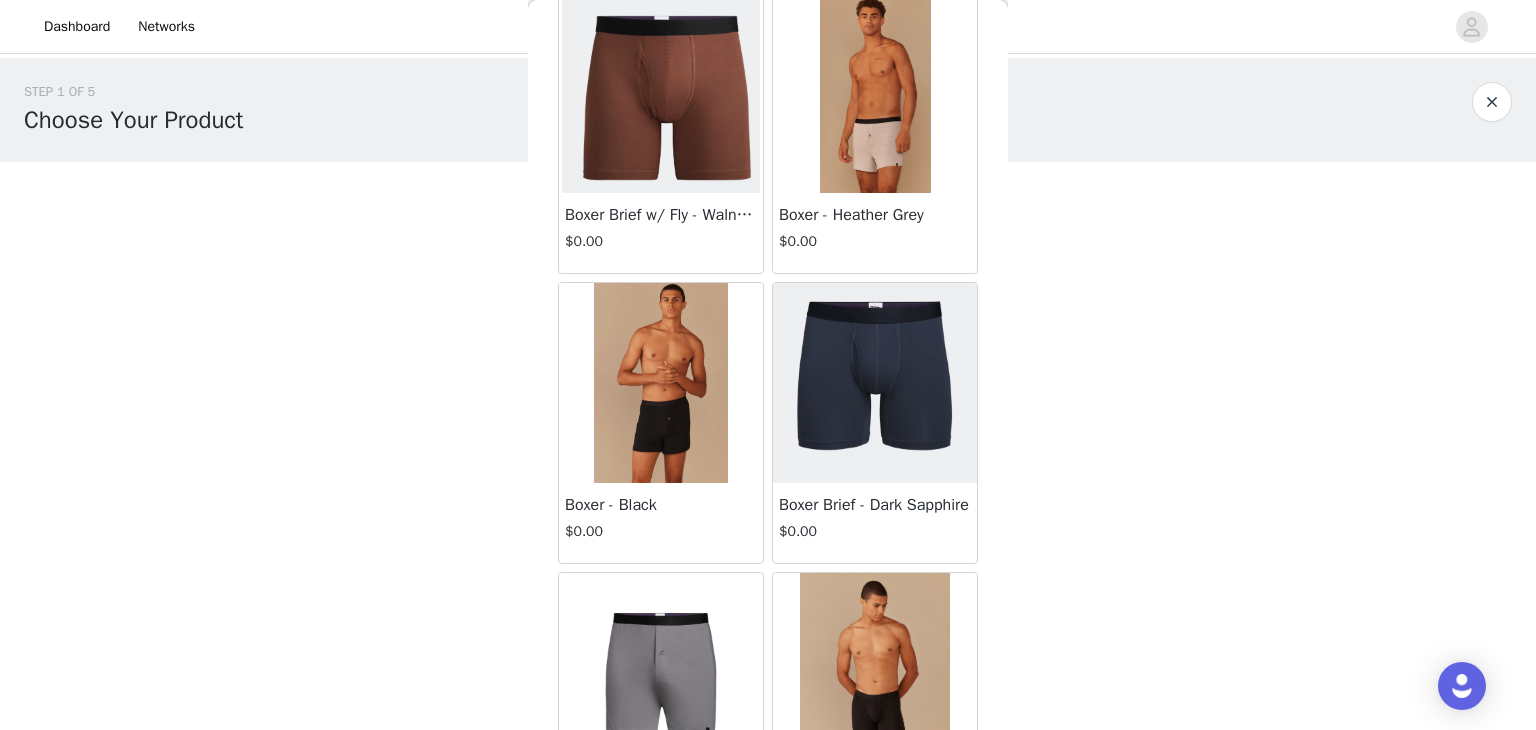 scroll, scrollTop: 1266, scrollLeft: 0, axis: vertical 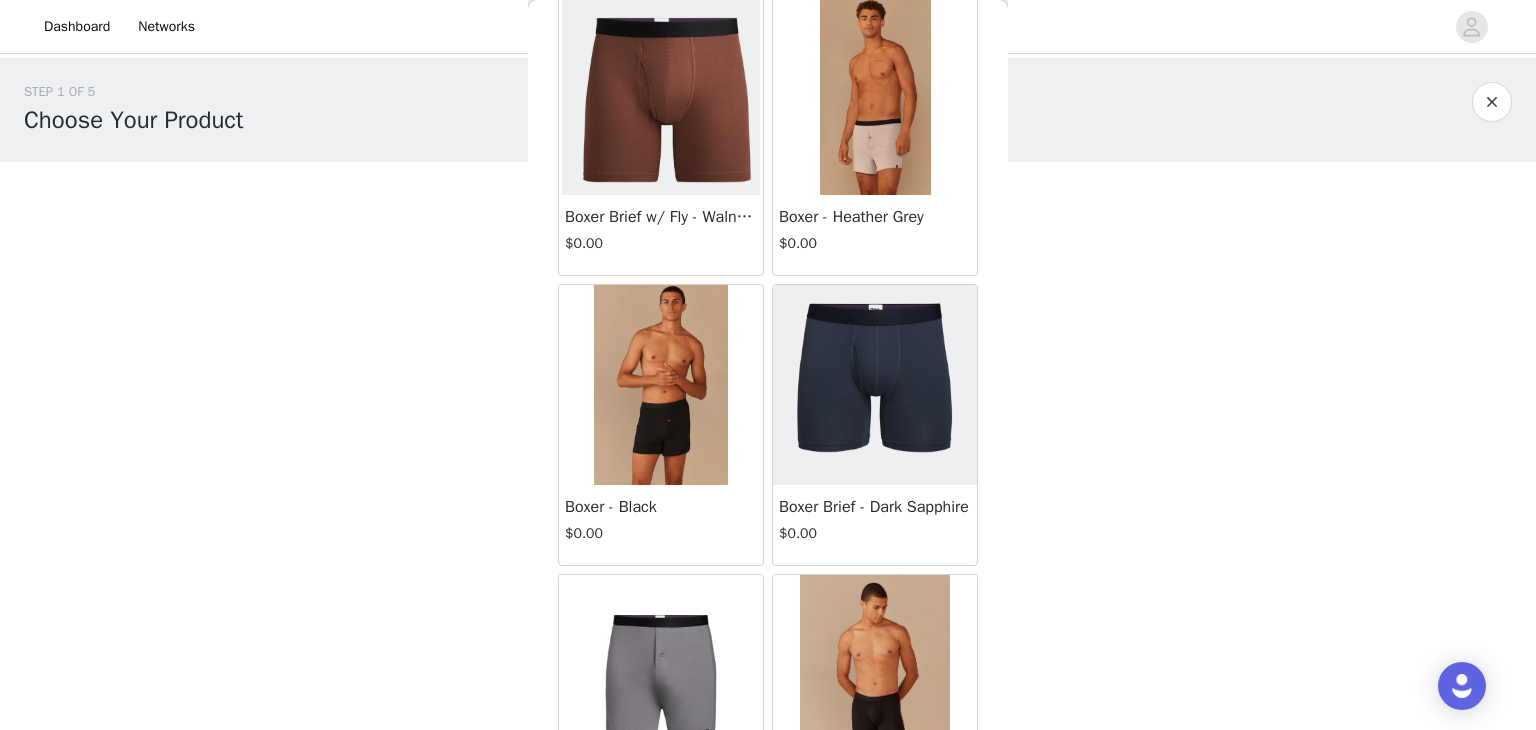 click at bounding box center (875, 675) 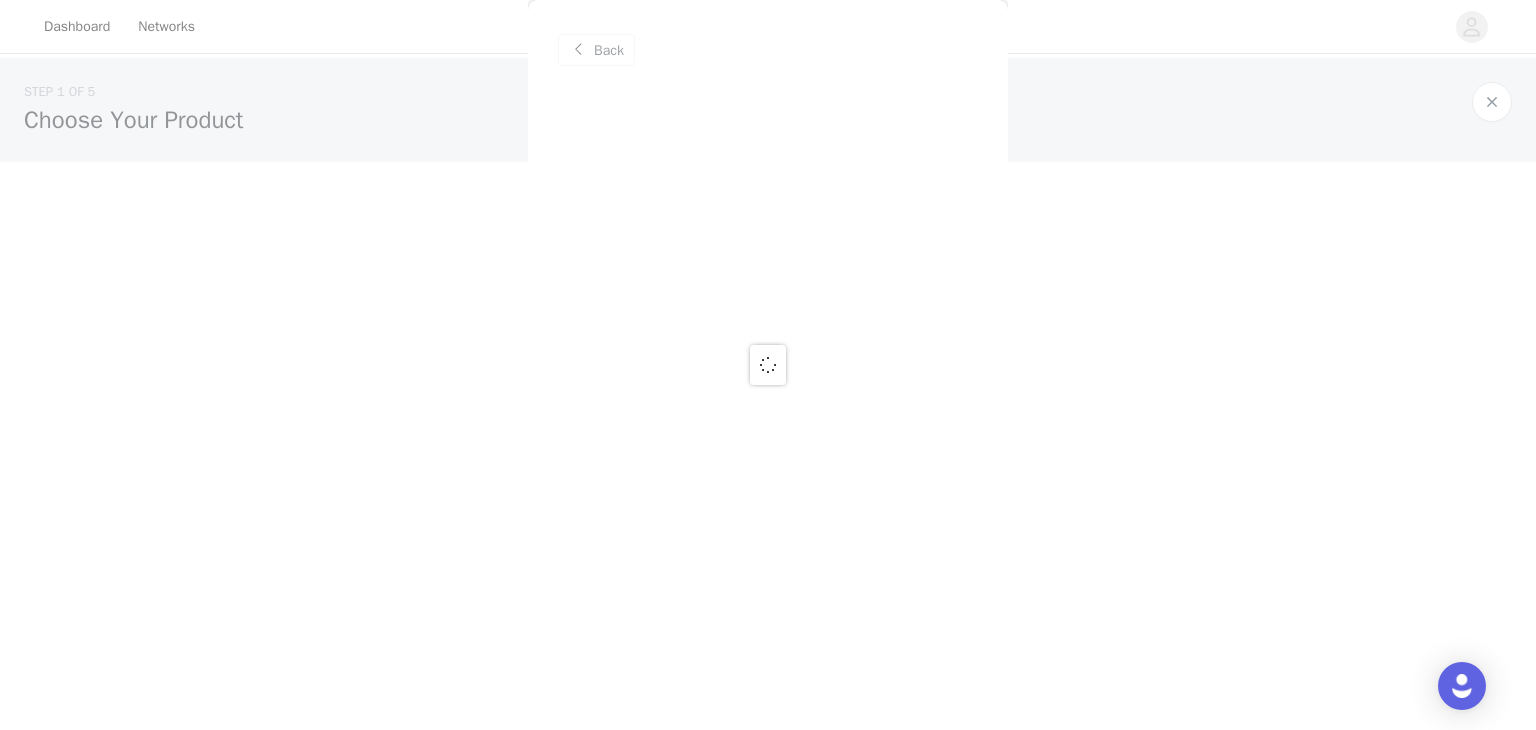 scroll, scrollTop: 0, scrollLeft: 0, axis: both 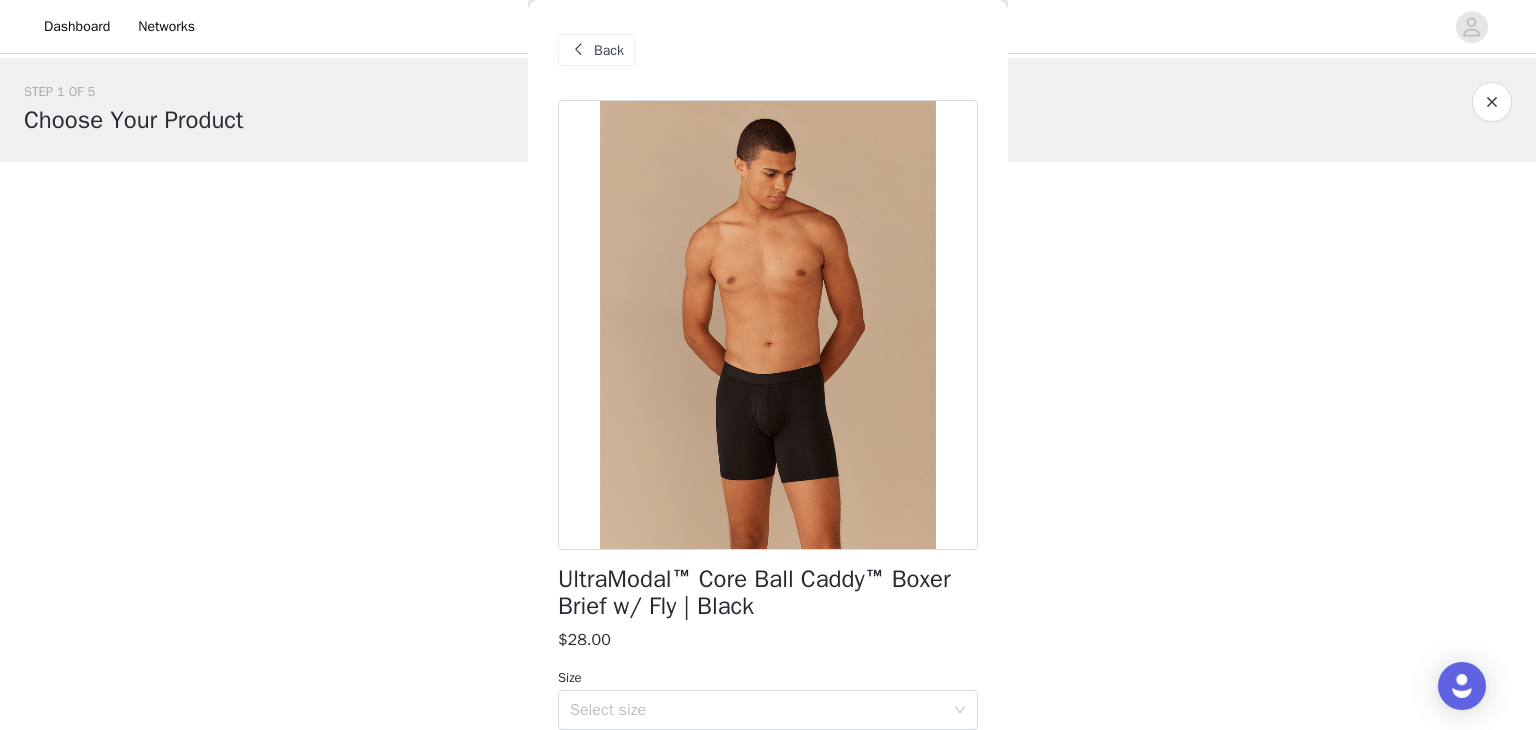 click on "Back" at bounding box center [609, 50] 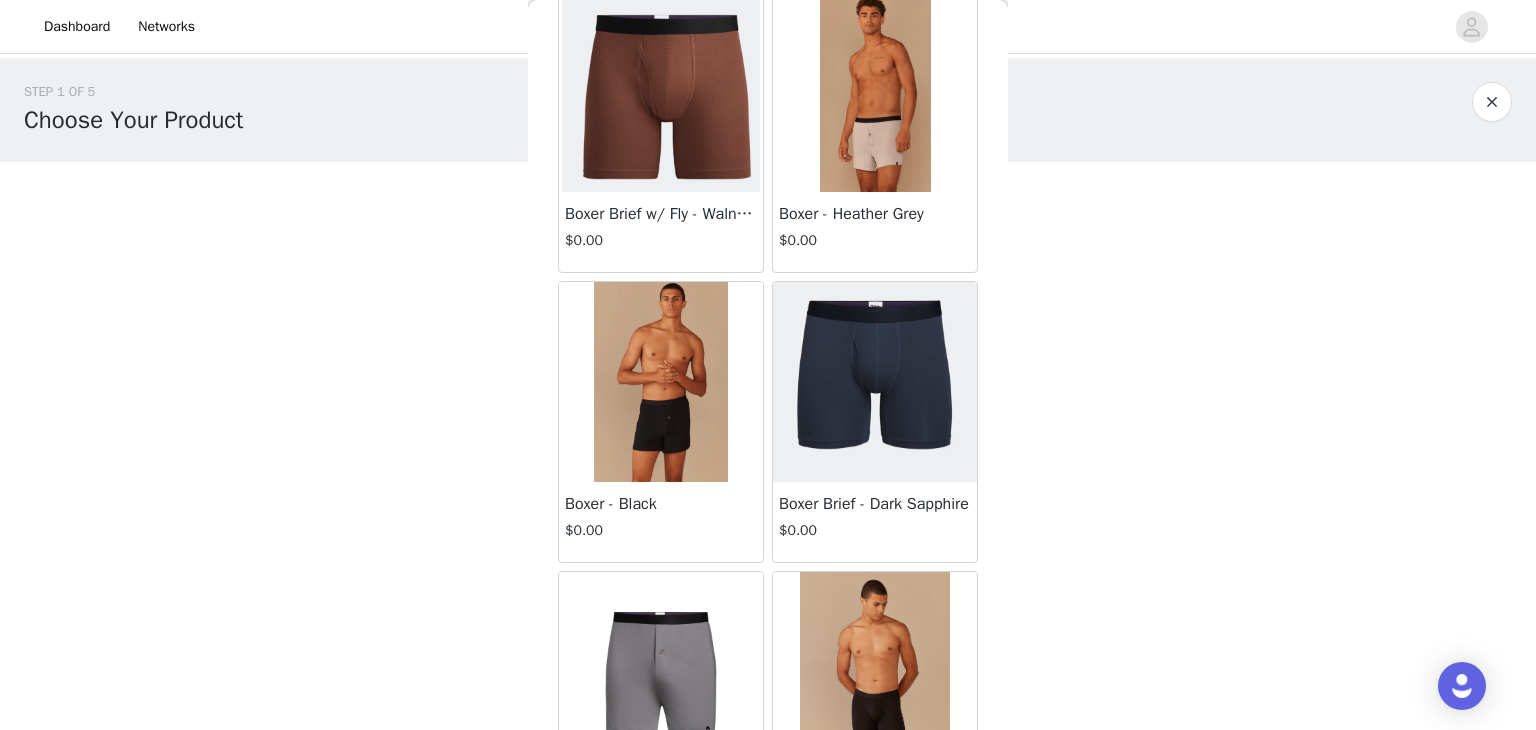 scroll, scrollTop: 1260, scrollLeft: 0, axis: vertical 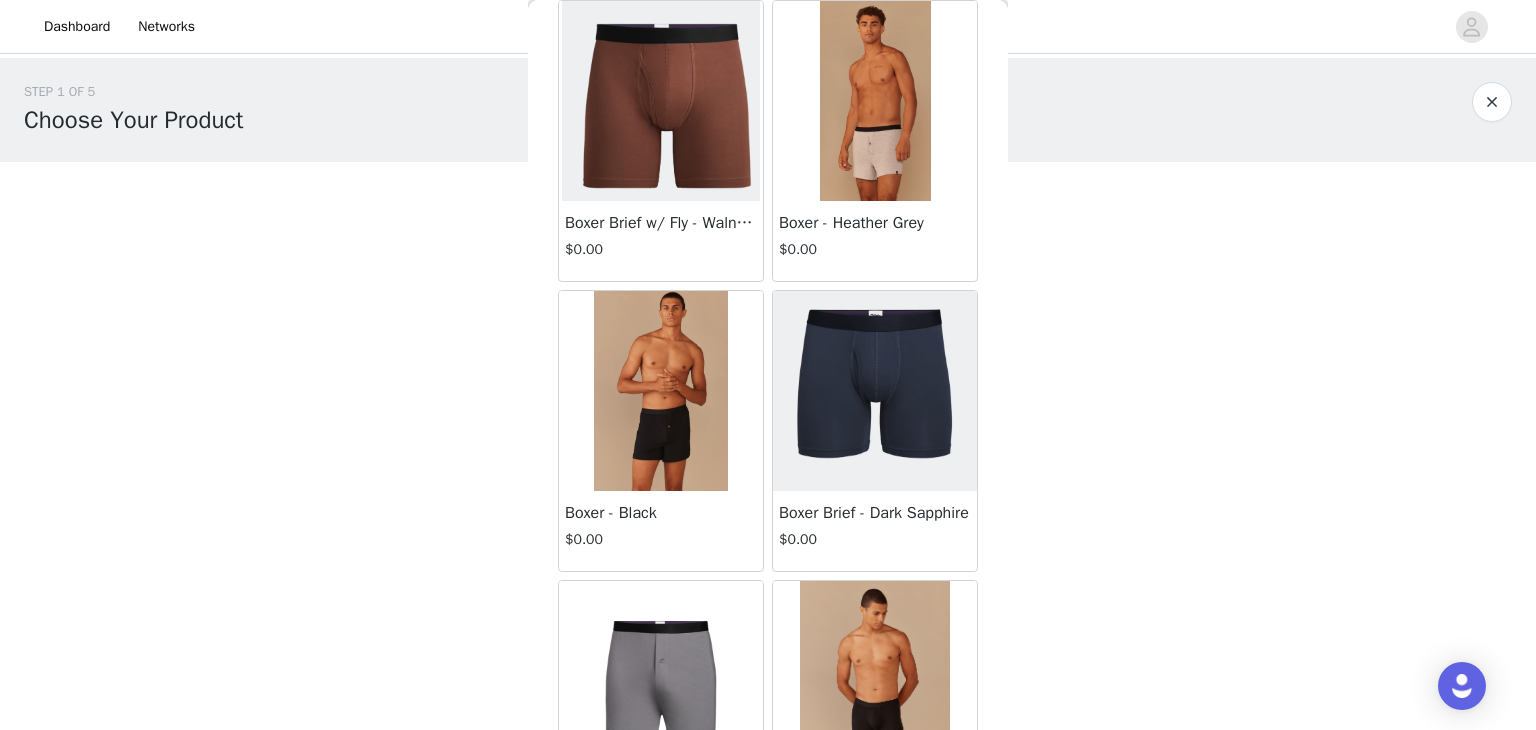 click at bounding box center [875, 391] 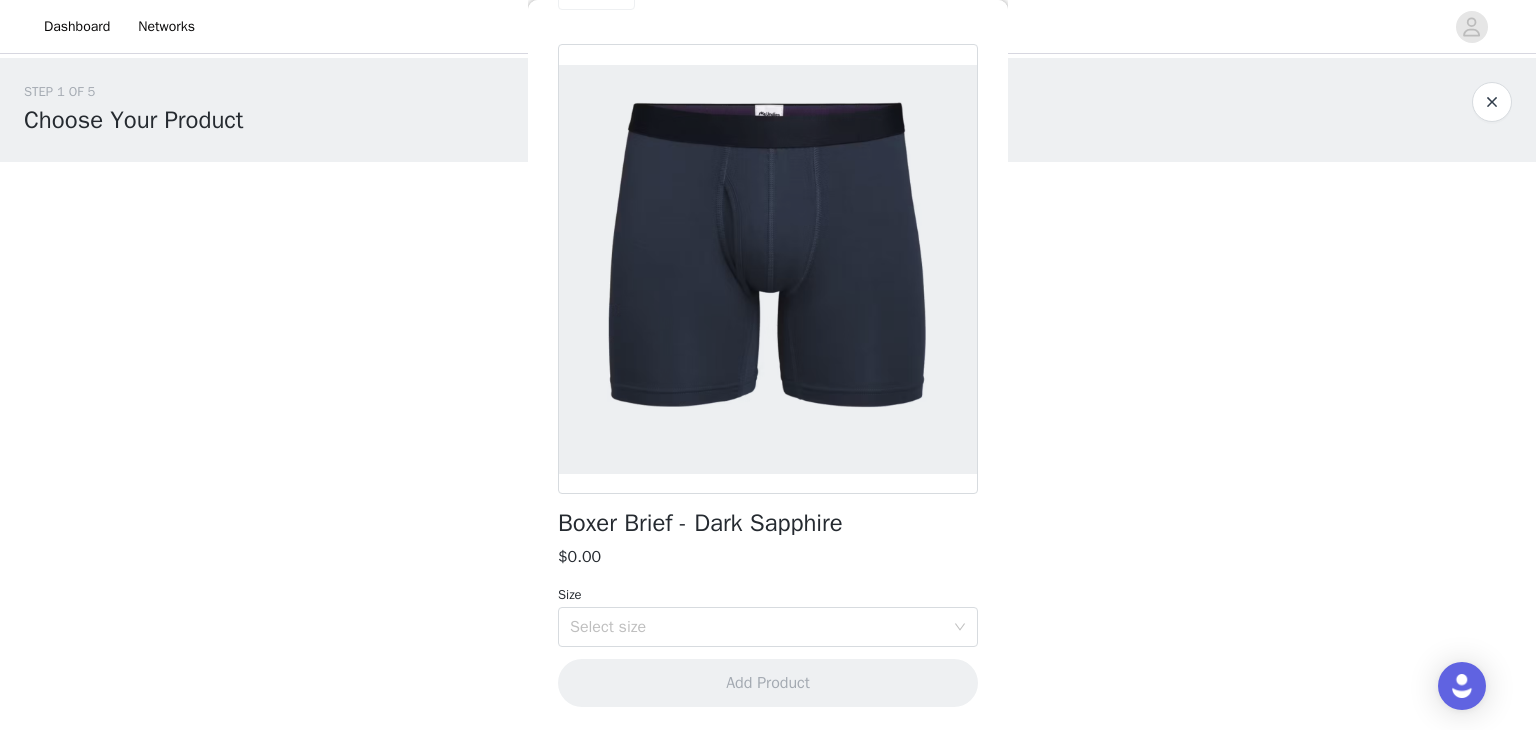 scroll, scrollTop: 0, scrollLeft: 0, axis: both 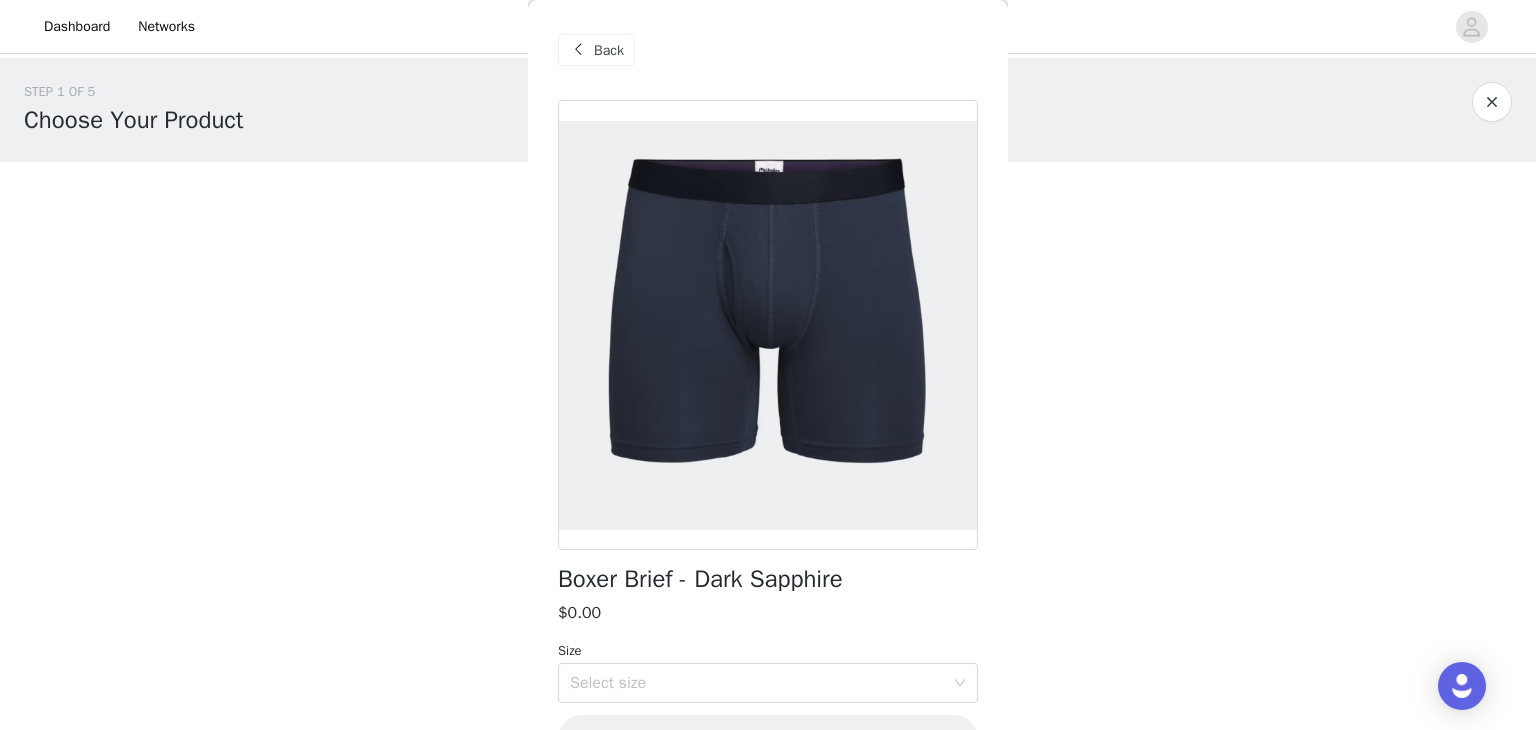 click on "Back" at bounding box center [609, 50] 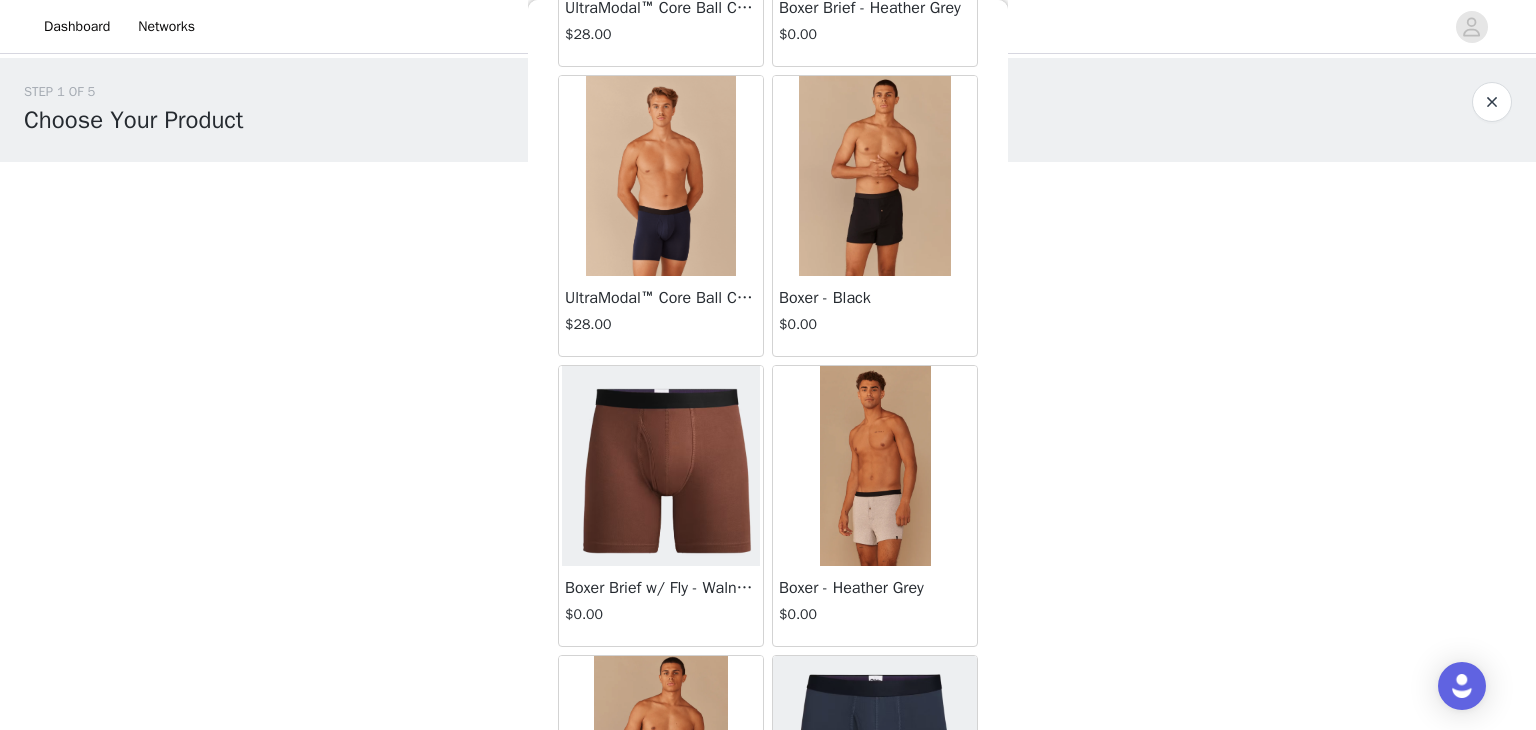 scroll, scrollTop: 886, scrollLeft: 0, axis: vertical 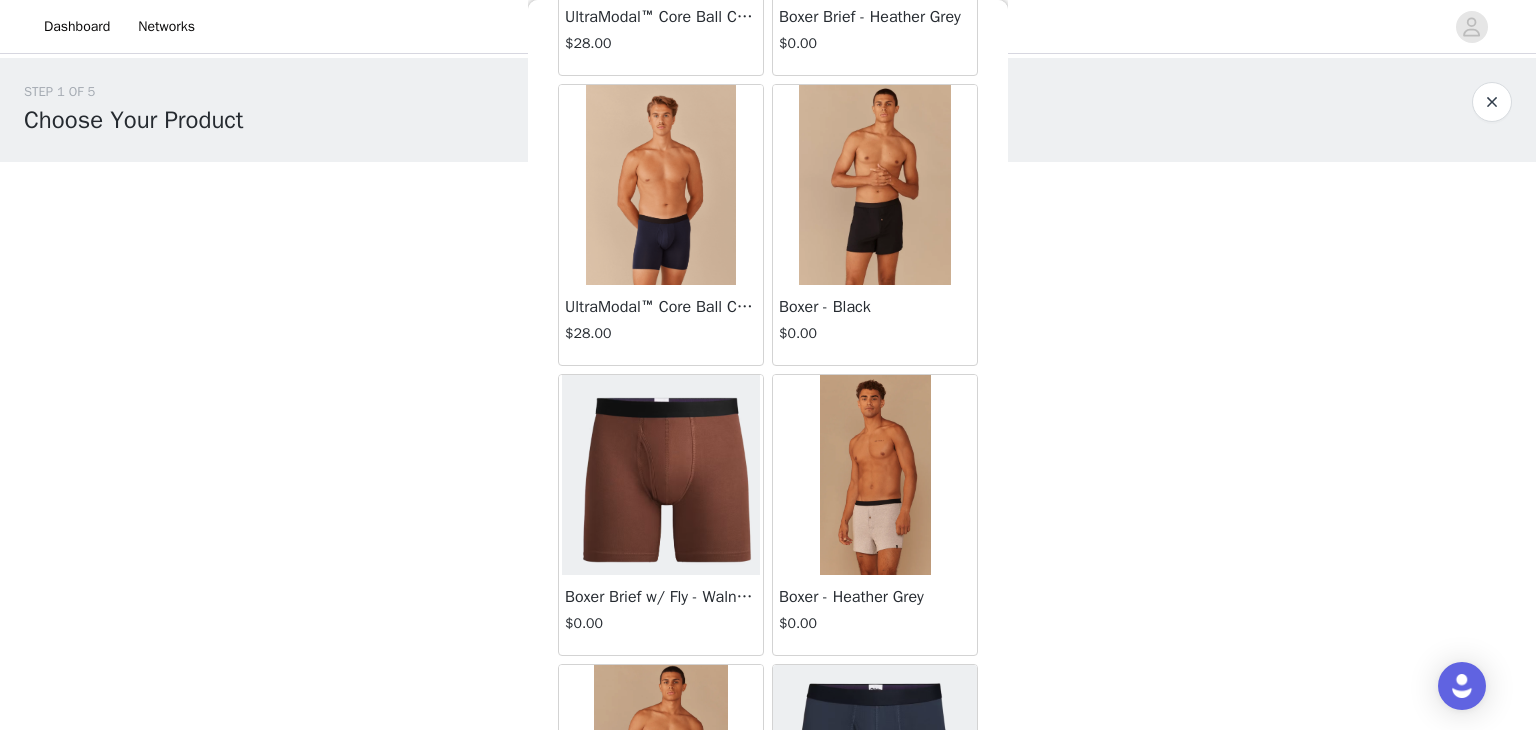 click at bounding box center (661, 185) 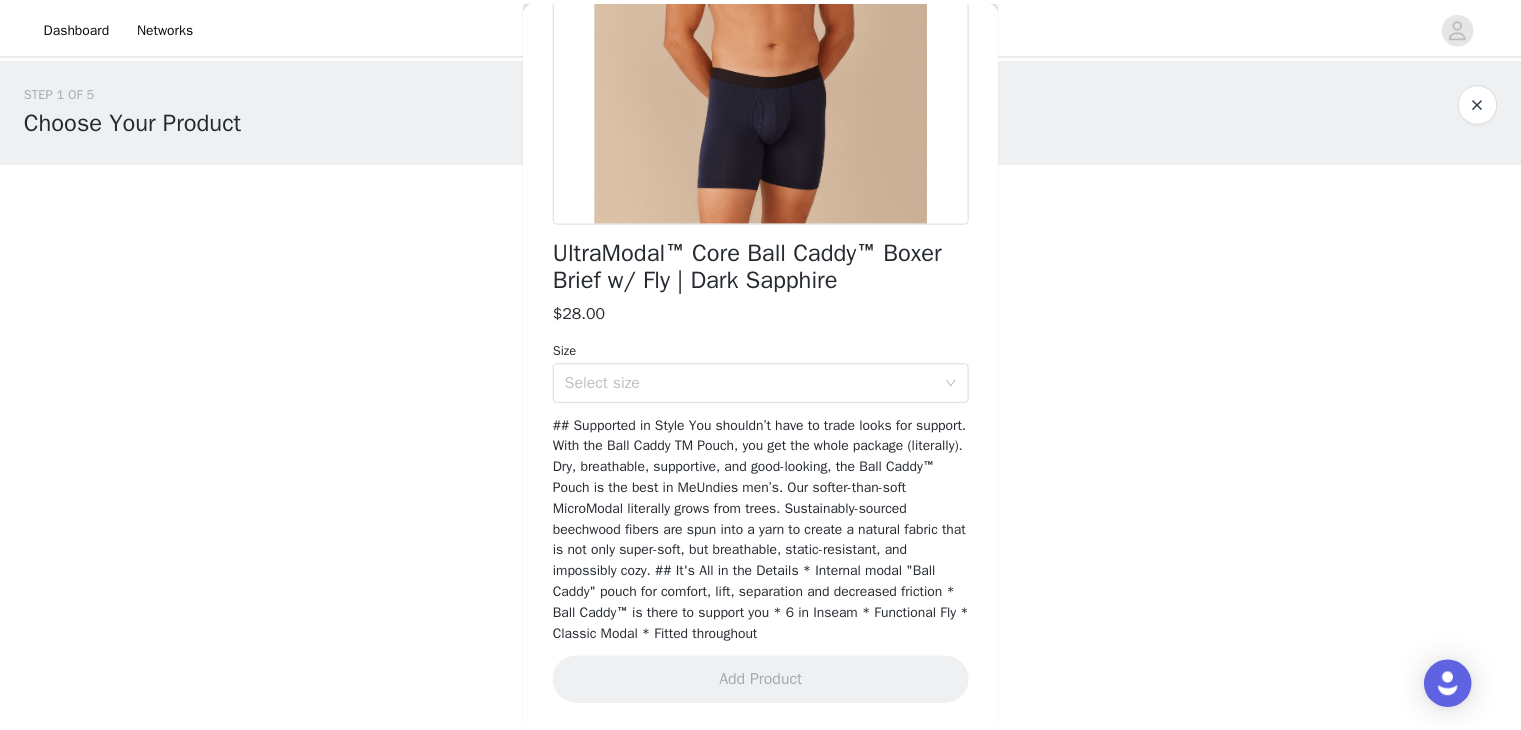 scroll, scrollTop: 326, scrollLeft: 0, axis: vertical 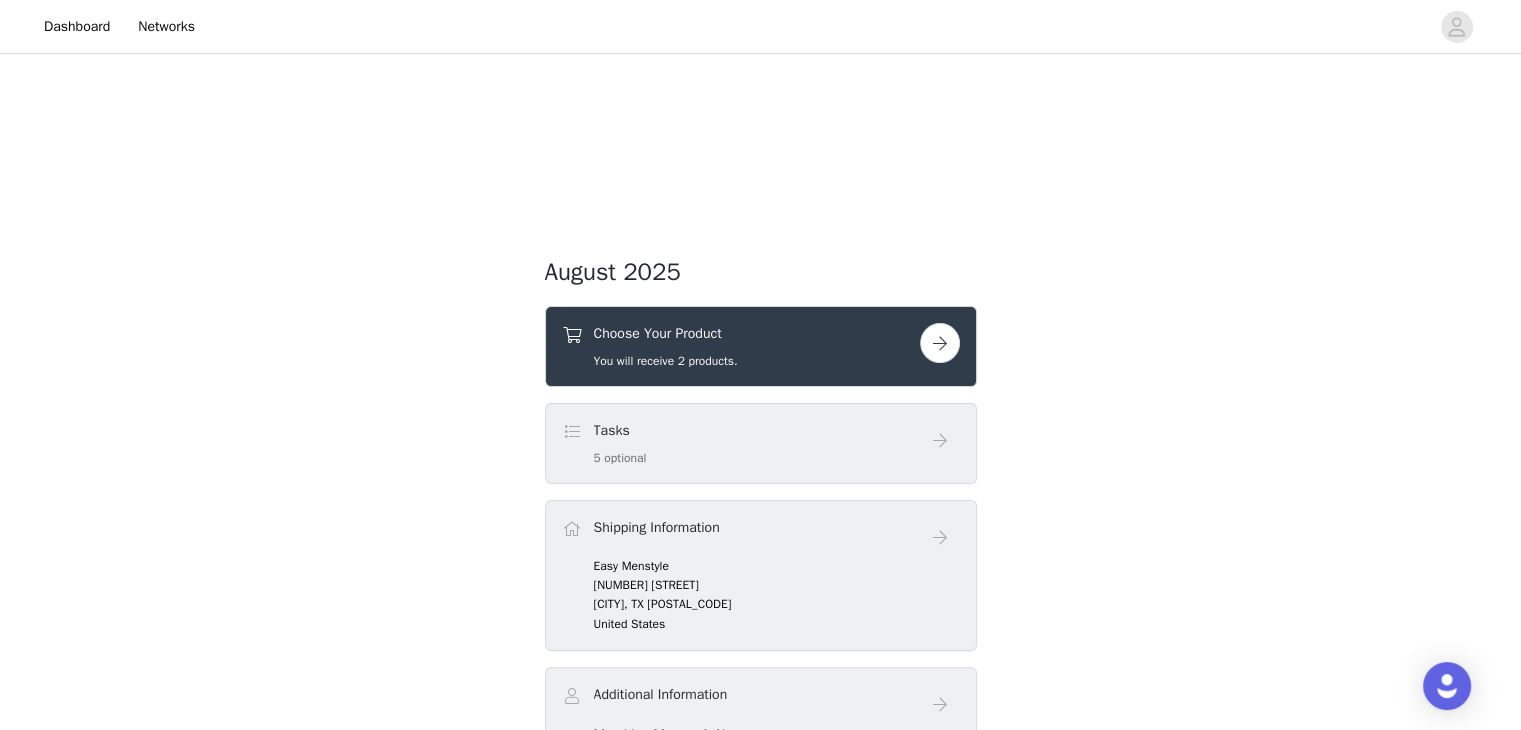 click on "Shipping Information" at bounding box center (741, 531) 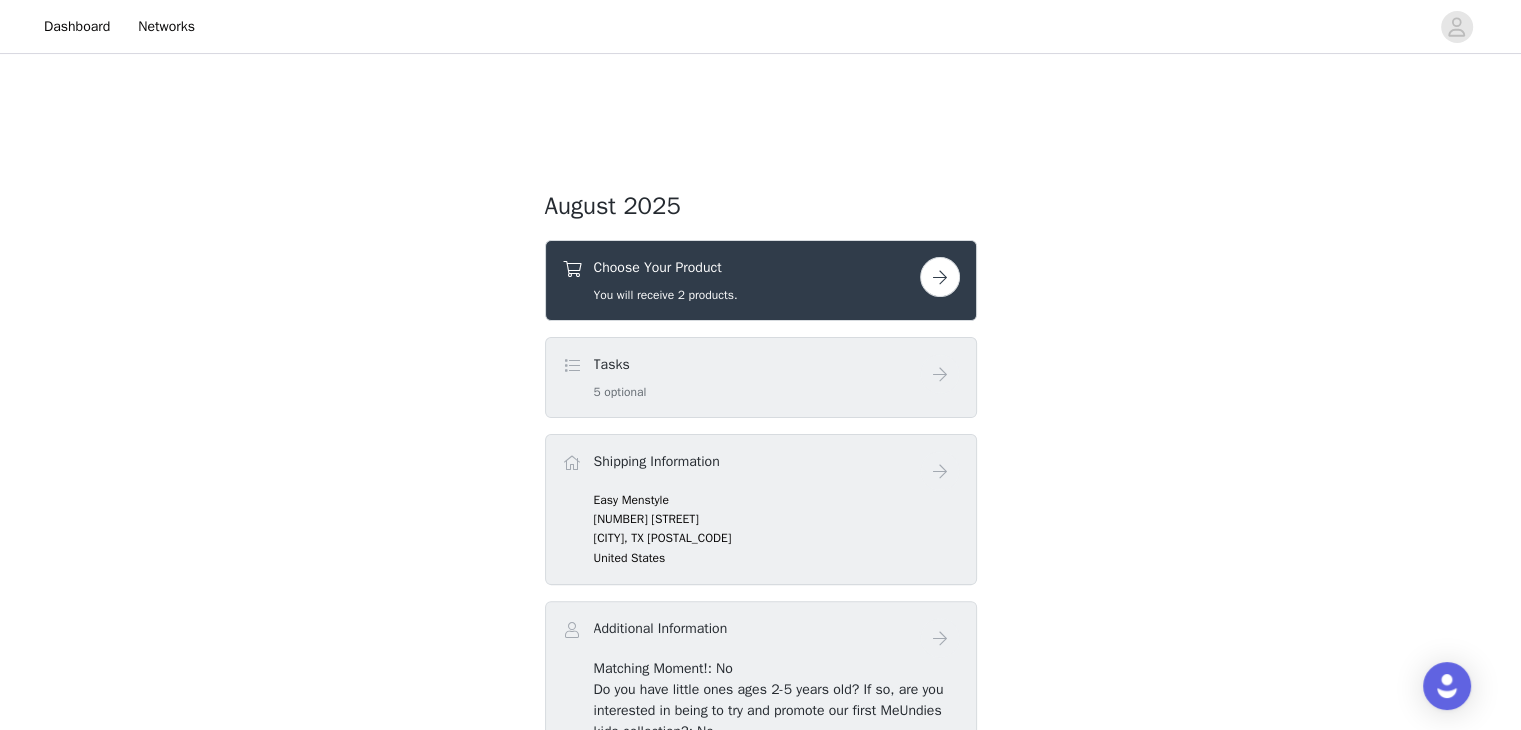 scroll, scrollTop: 339, scrollLeft: 0, axis: vertical 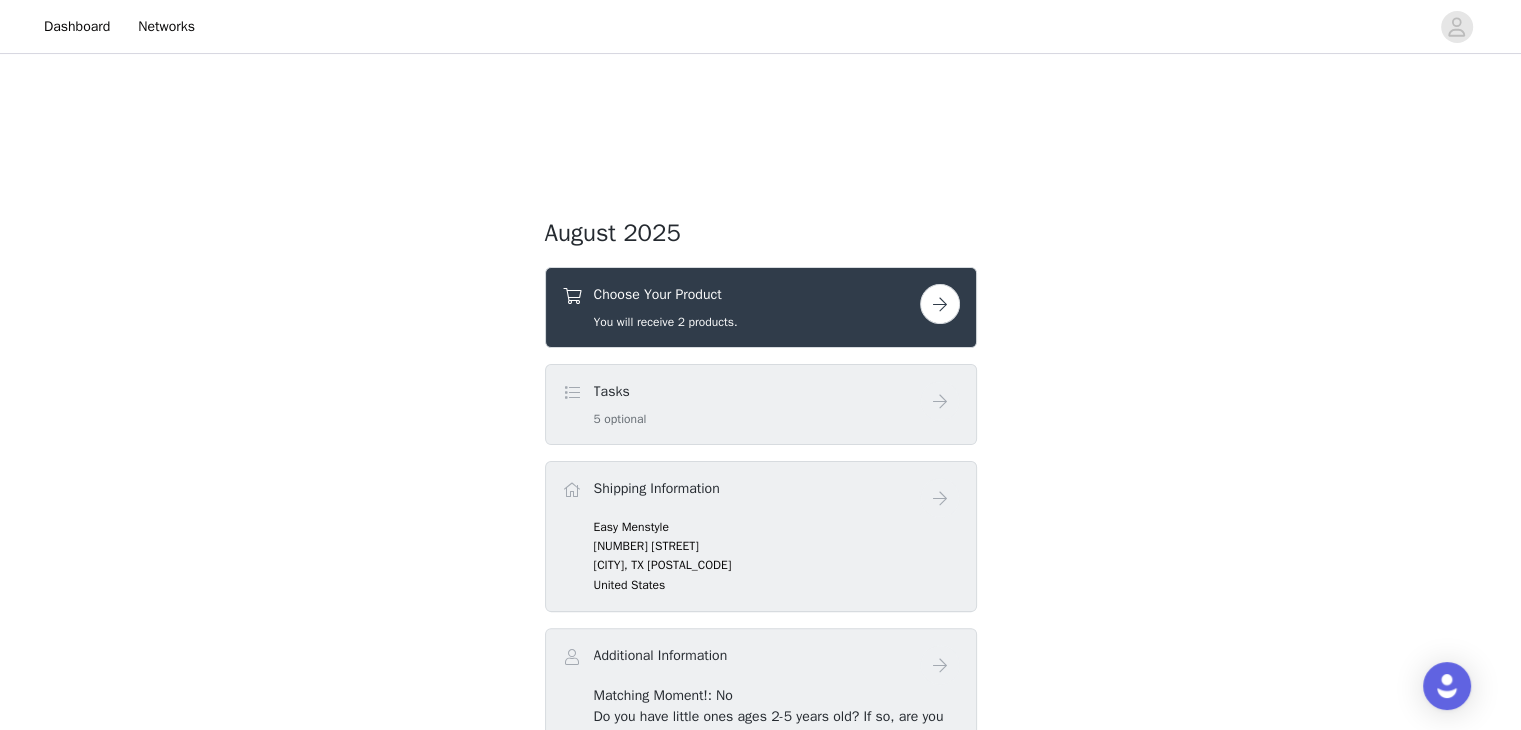 click on "Choose Your Product   You will receive 2 products." at bounding box center (741, 307) 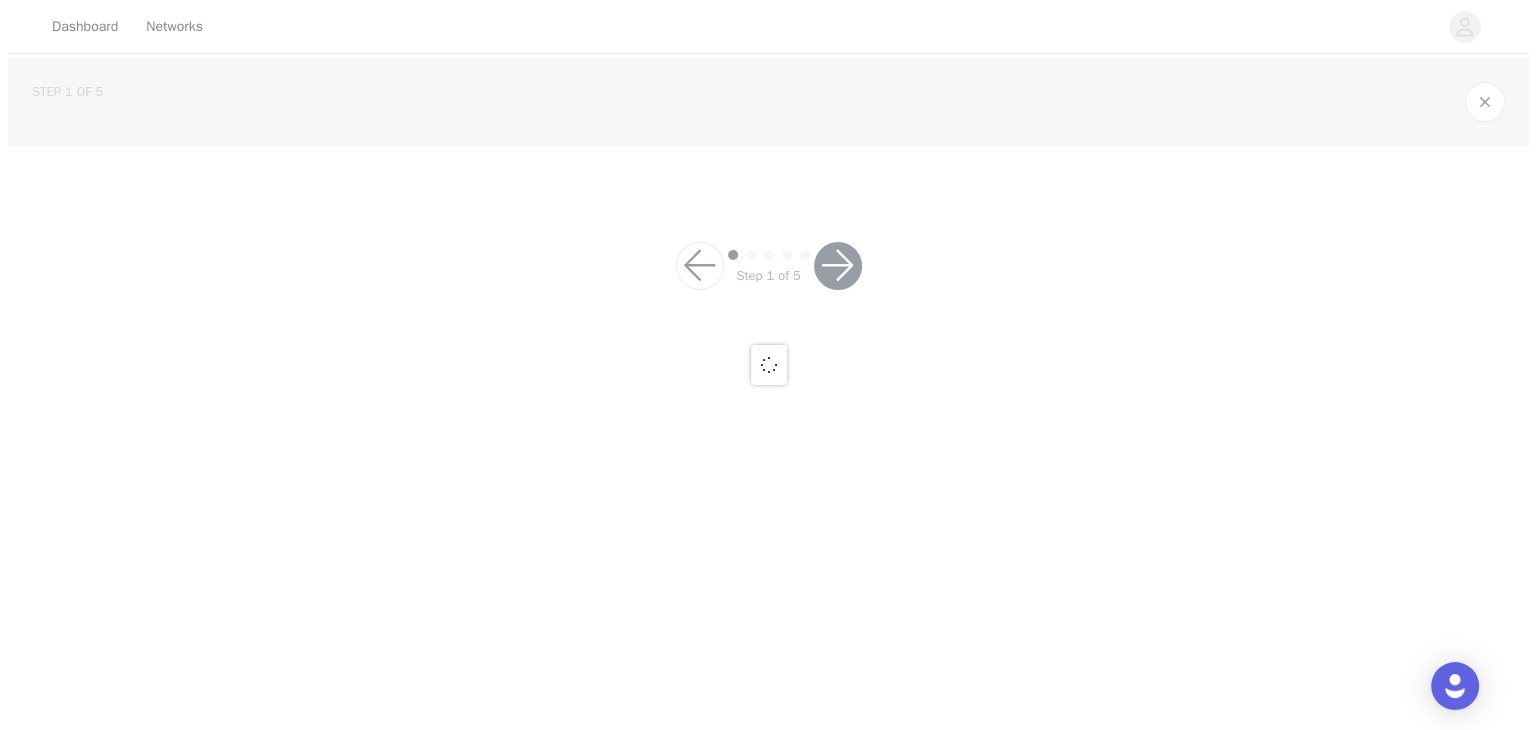 scroll, scrollTop: 0, scrollLeft: 0, axis: both 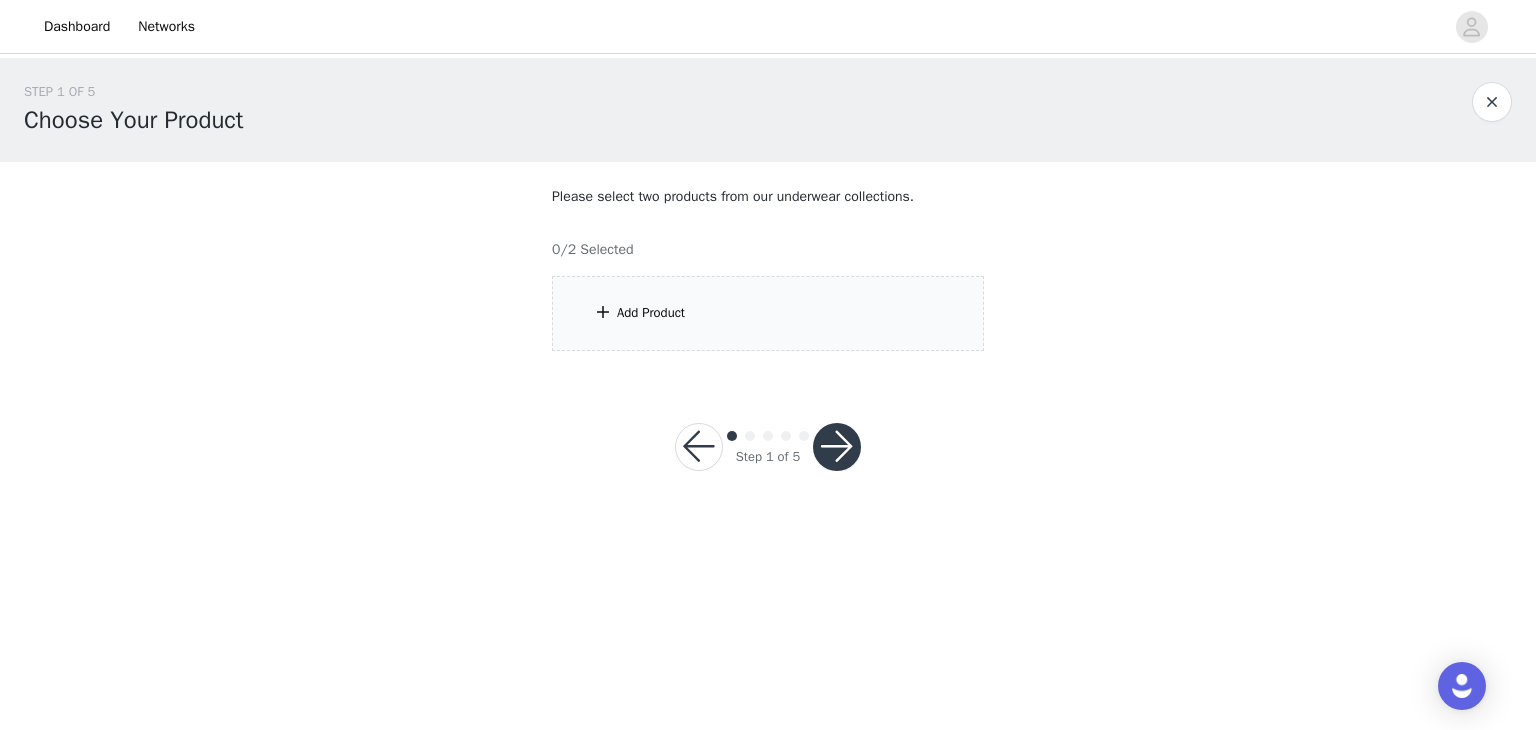 click on "Add Product" at bounding box center [768, 313] 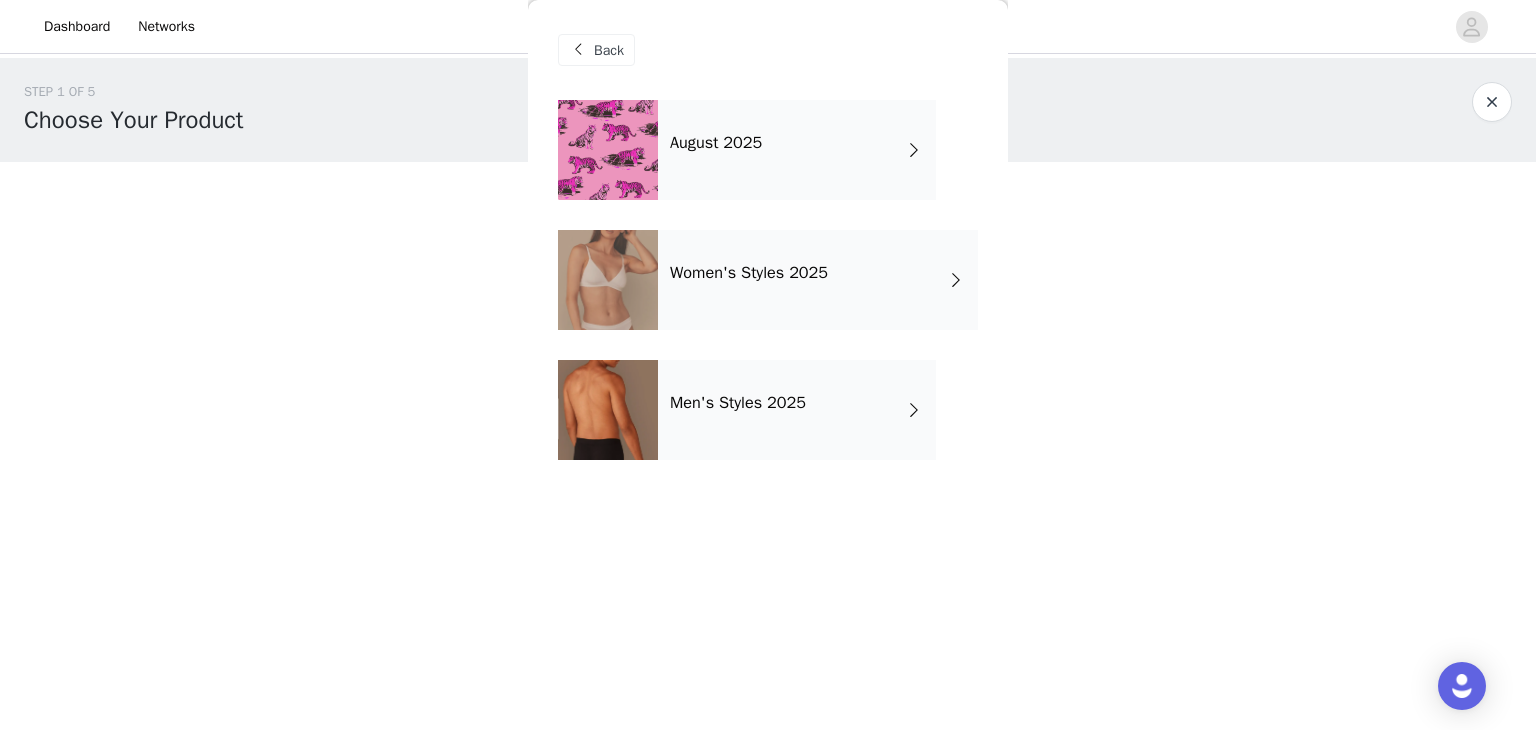 click on "Men's Styles 2025" at bounding box center [797, 410] 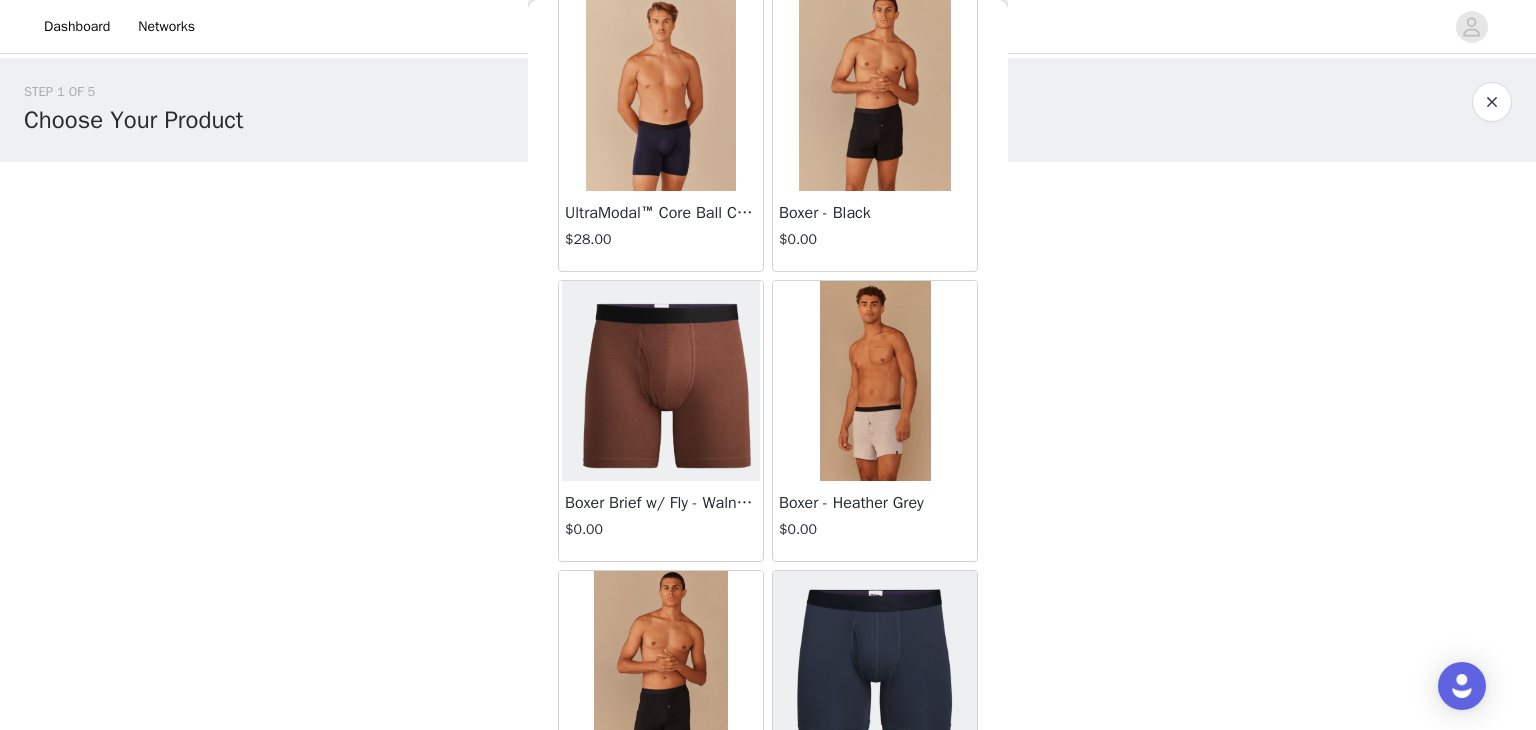 scroll, scrollTop: 1002, scrollLeft: 0, axis: vertical 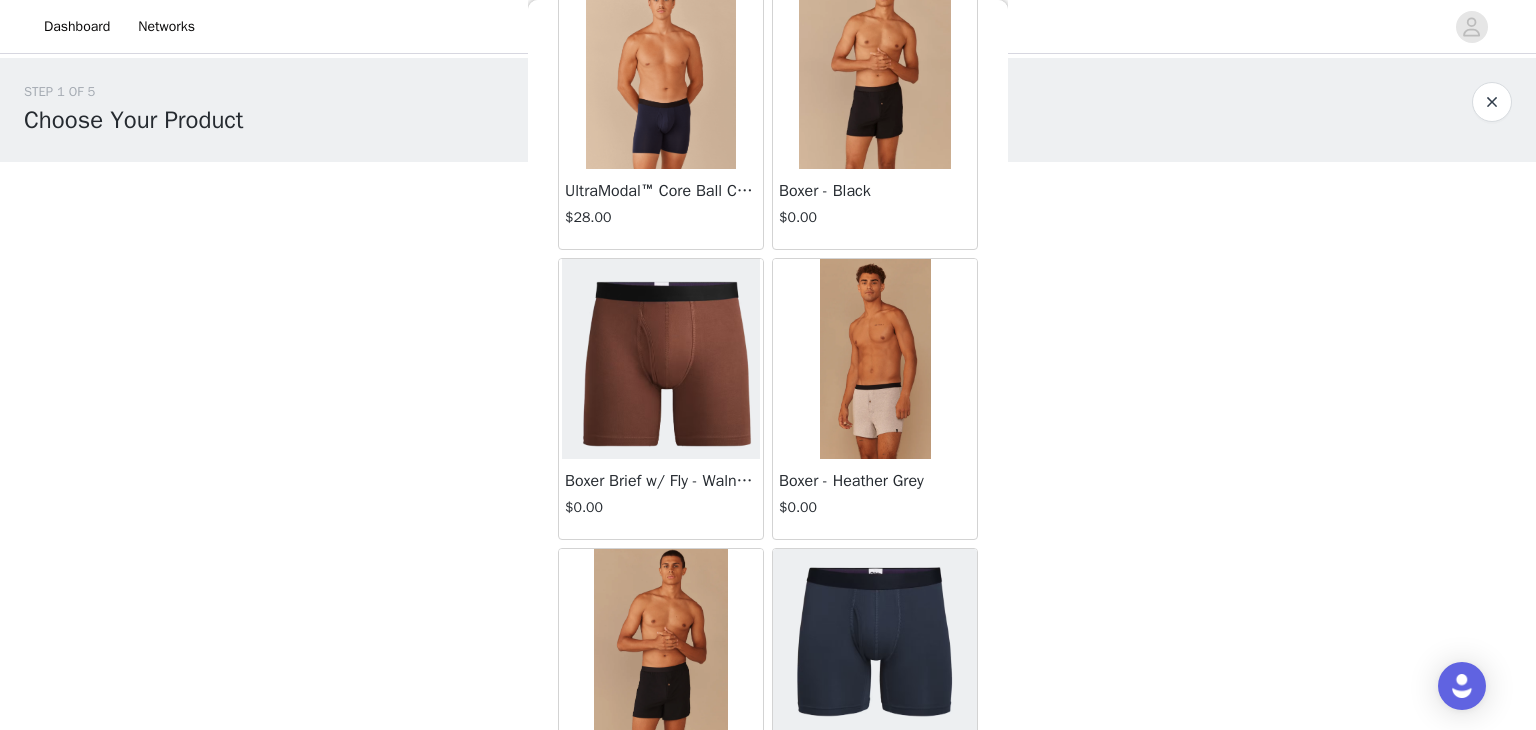 click at bounding box center (661, 359) 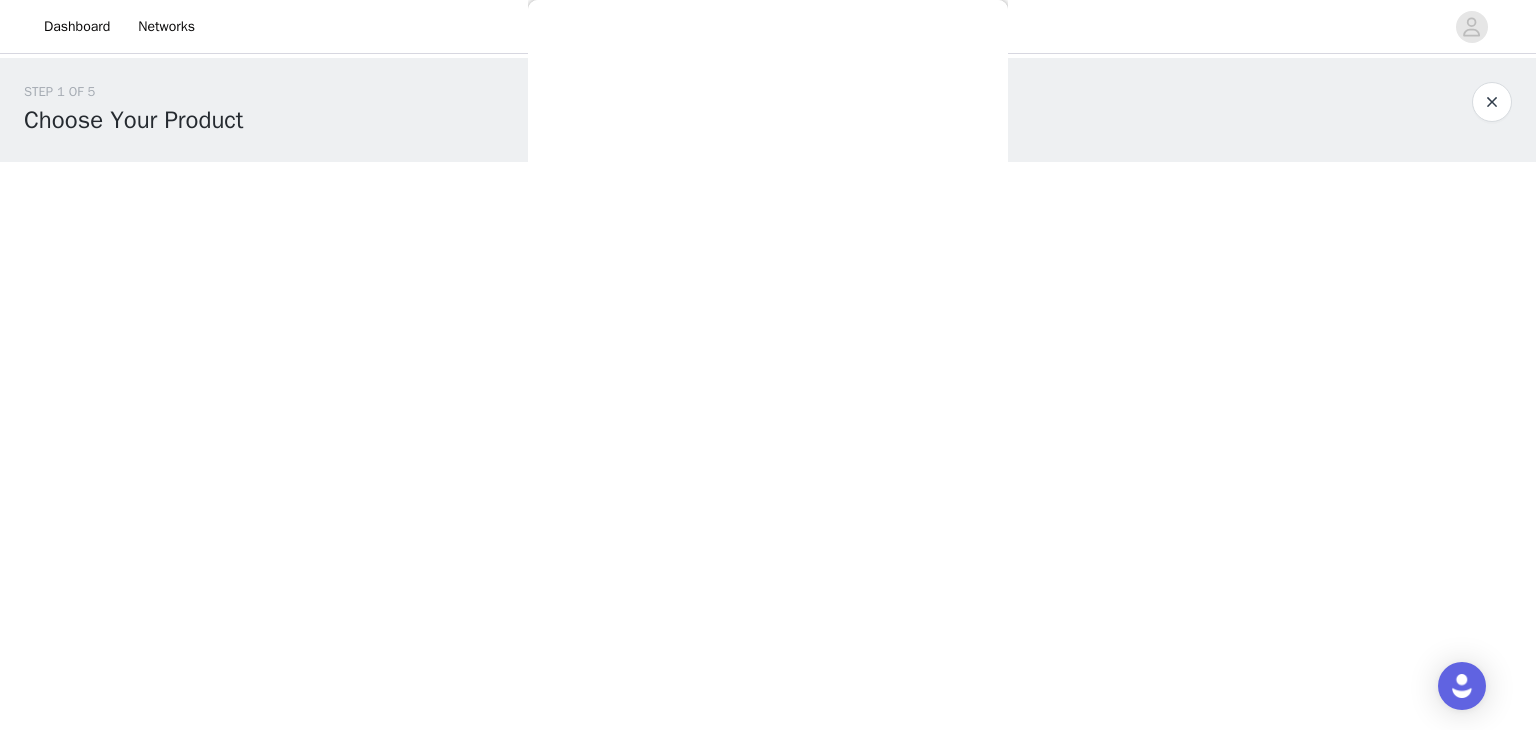 scroll, scrollTop: 56, scrollLeft: 0, axis: vertical 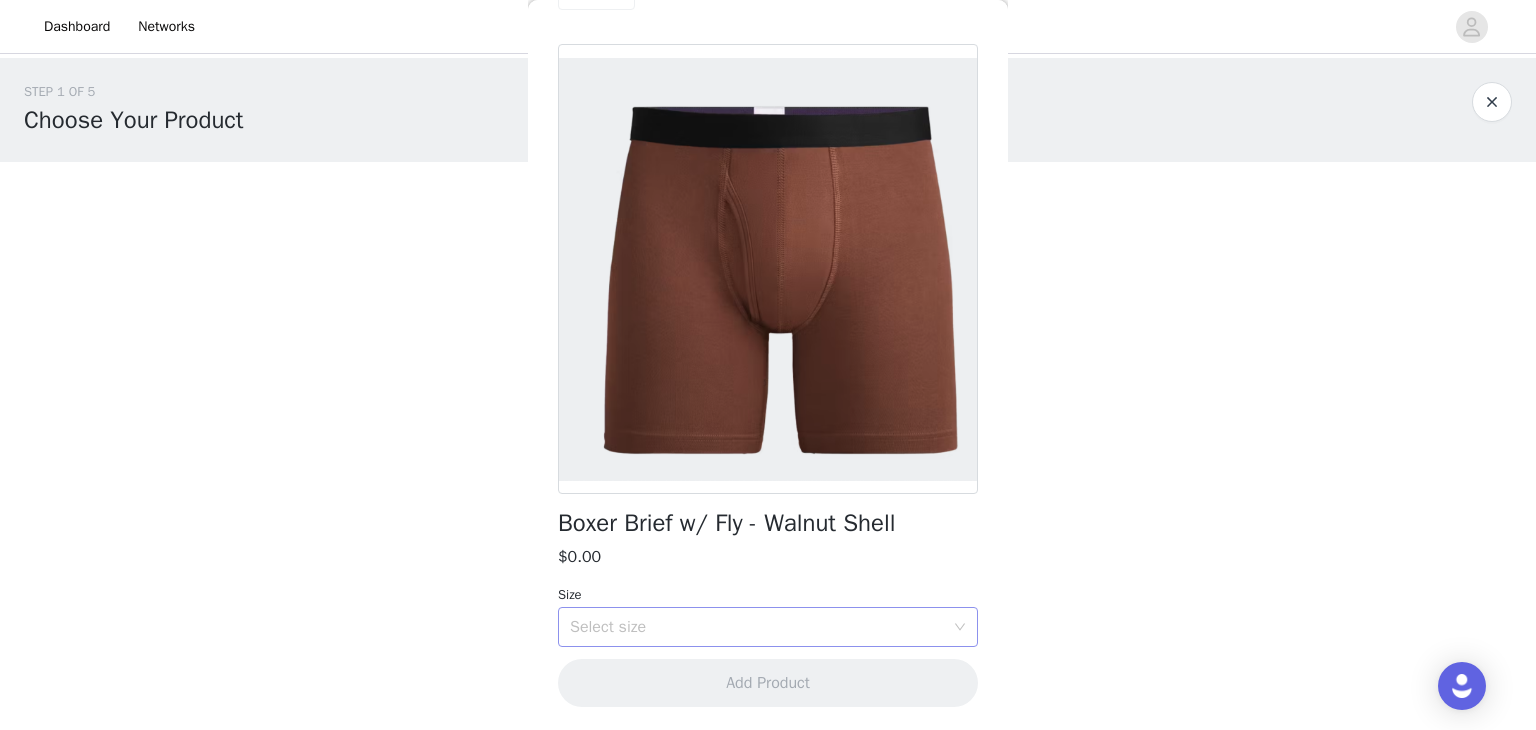 click on "Select size" at bounding box center [757, 627] 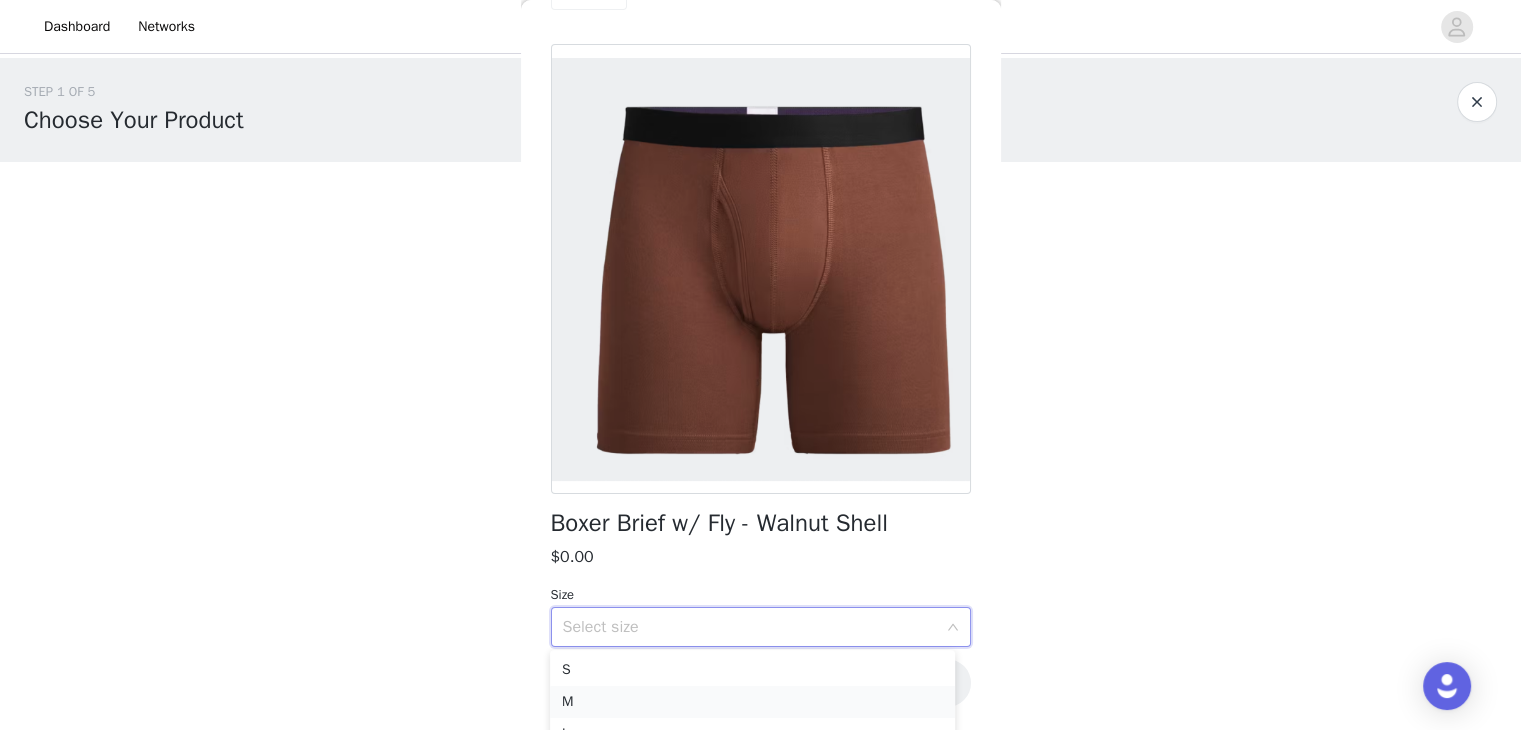 click on "M" at bounding box center (752, 702) 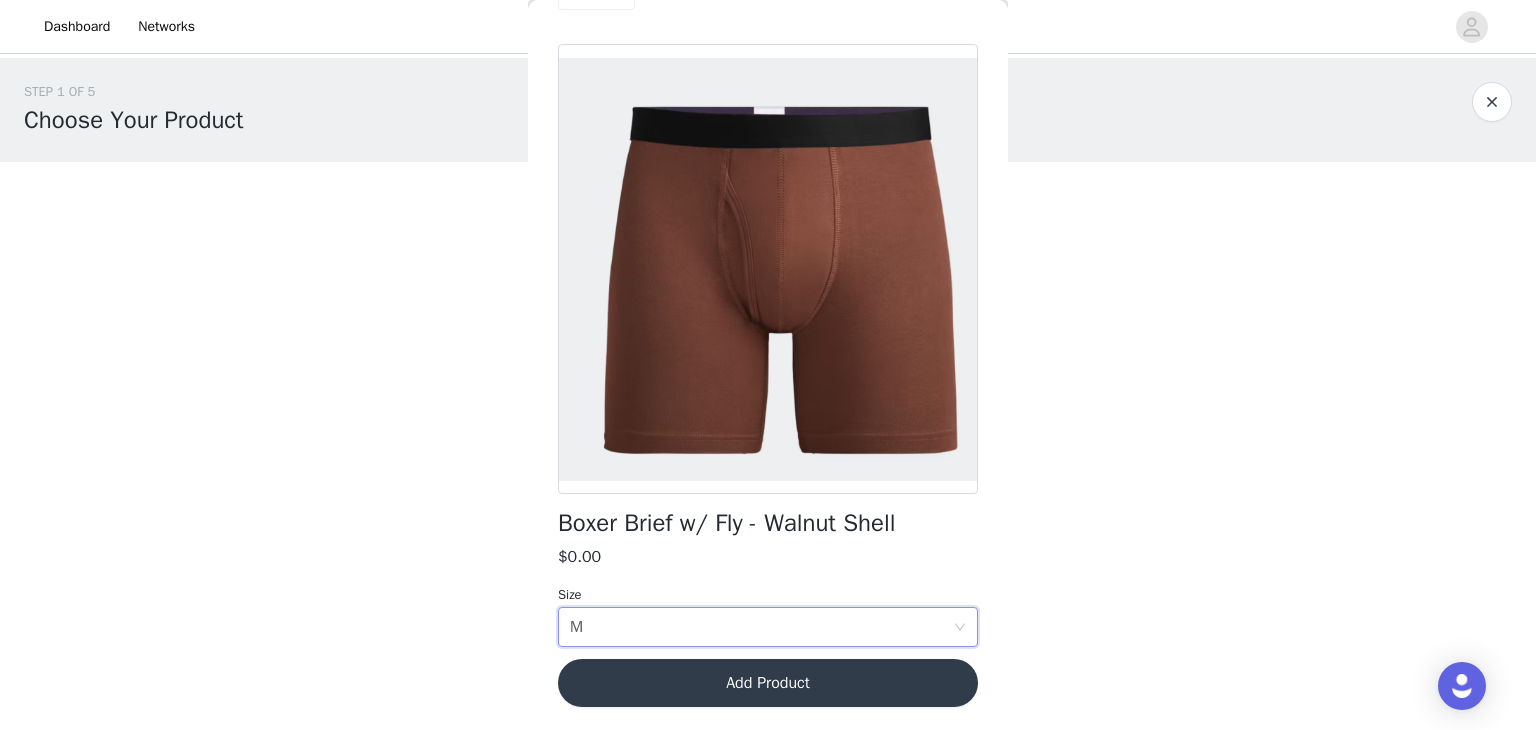 click on "Add Product" at bounding box center [768, 683] 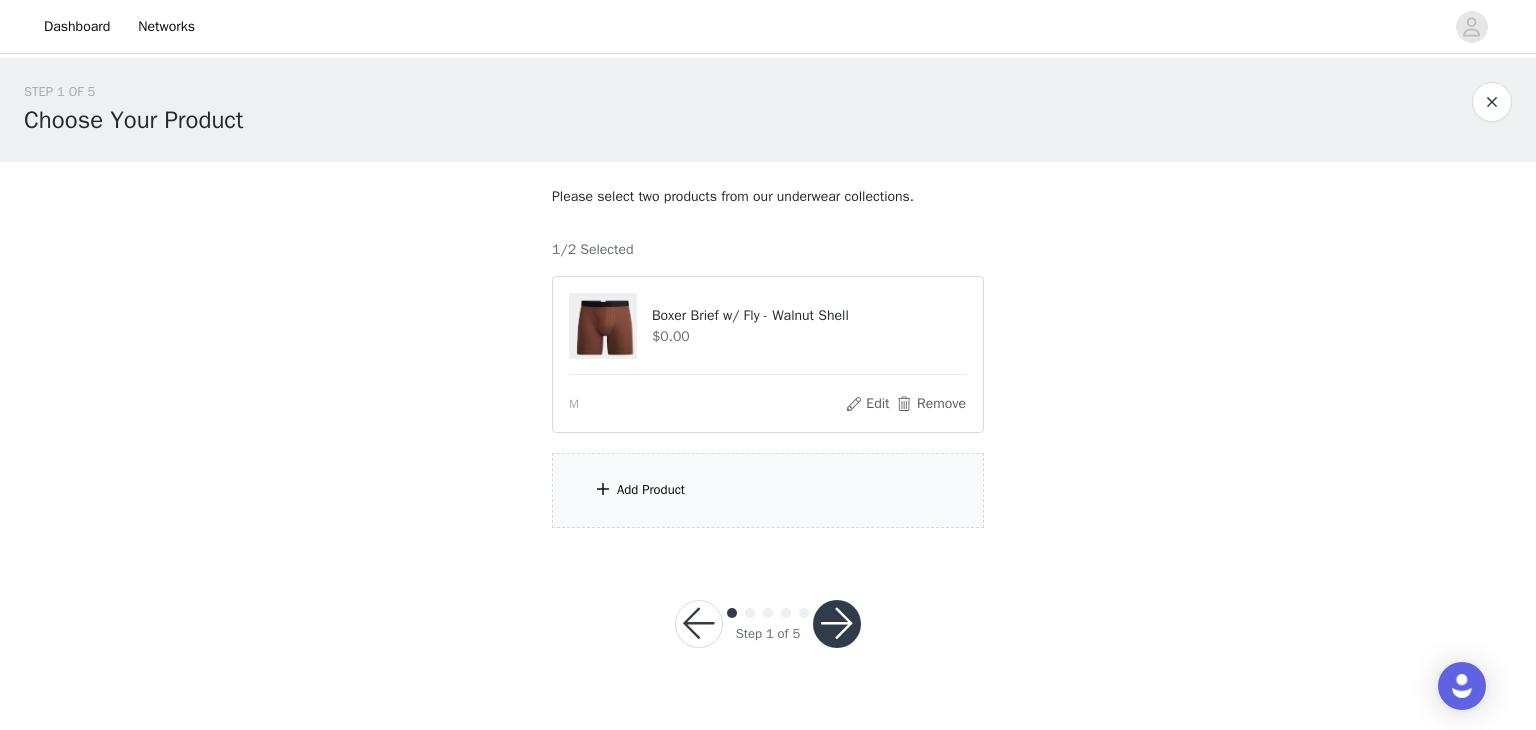 click on "Add Product" at bounding box center (651, 490) 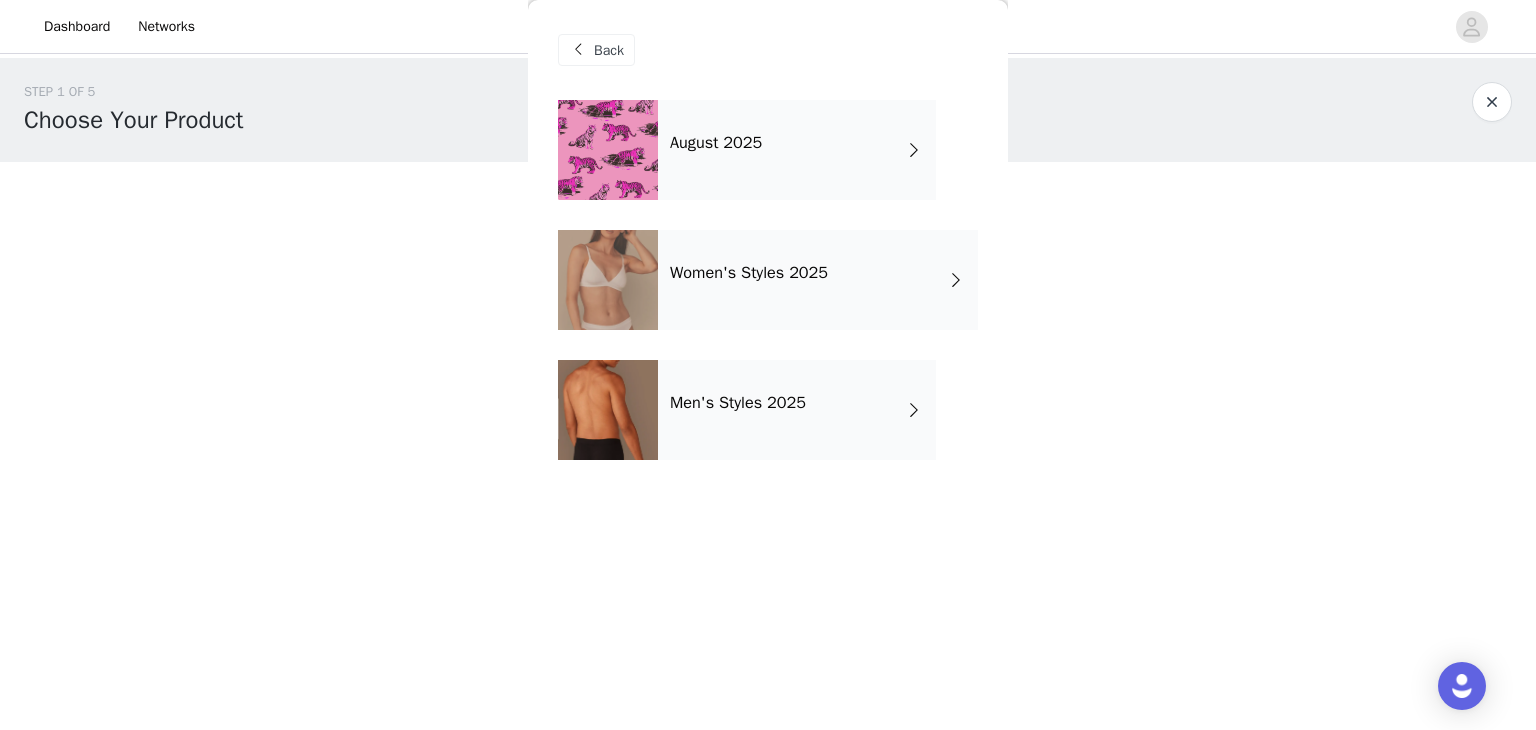 click on "Men's Styles 2025" at bounding box center (797, 410) 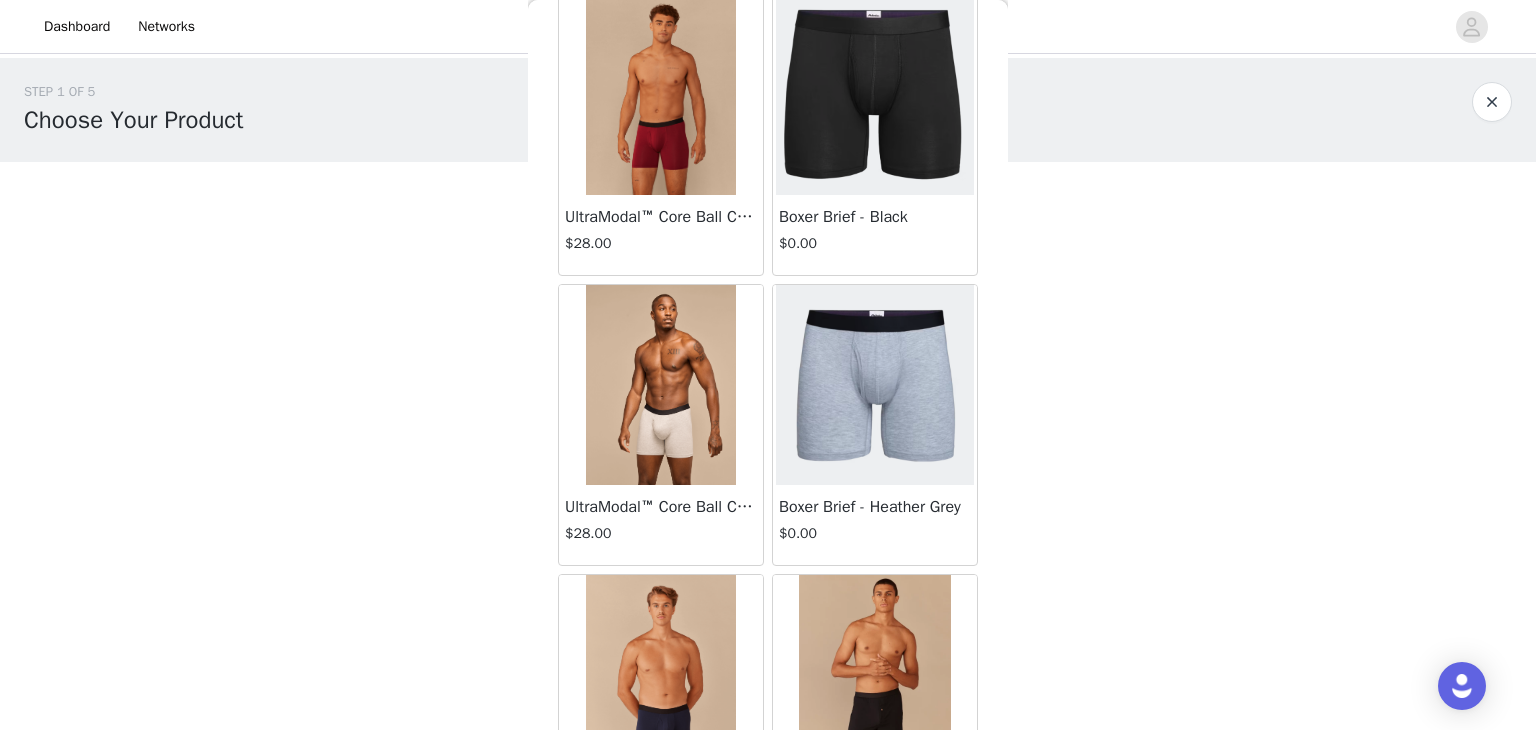 scroll, scrollTop: 396, scrollLeft: 0, axis: vertical 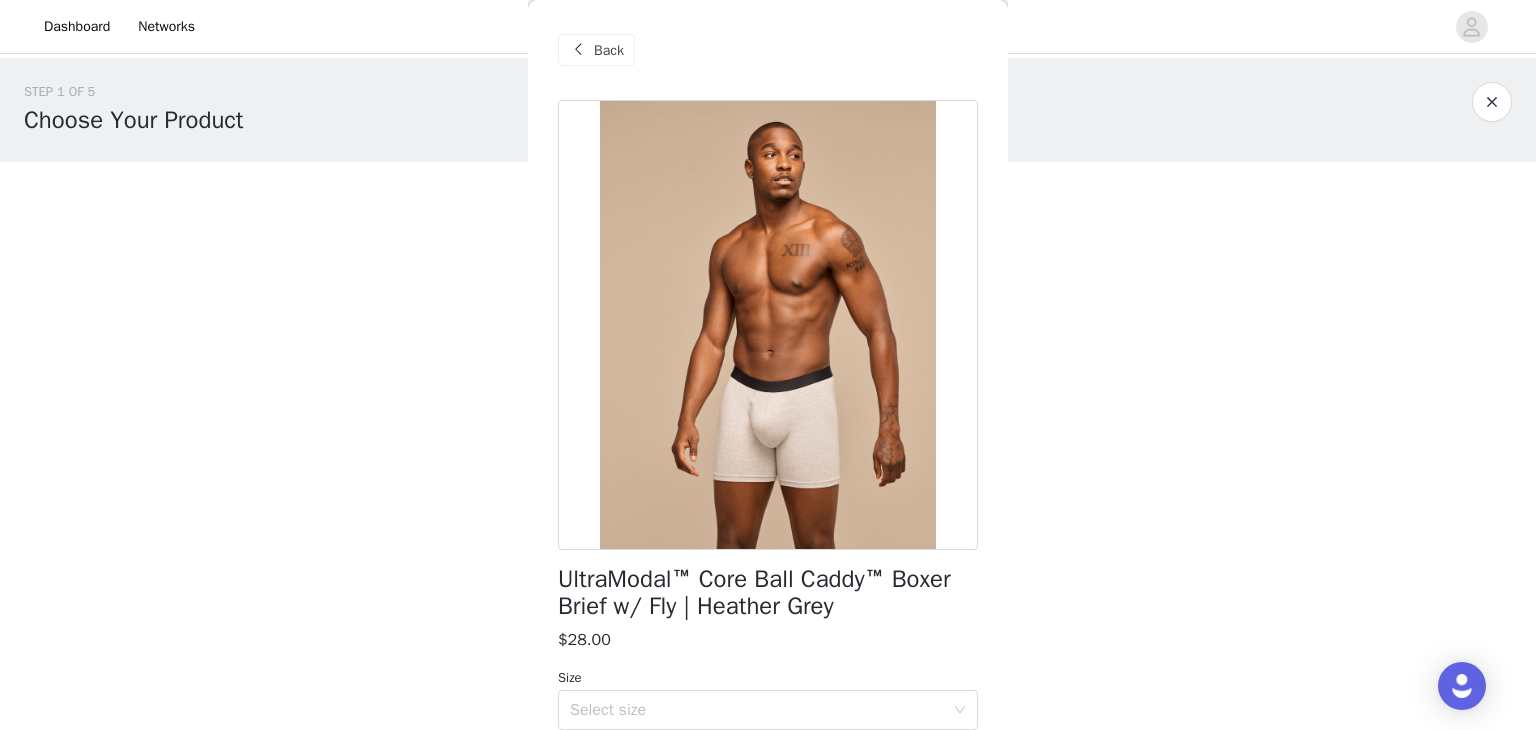 click on "Back" at bounding box center [609, 50] 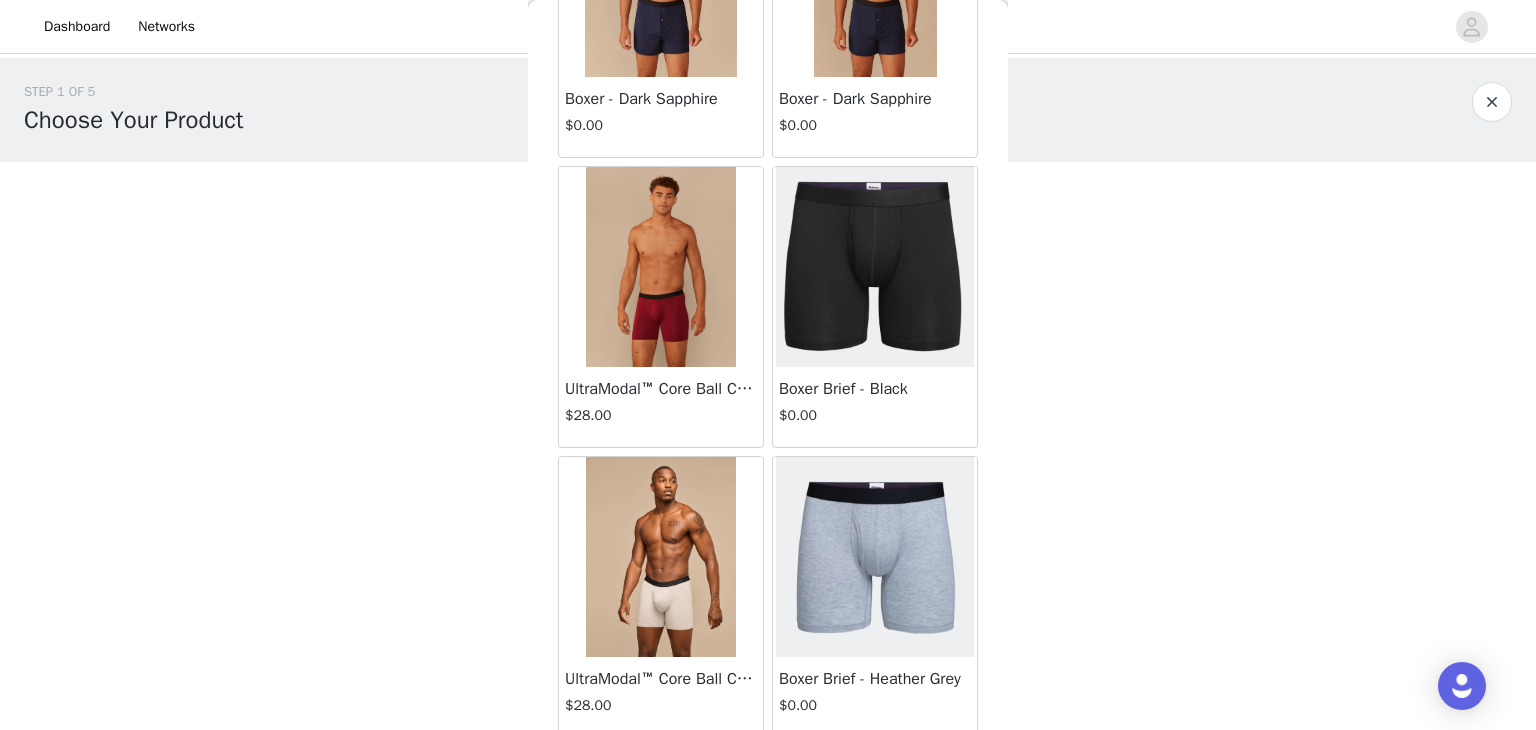 scroll, scrollTop: 255, scrollLeft: 0, axis: vertical 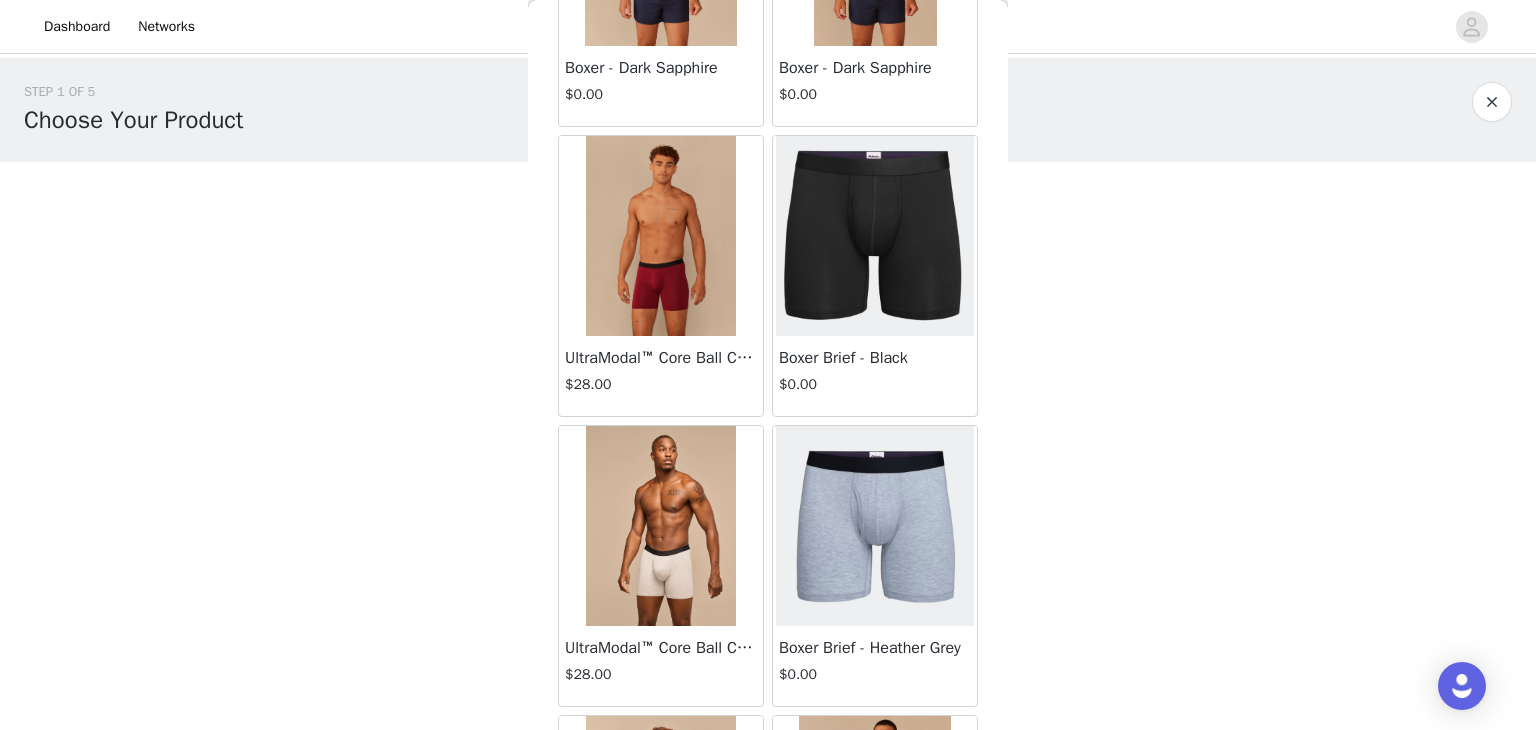 click on "Boxer Brief - Black" at bounding box center [875, 358] 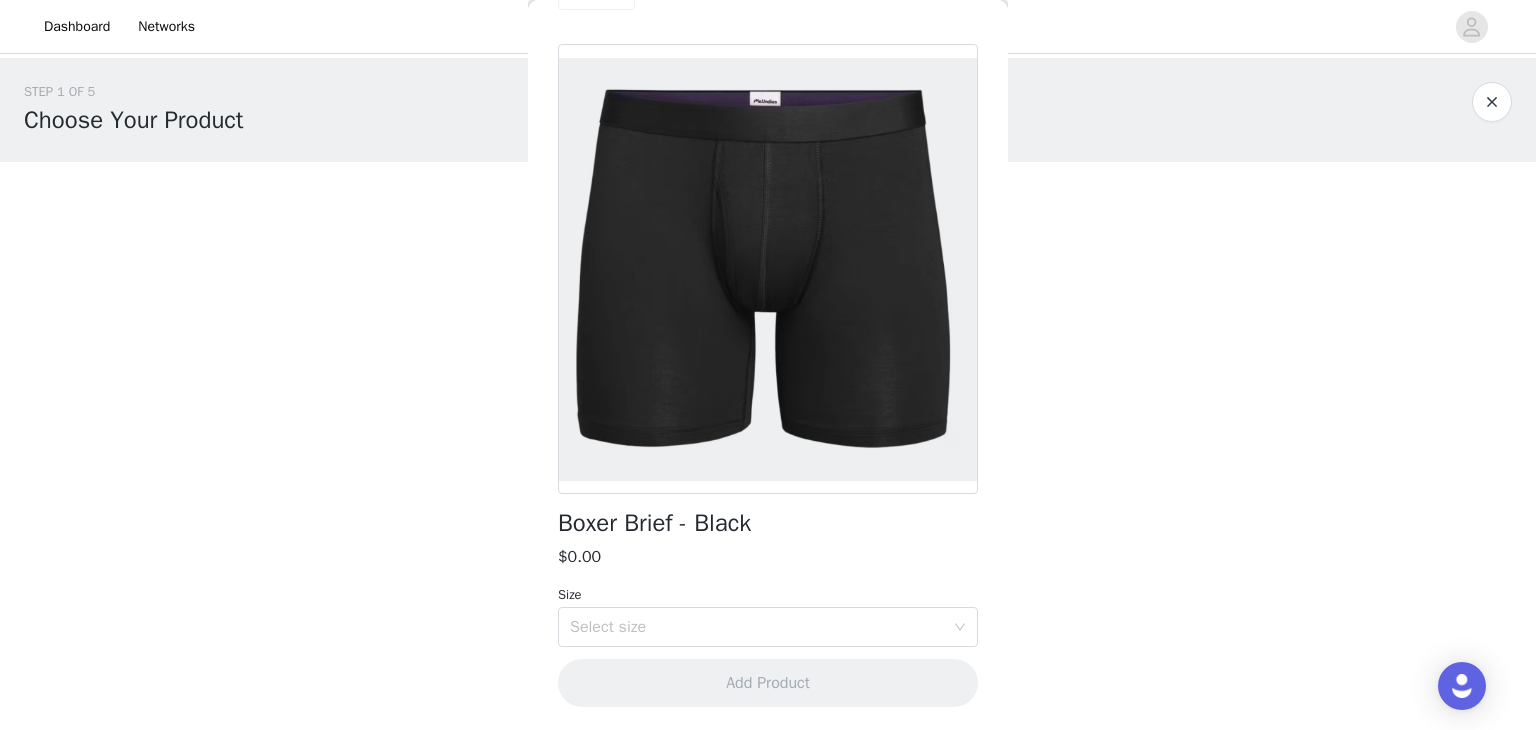 scroll, scrollTop: 0, scrollLeft: 0, axis: both 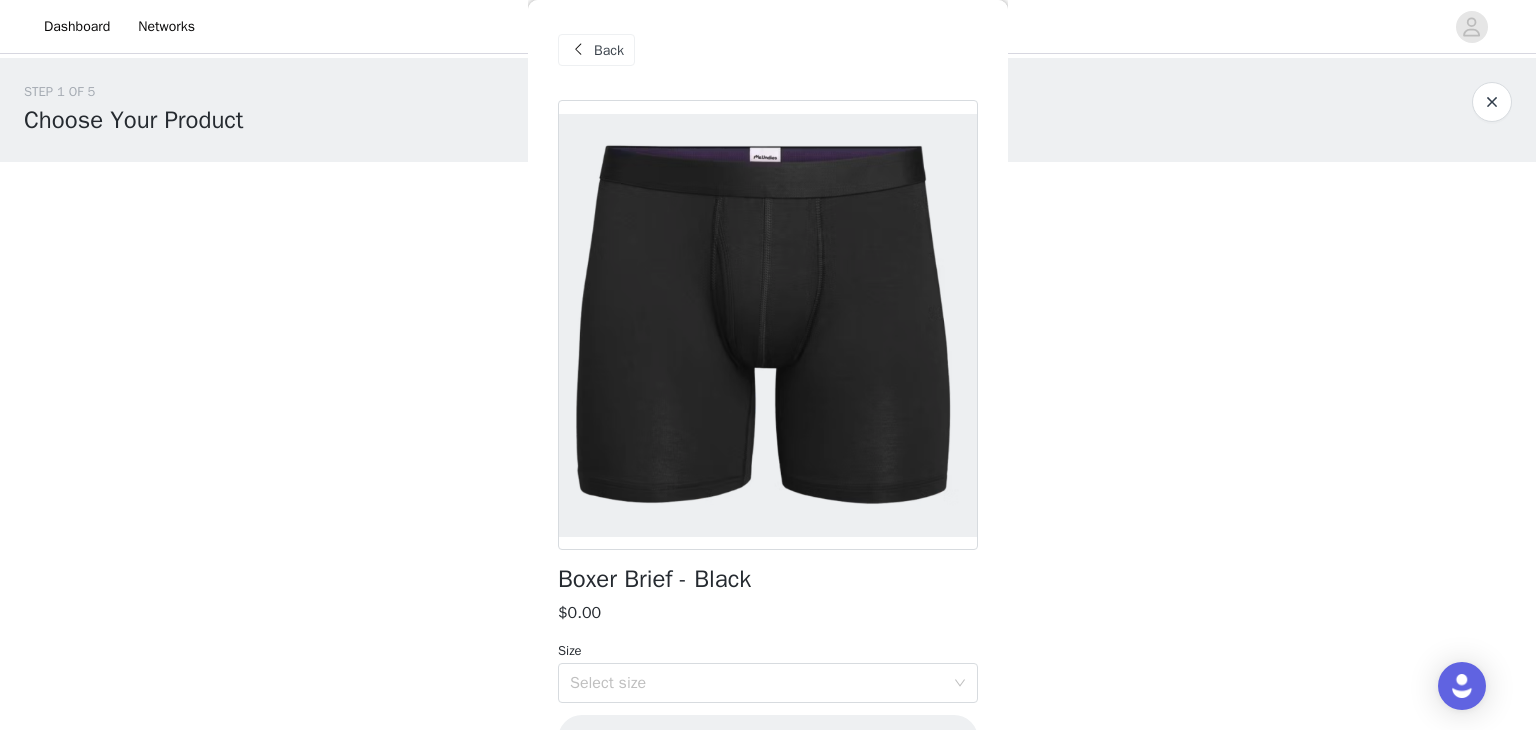 click on "Back" at bounding box center [596, 50] 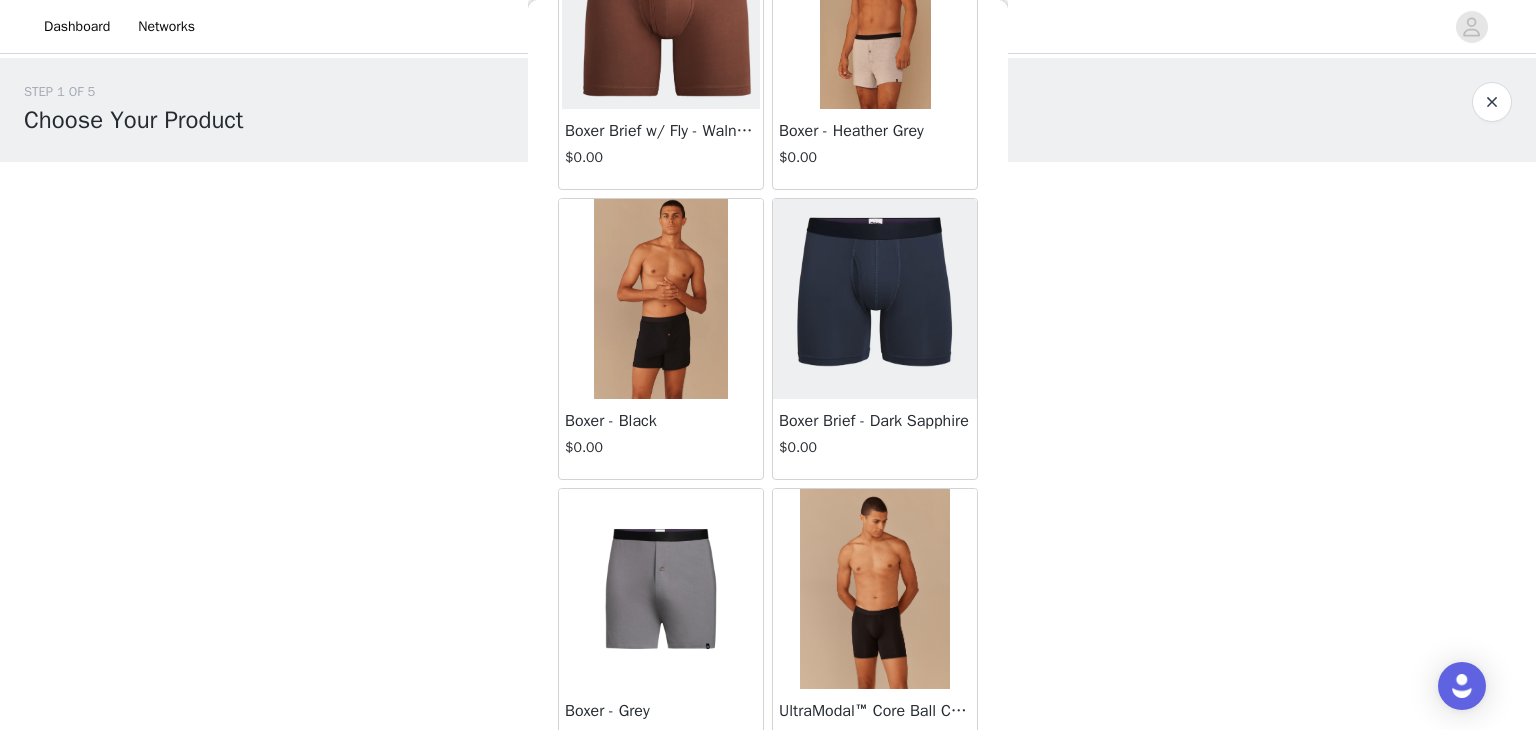 scroll, scrollTop: 1393, scrollLeft: 0, axis: vertical 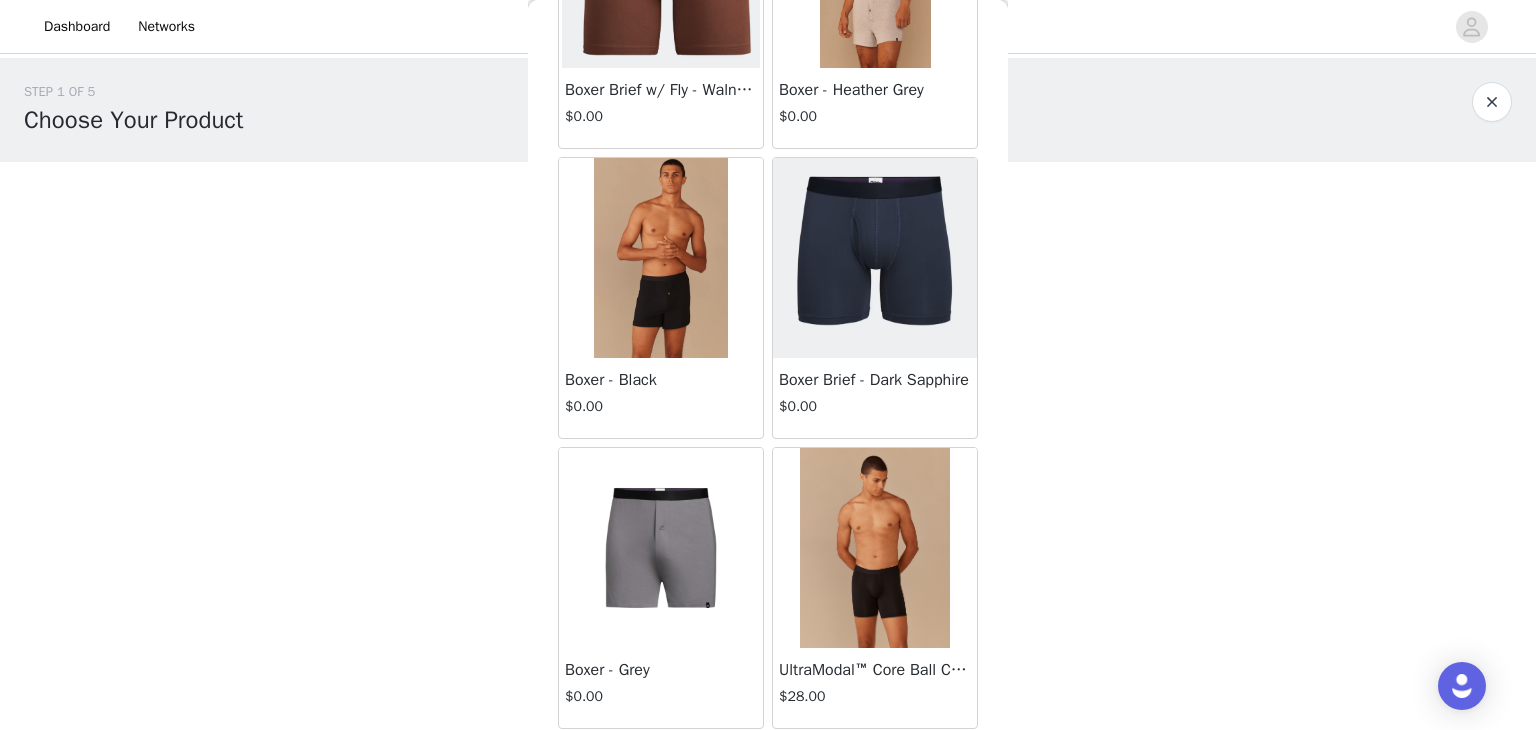 click on "Boxer Brief - Dark Sapphire   $0.00" at bounding box center [875, 398] 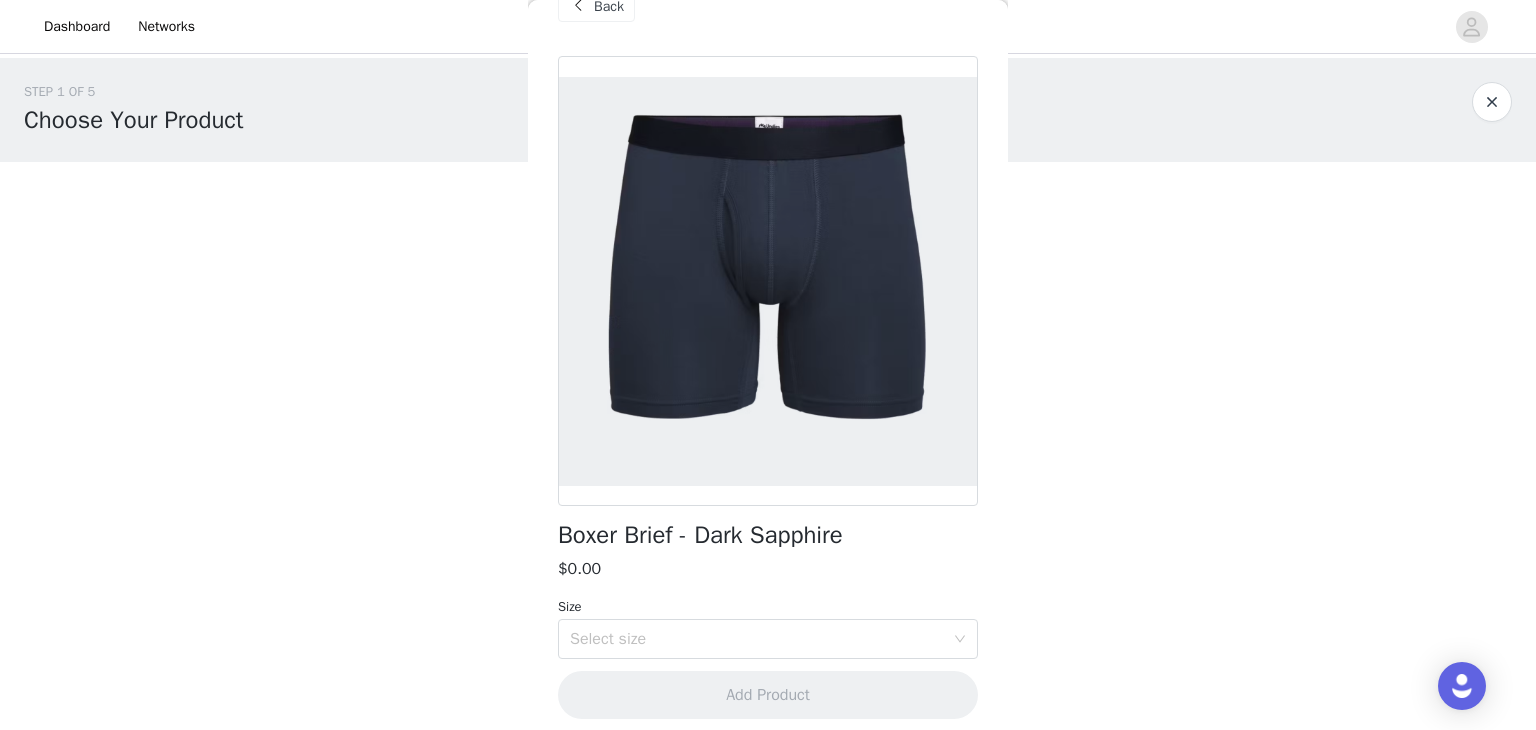 scroll, scrollTop: 44, scrollLeft: 0, axis: vertical 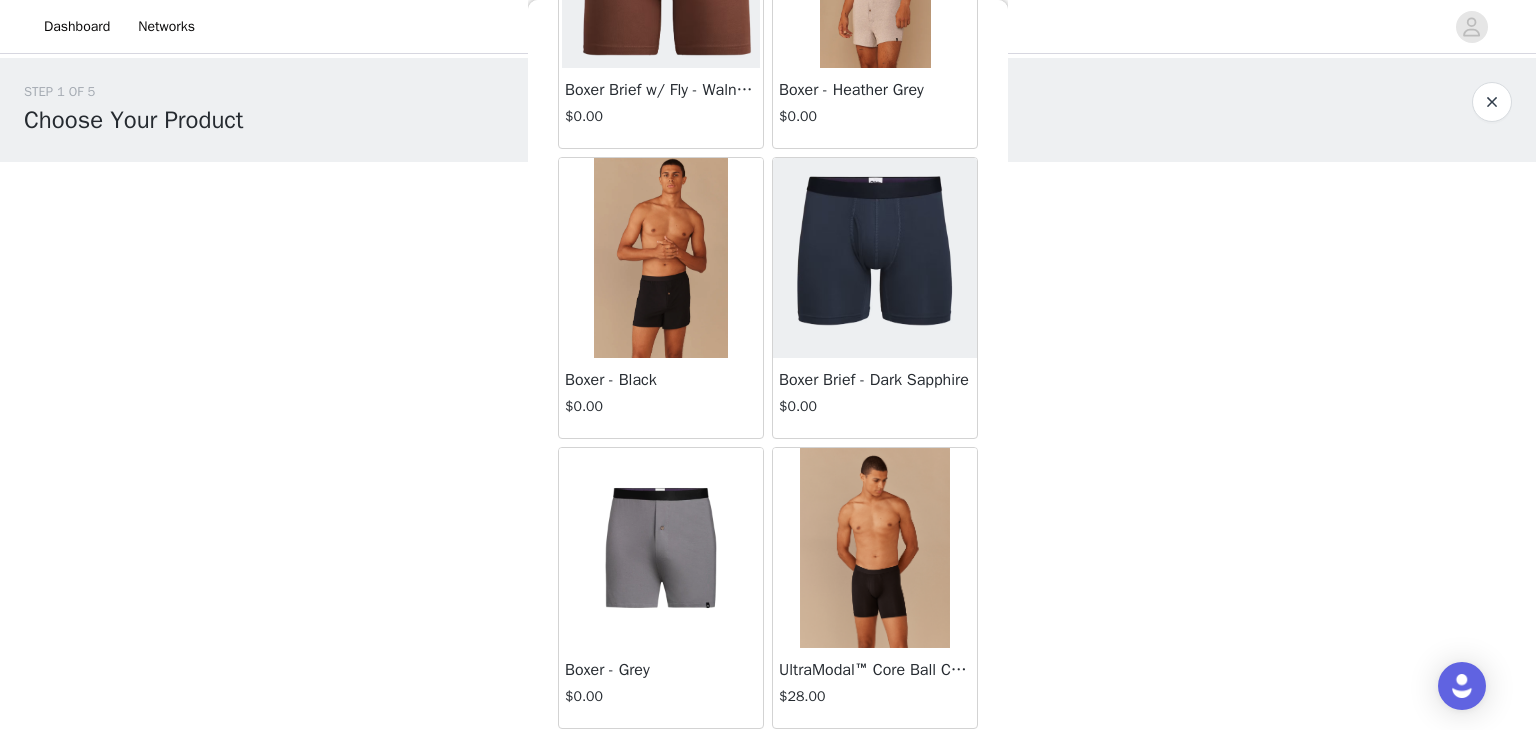 click at bounding box center (875, 258) 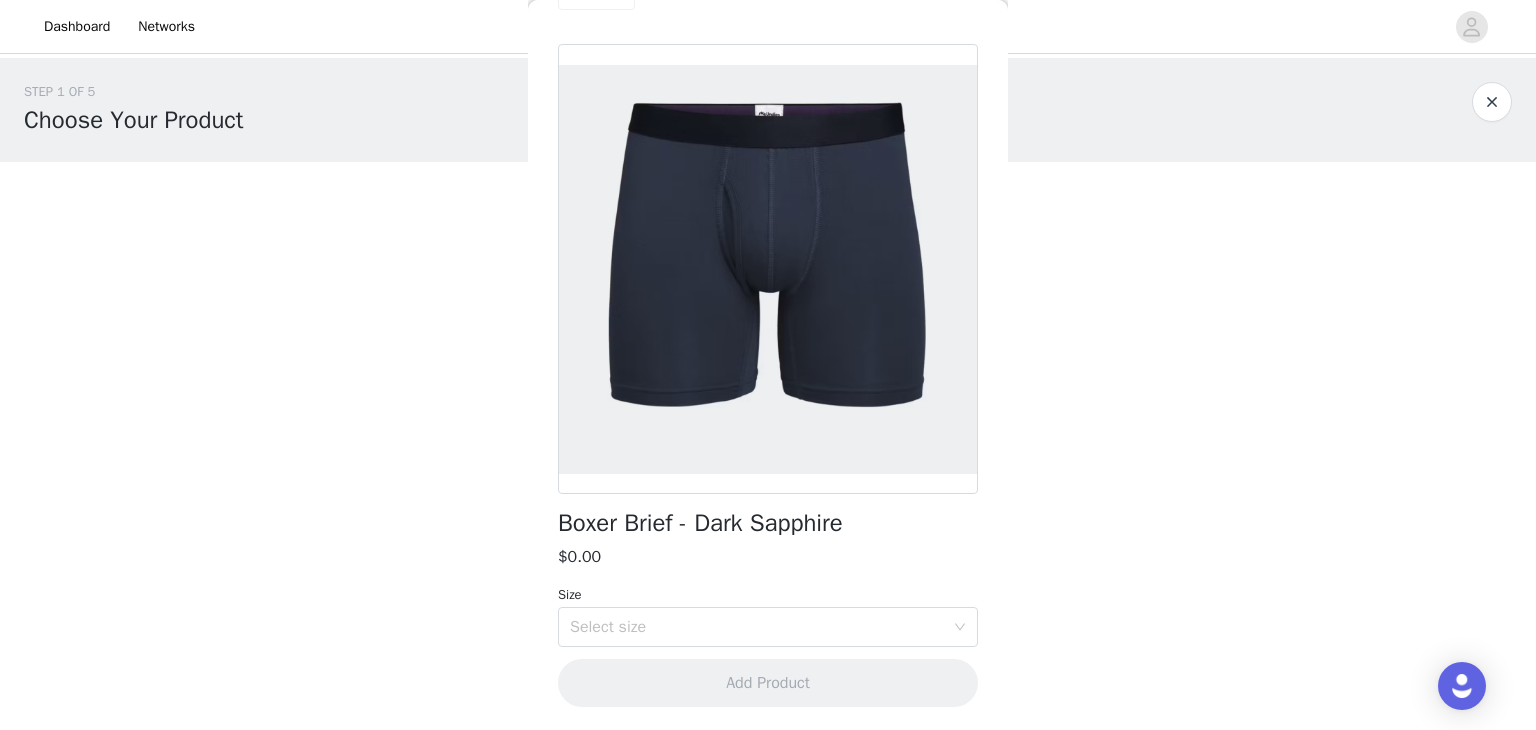 scroll, scrollTop: 0, scrollLeft: 0, axis: both 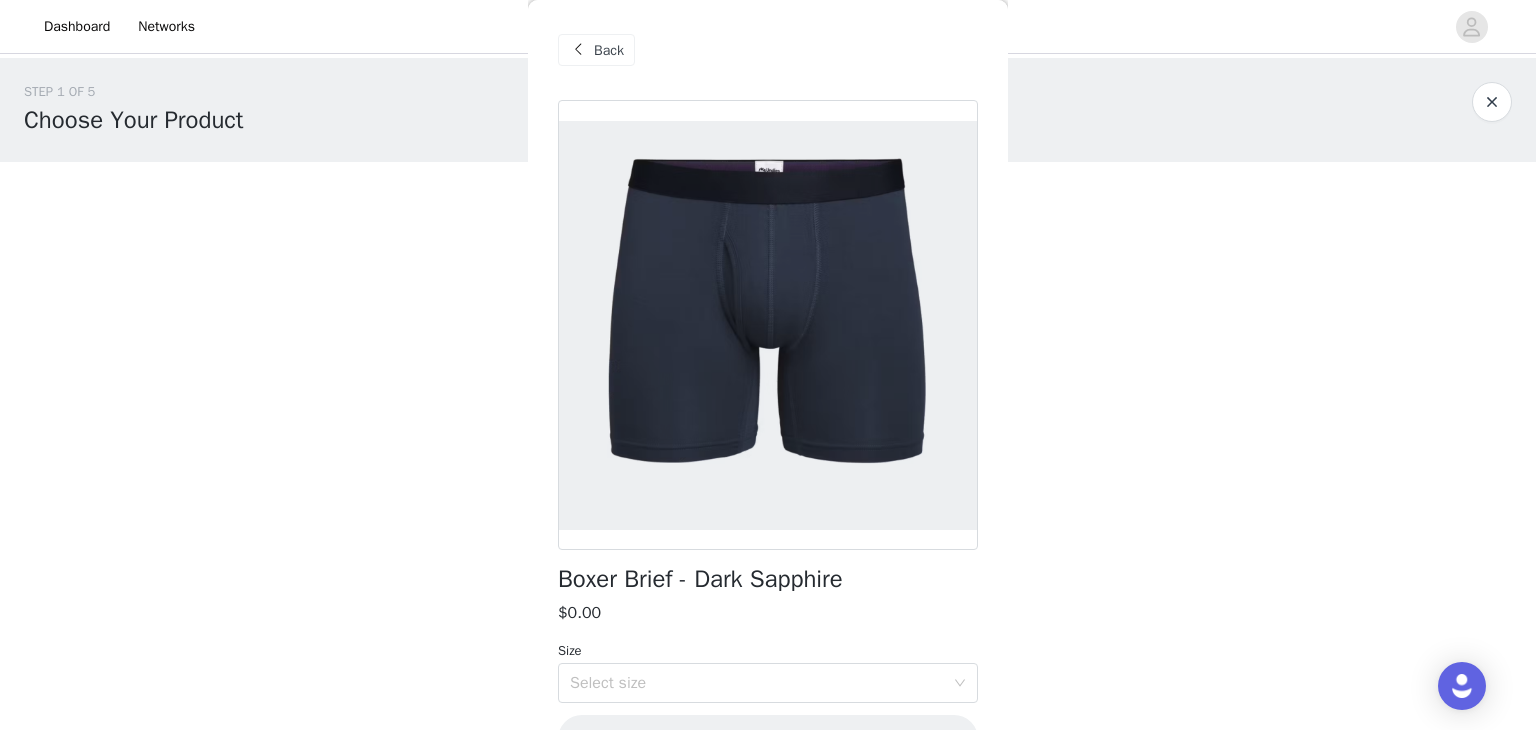 click on "Back" at bounding box center [596, 50] 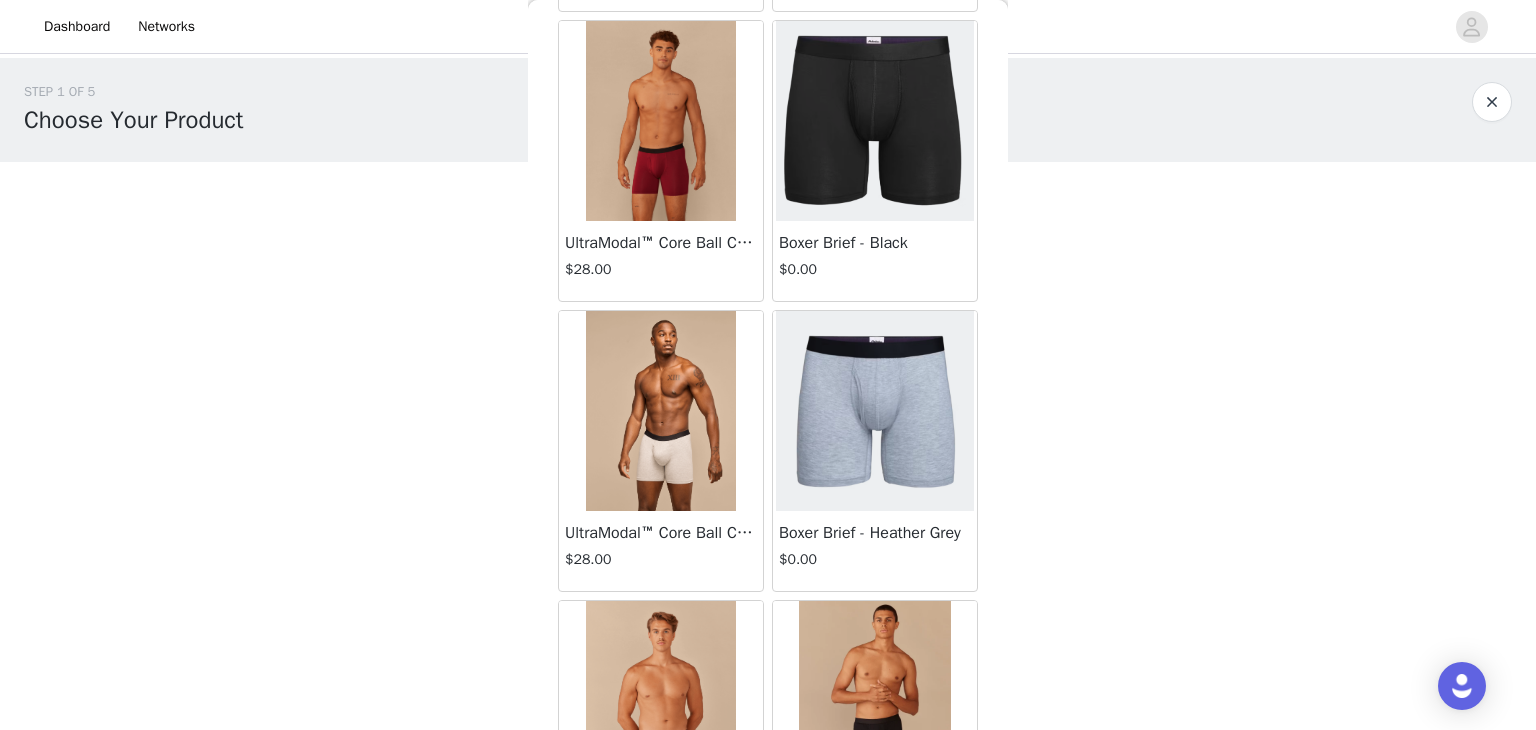 scroll, scrollTop: 369, scrollLeft: 0, axis: vertical 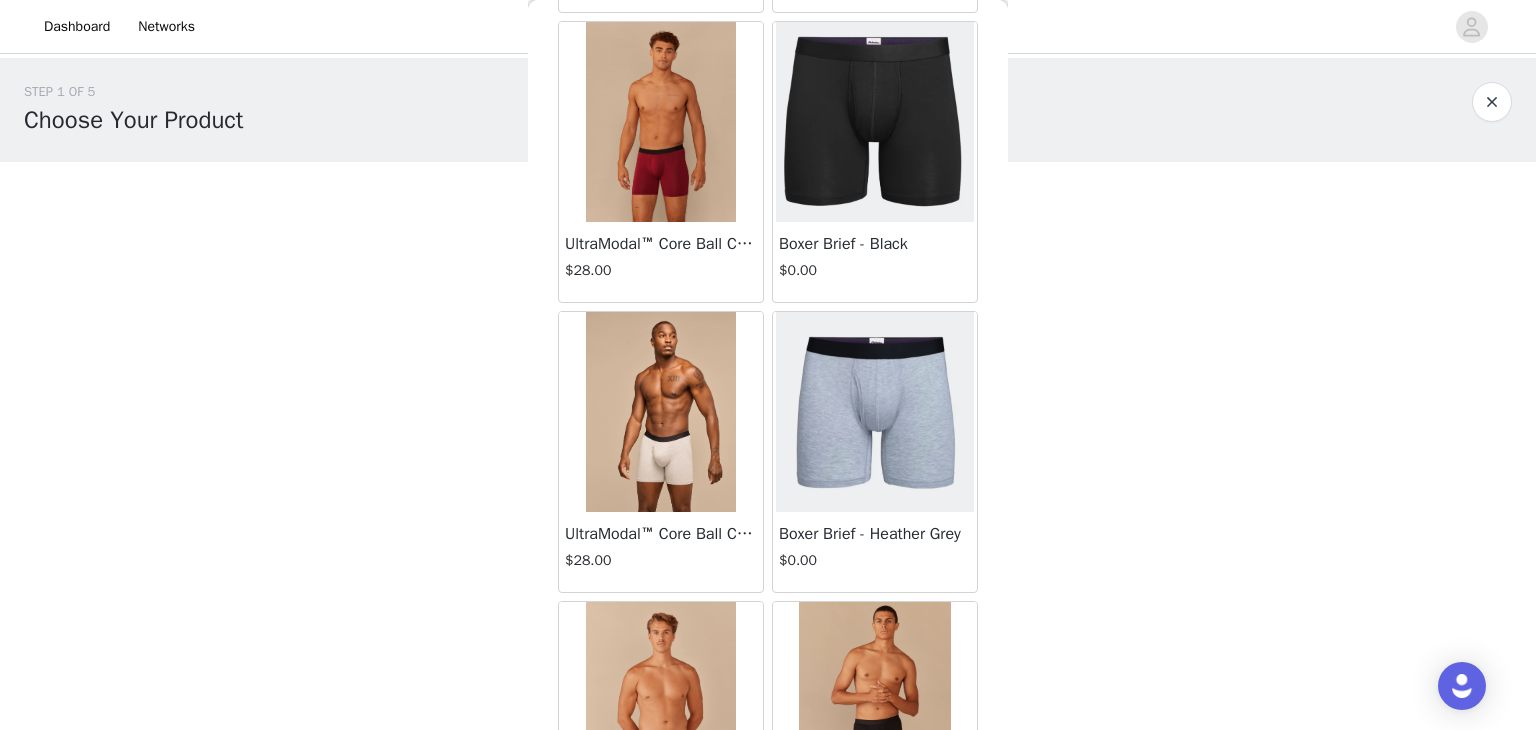 click at bounding box center (661, 412) 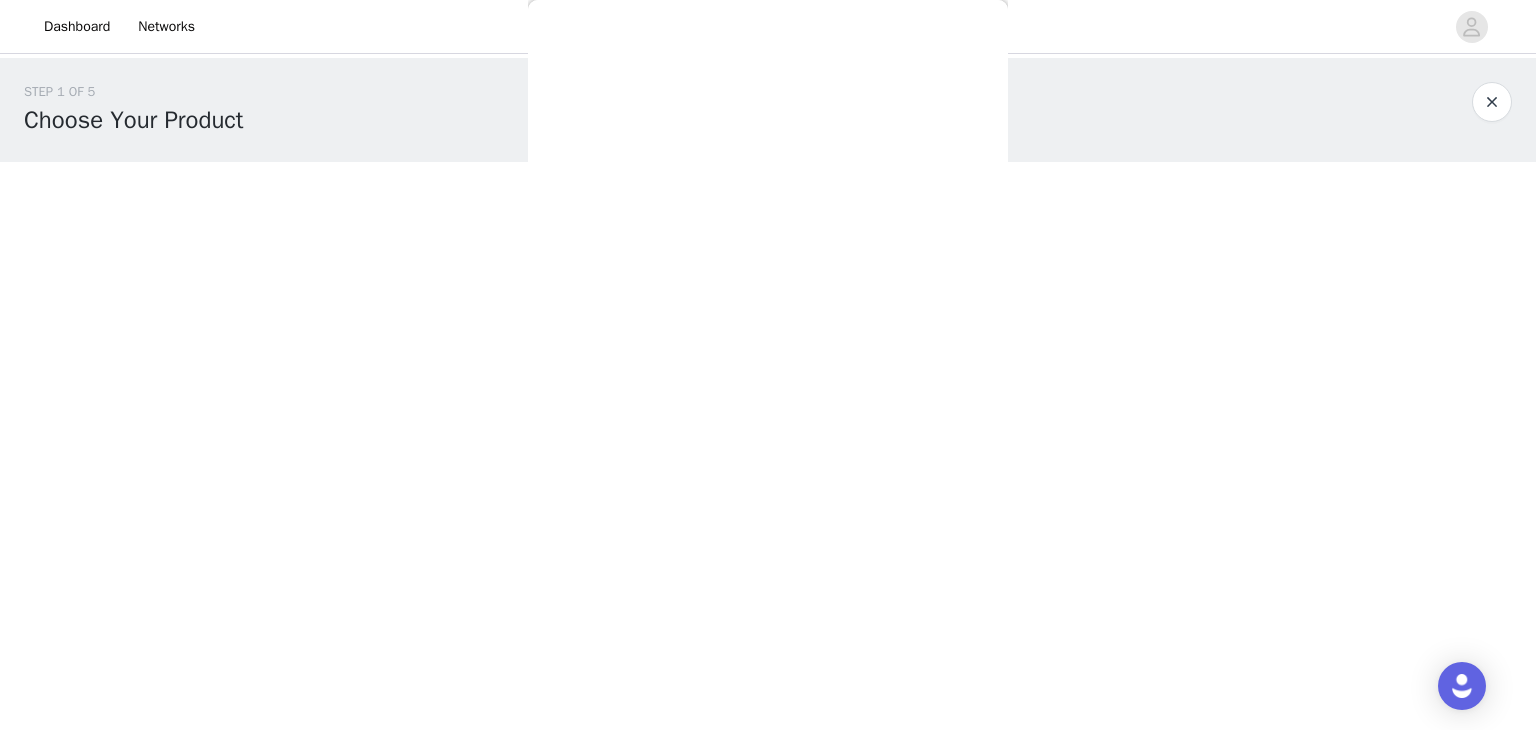 scroll, scrollTop: 327, scrollLeft: 0, axis: vertical 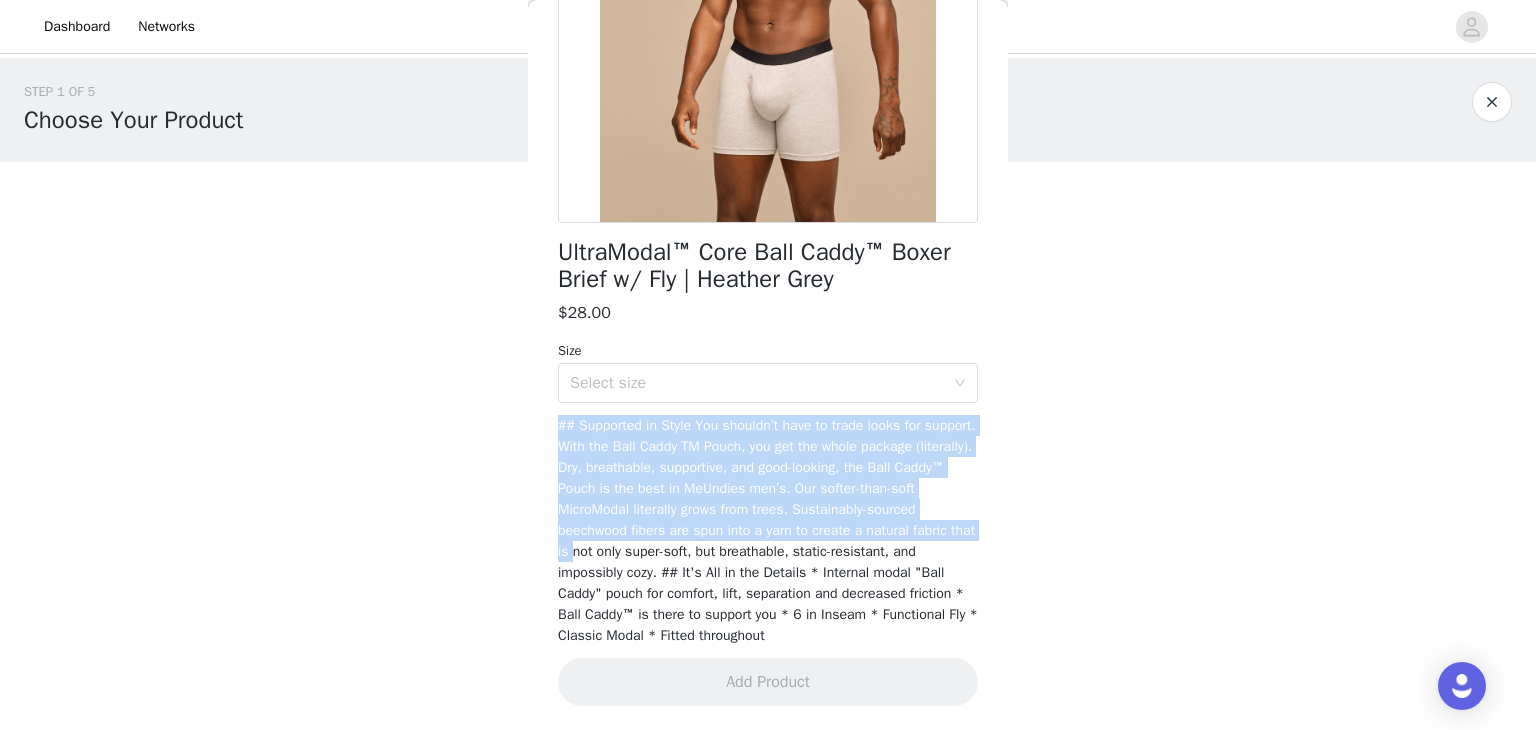 drag, startPoint x: 649, startPoint y: 396, endPoint x: 740, endPoint y: 545, distance: 174.59096 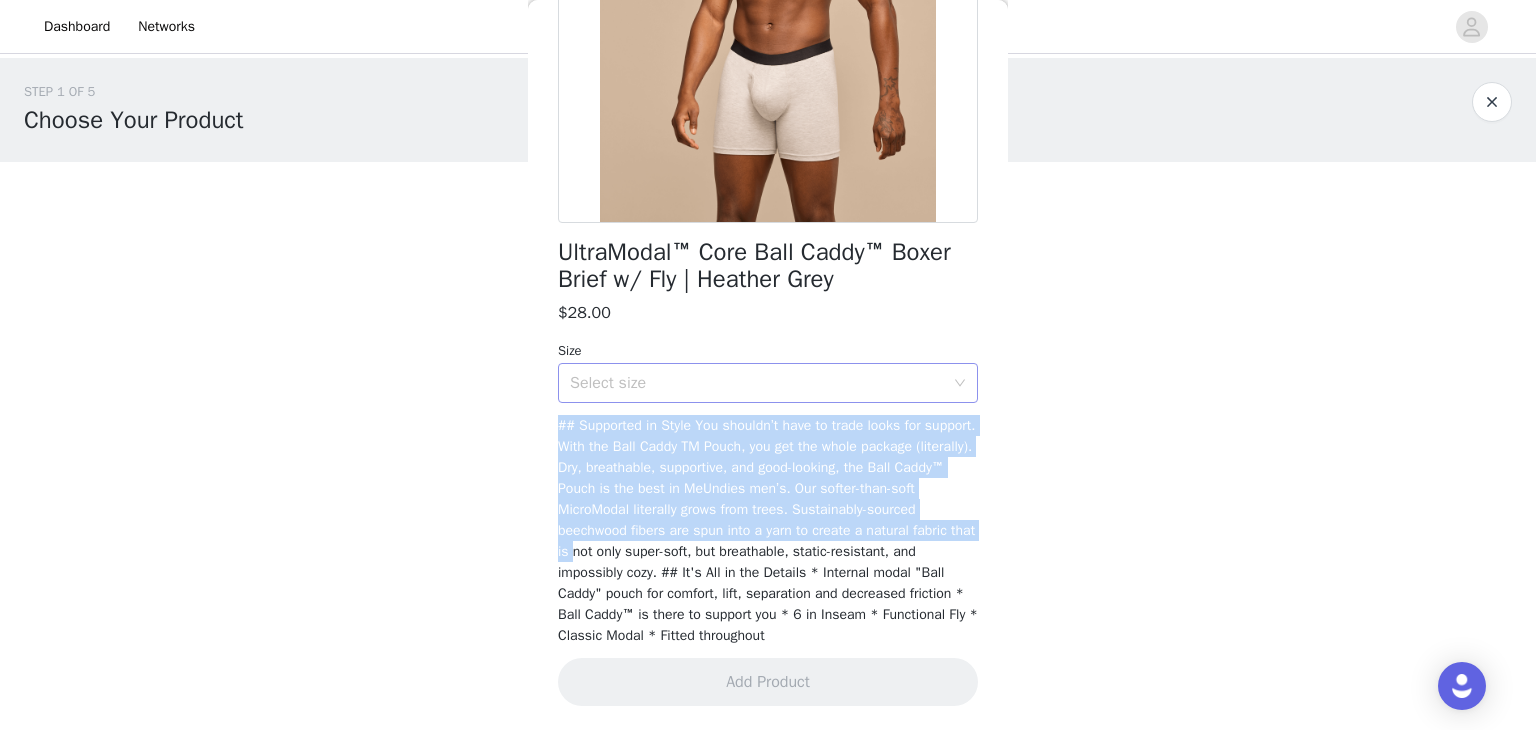 click on "Select size" at bounding box center (757, 383) 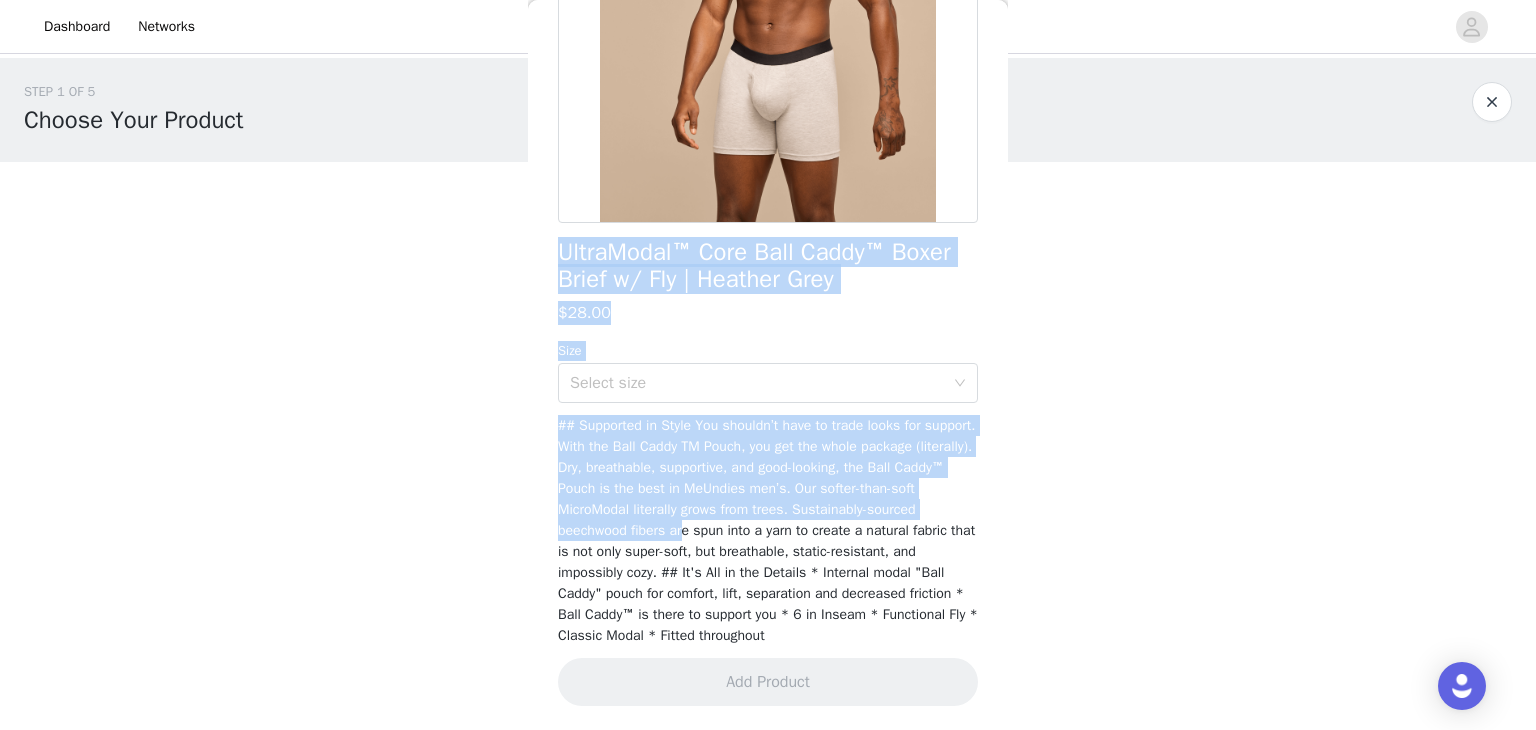 drag, startPoint x: 1130, startPoint y: 384, endPoint x: 811, endPoint y: 544, distance: 356.87674 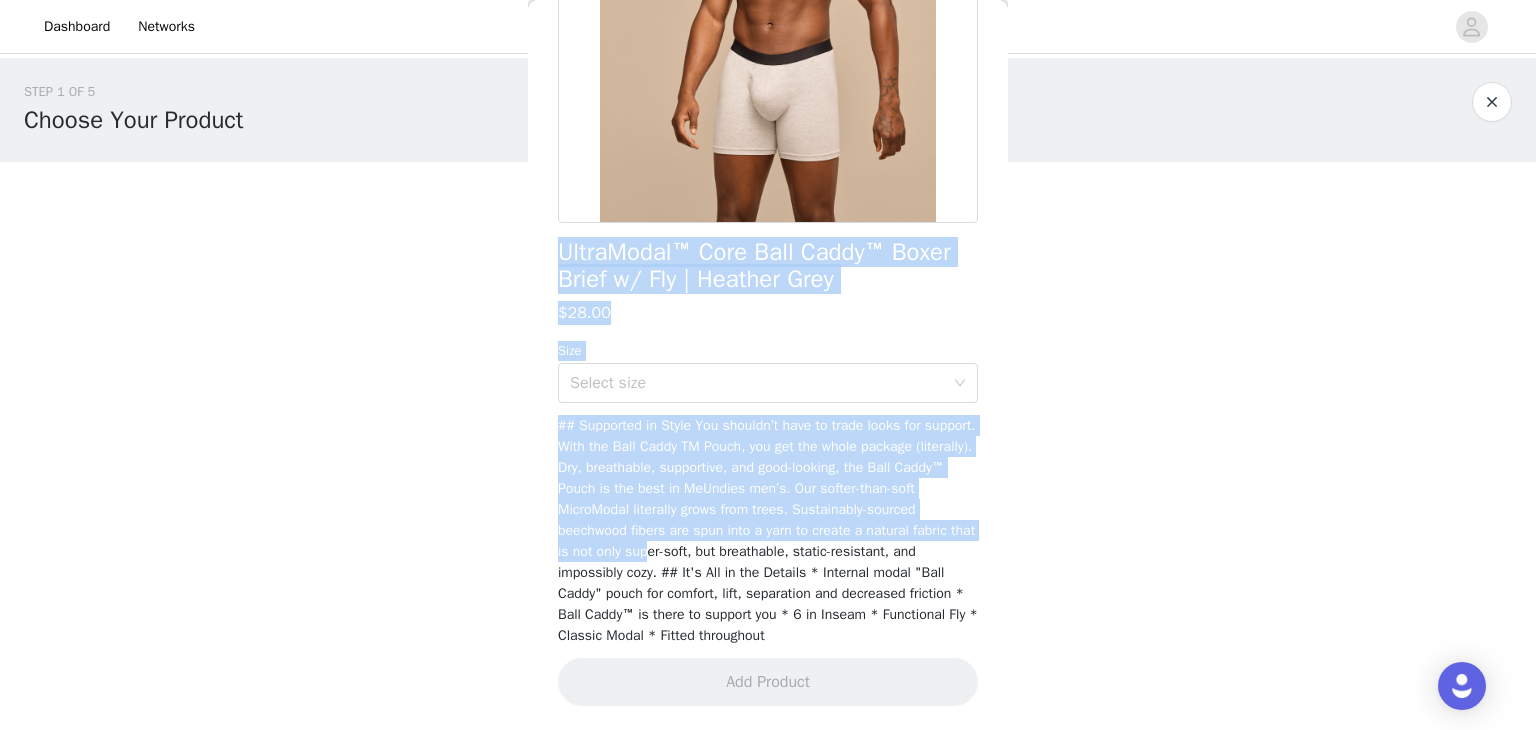 scroll, scrollTop: 0, scrollLeft: 0, axis: both 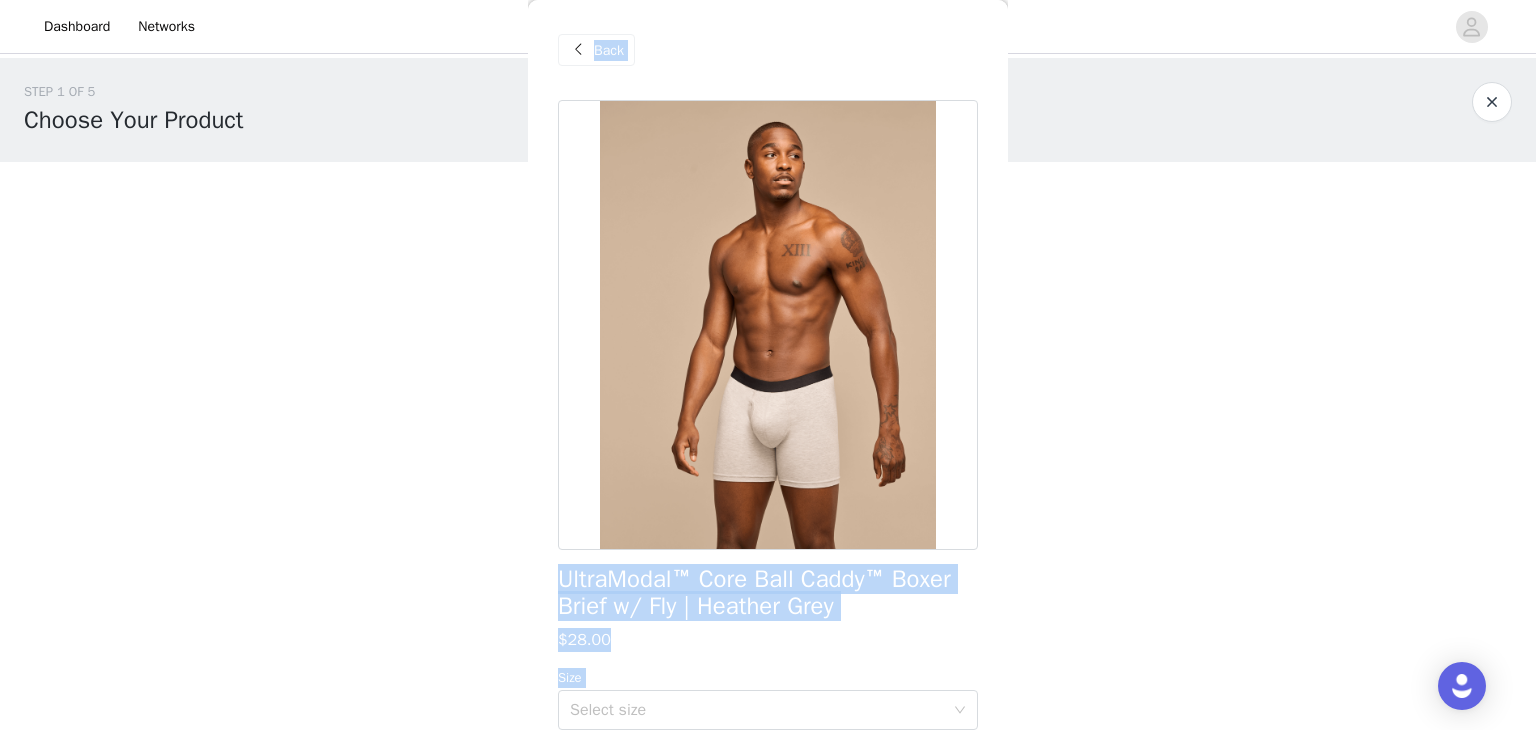 click on "Back" at bounding box center (609, 50) 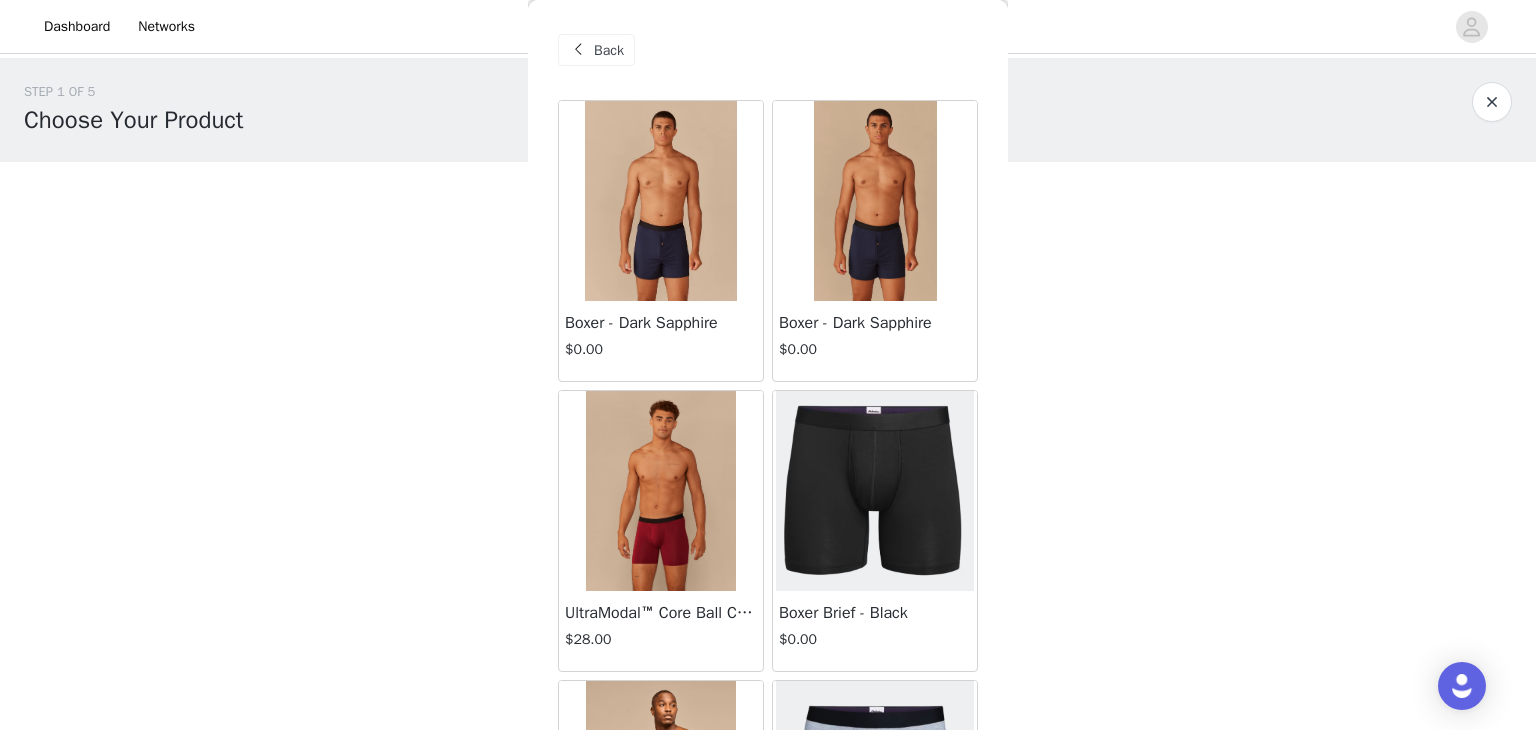 scroll, scrollTop: 24, scrollLeft: 0, axis: vertical 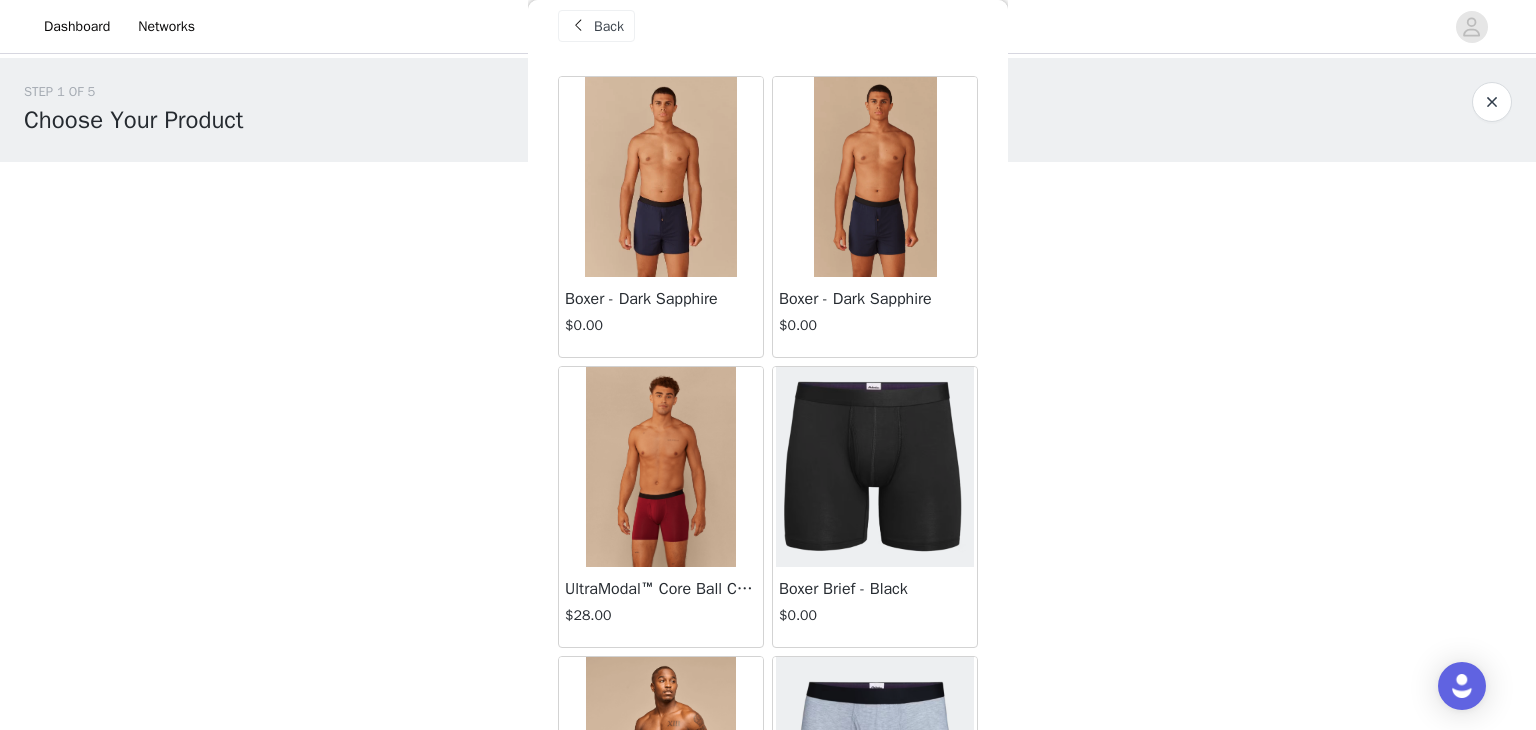 click at bounding box center [661, 177] 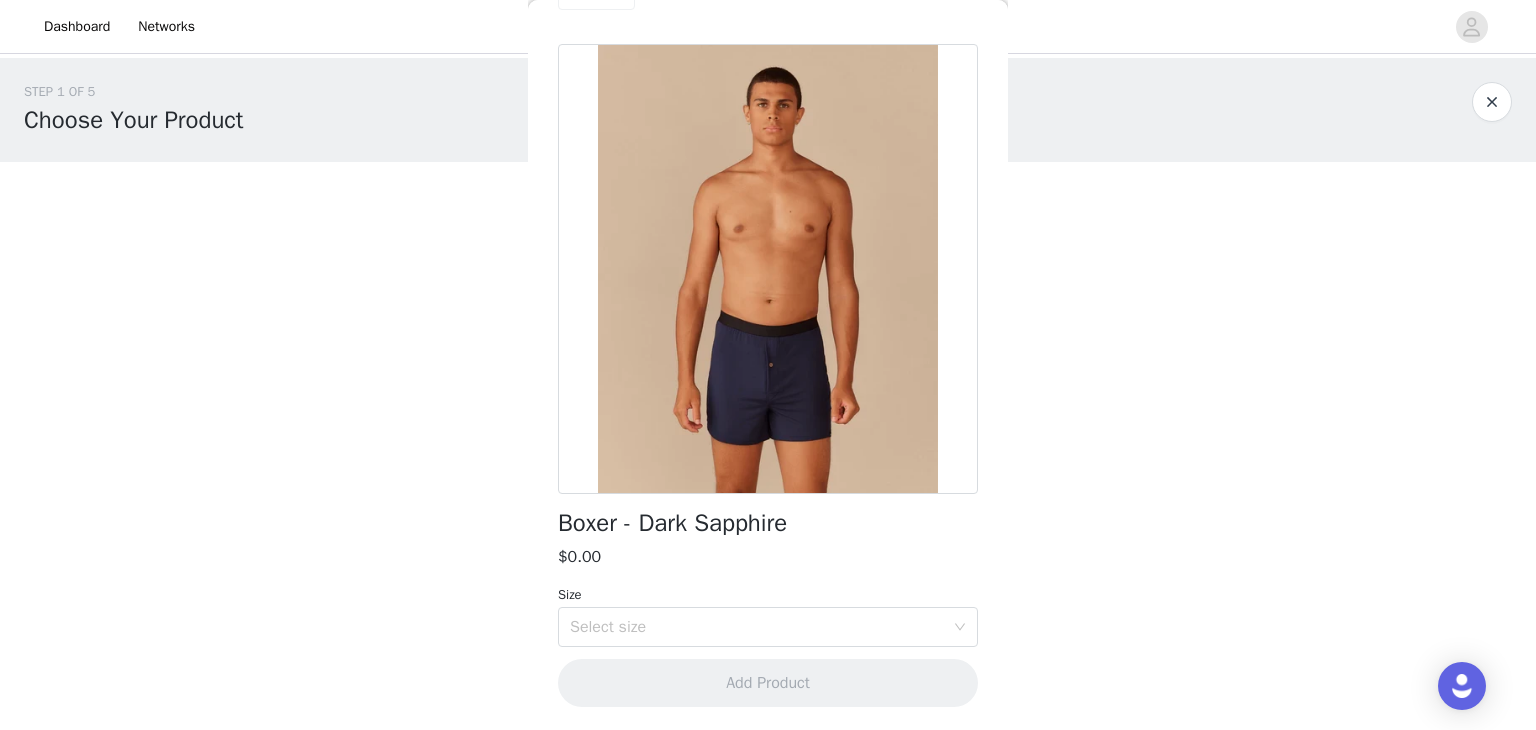 scroll, scrollTop: 0, scrollLeft: 0, axis: both 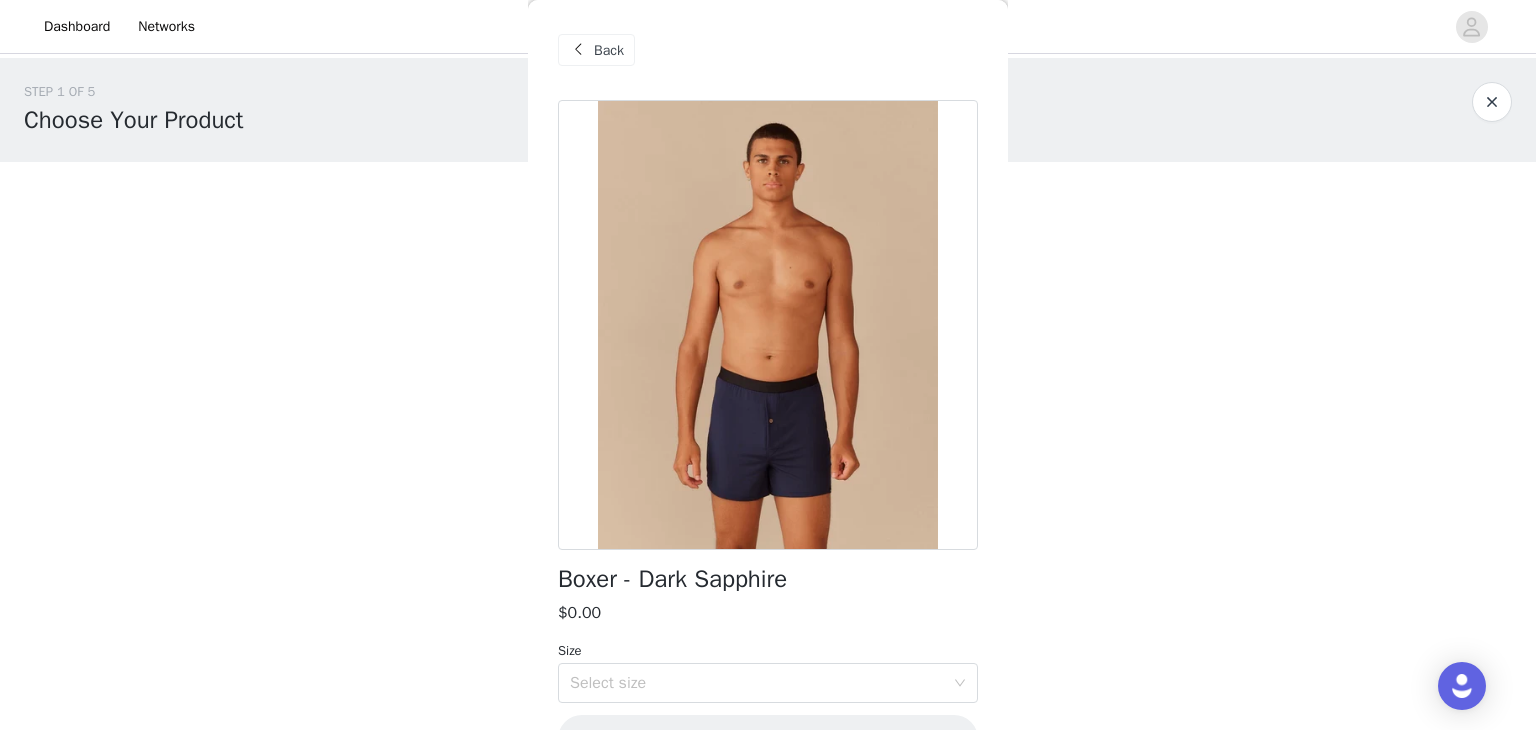 click on "Back" at bounding box center [609, 50] 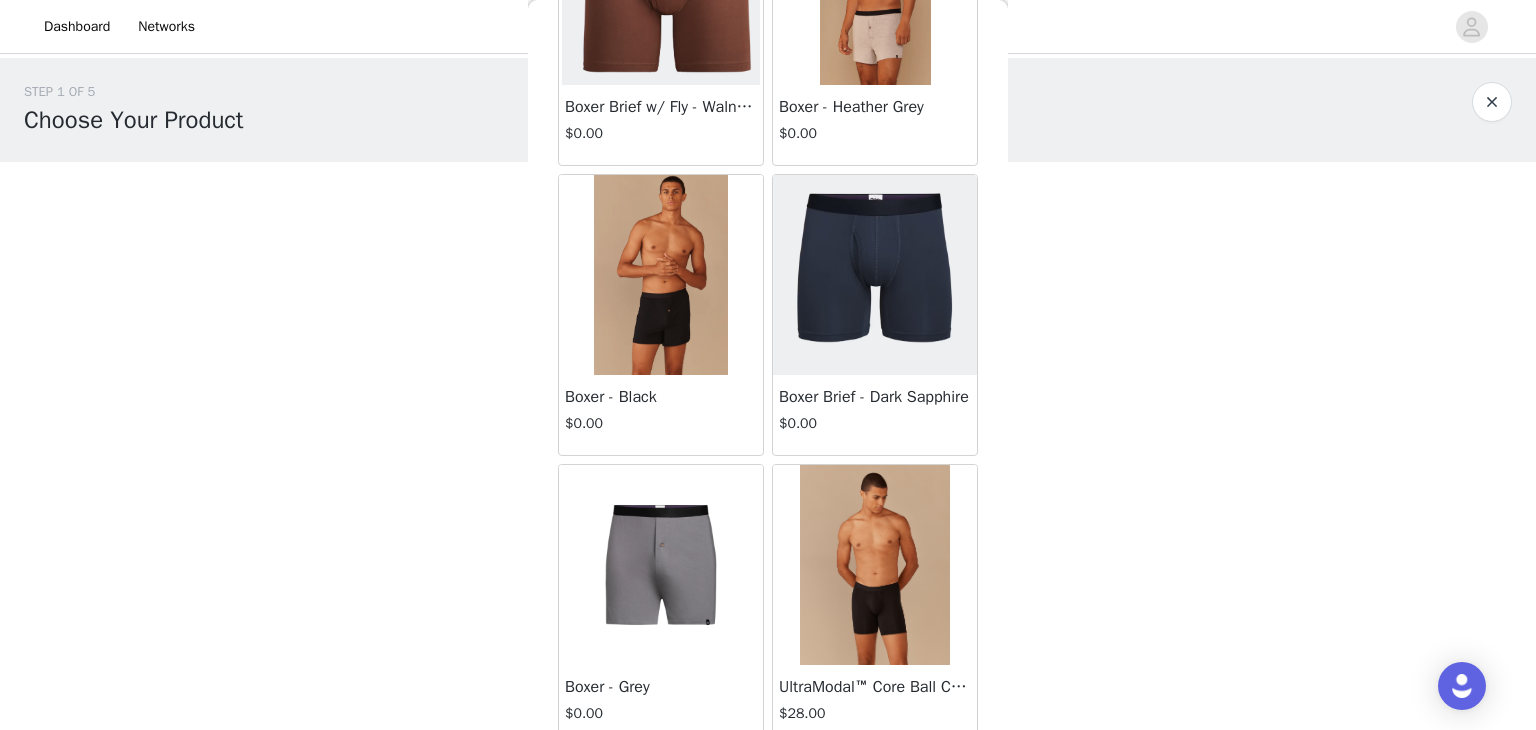 scroll, scrollTop: 1393, scrollLeft: 0, axis: vertical 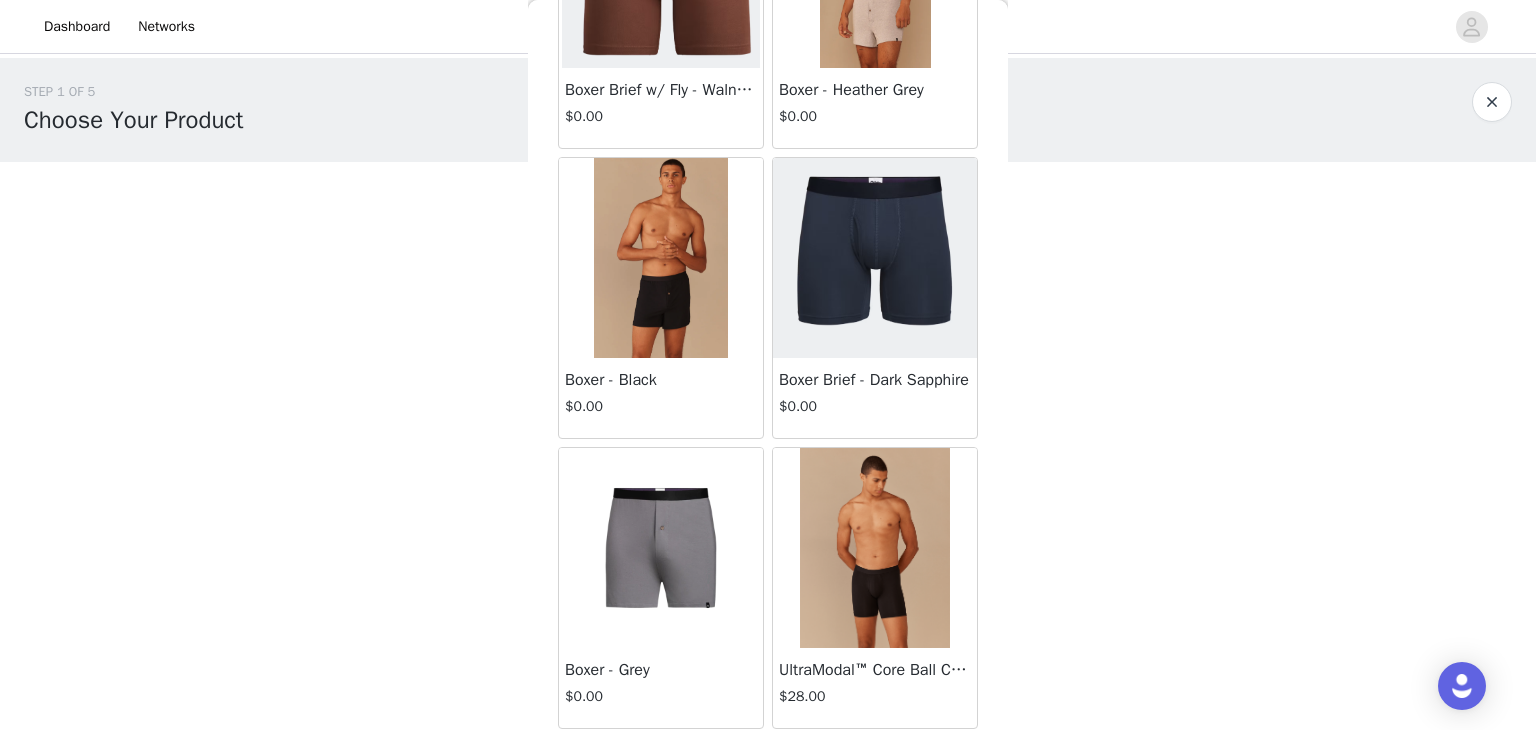 click at bounding box center [661, 548] 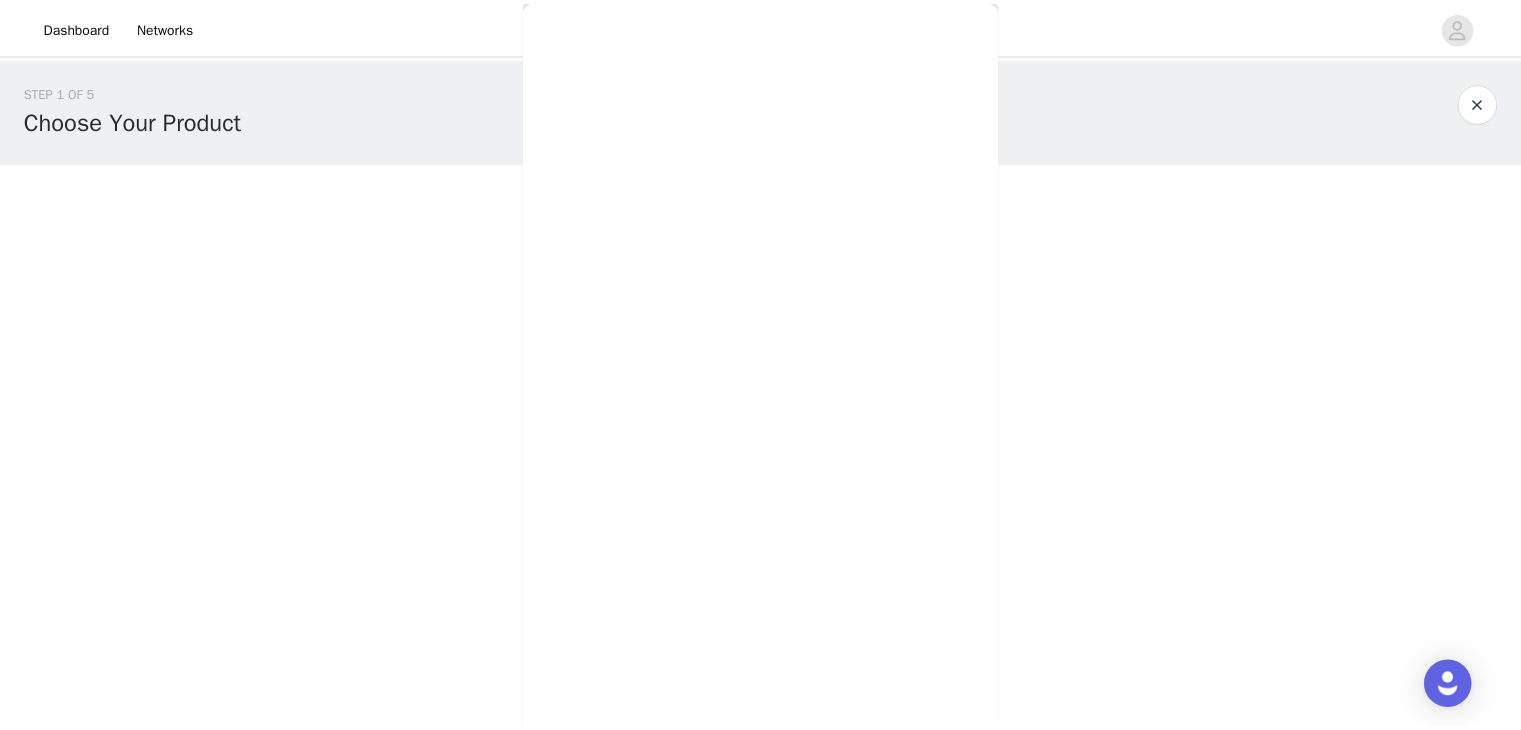 scroll, scrollTop: 56, scrollLeft: 0, axis: vertical 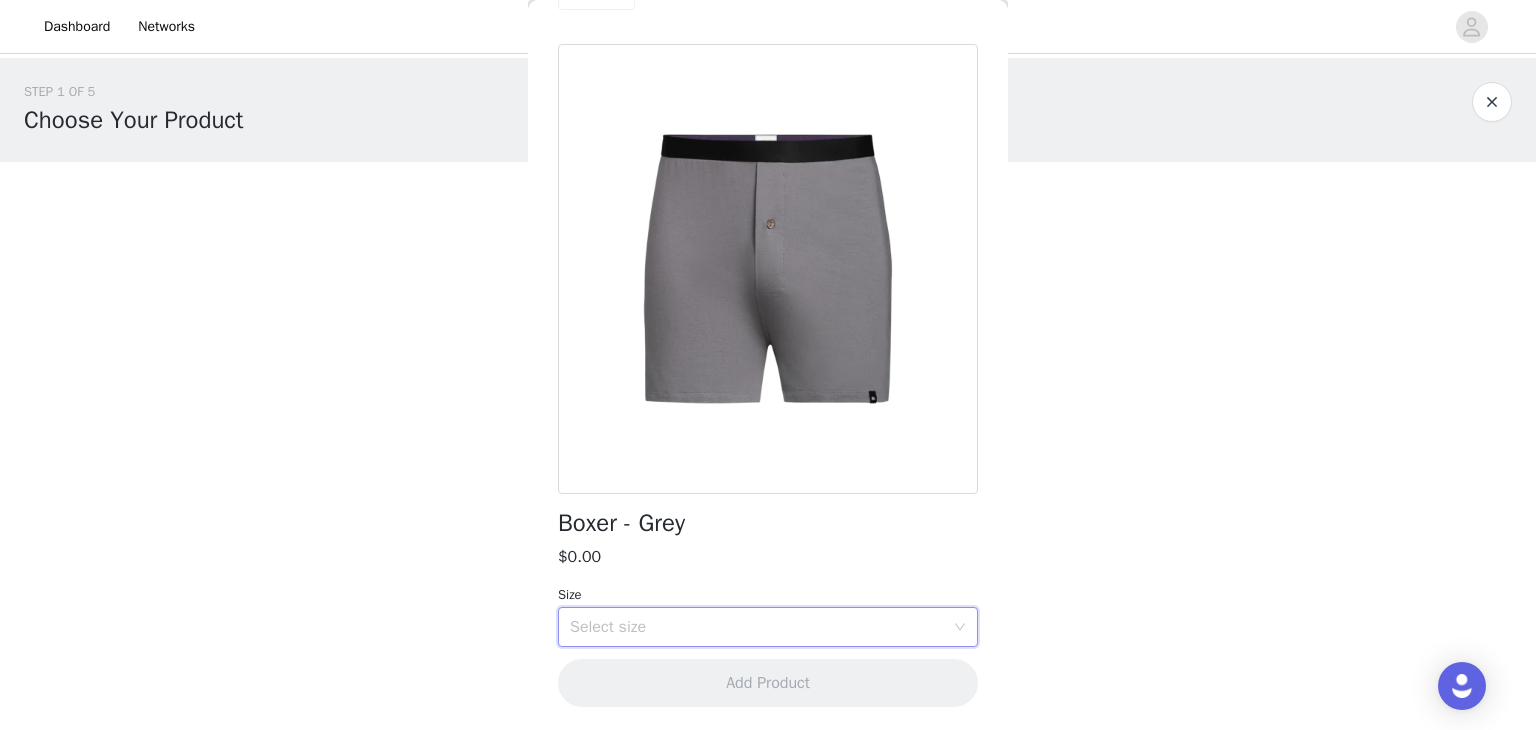 click on "Select size" at bounding box center (768, 627) 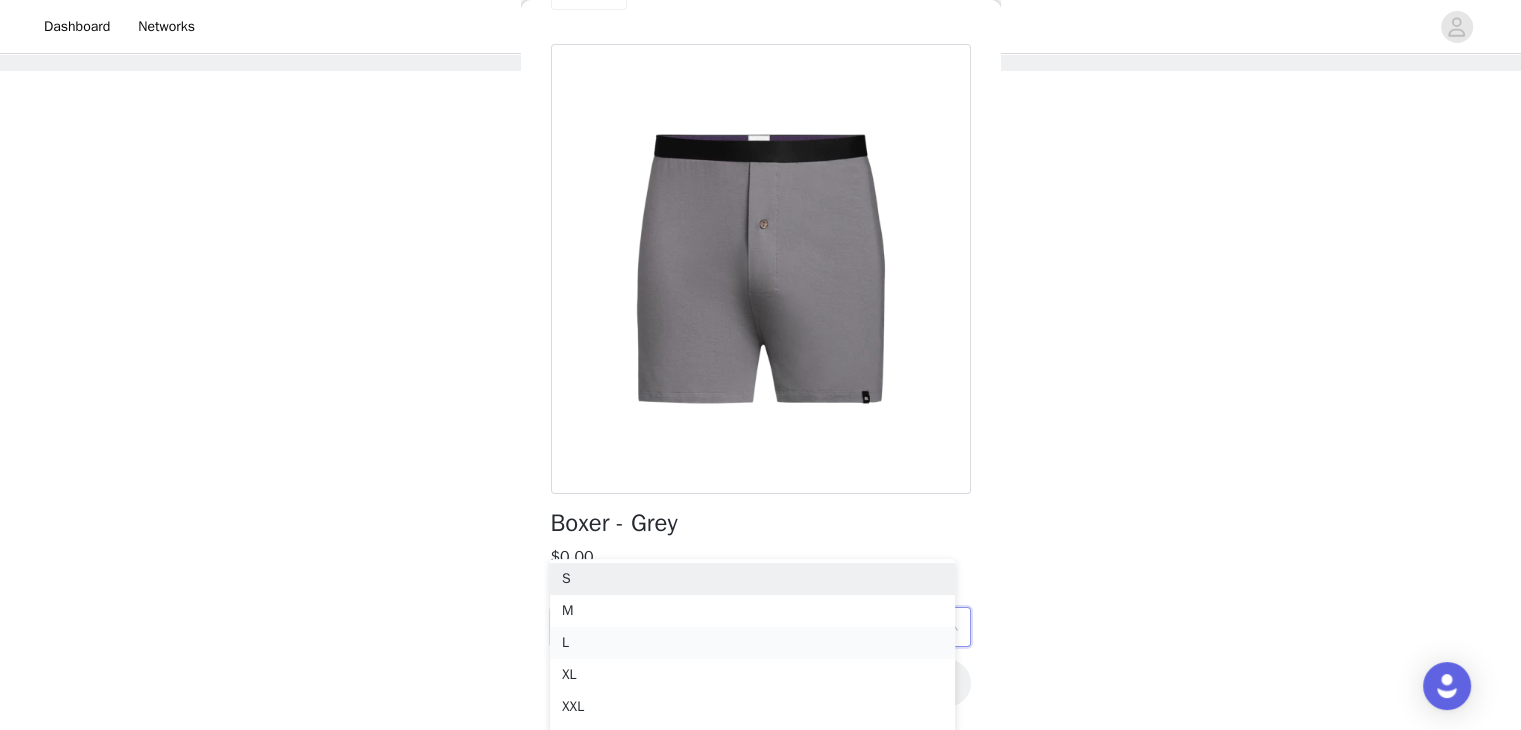 scroll, scrollTop: 92, scrollLeft: 0, axis: vertical 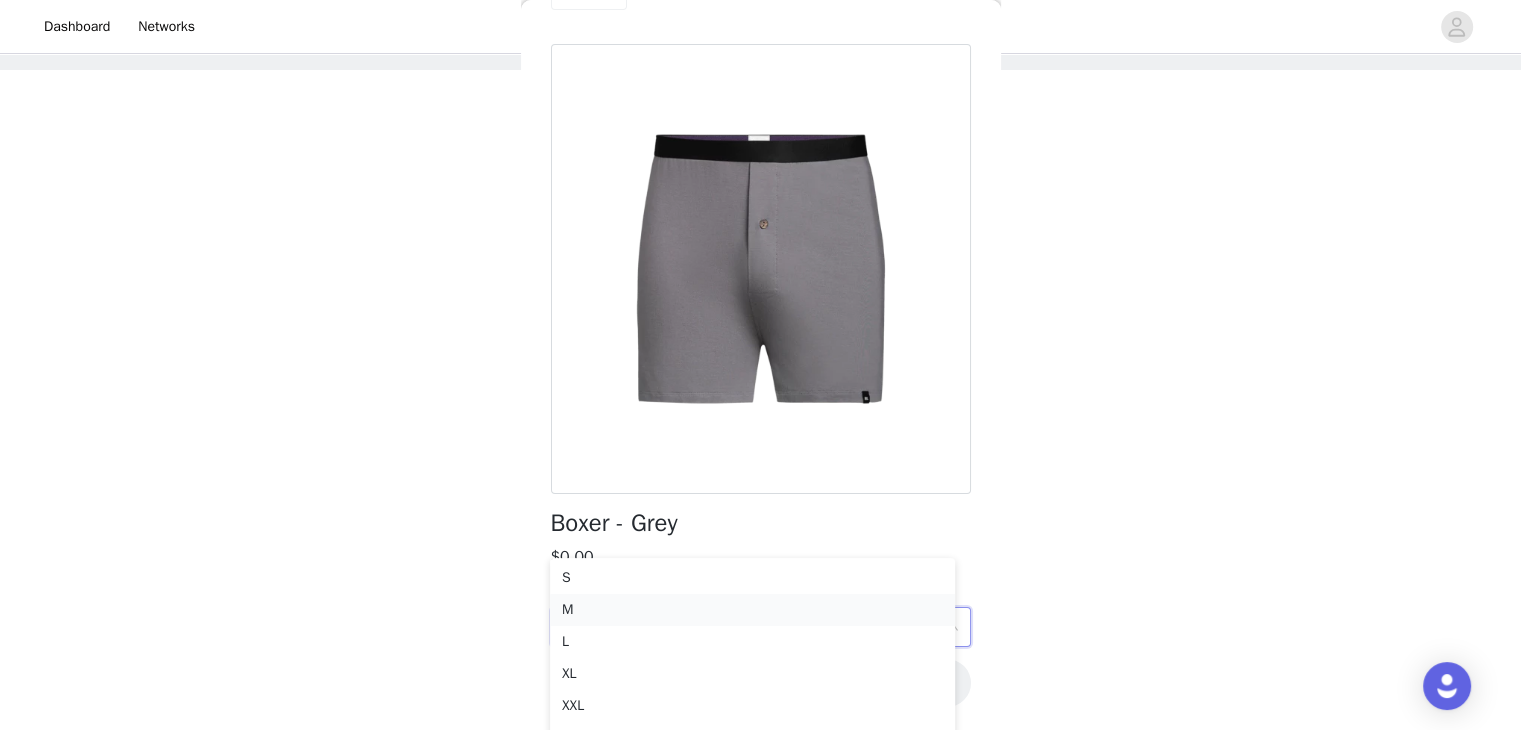 click on "M" at bounding box center (752, 610) 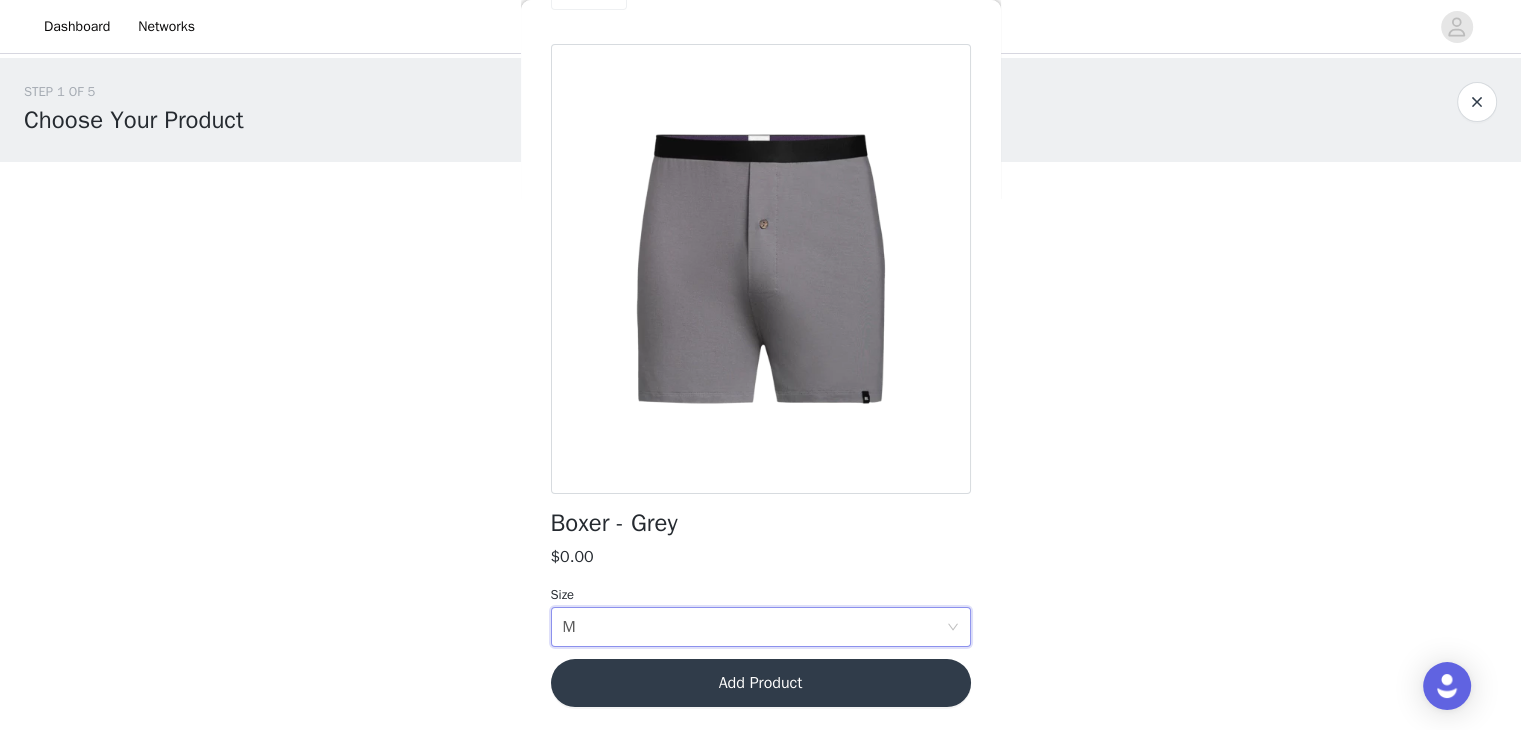 scroll, scrollTop: 0, scrollLeft: 0, axis: both 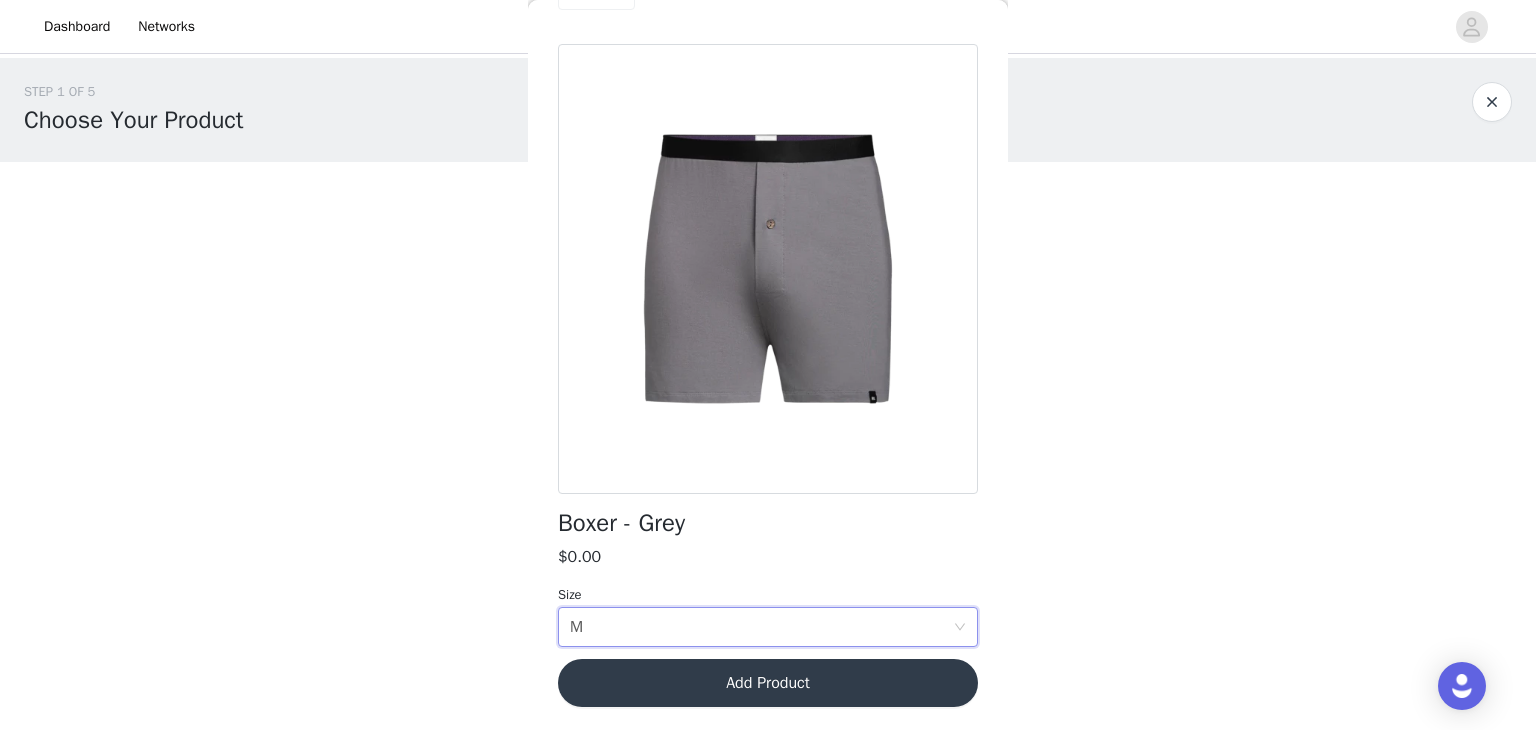 click on "Add Product" at bounding box center [768, 683] 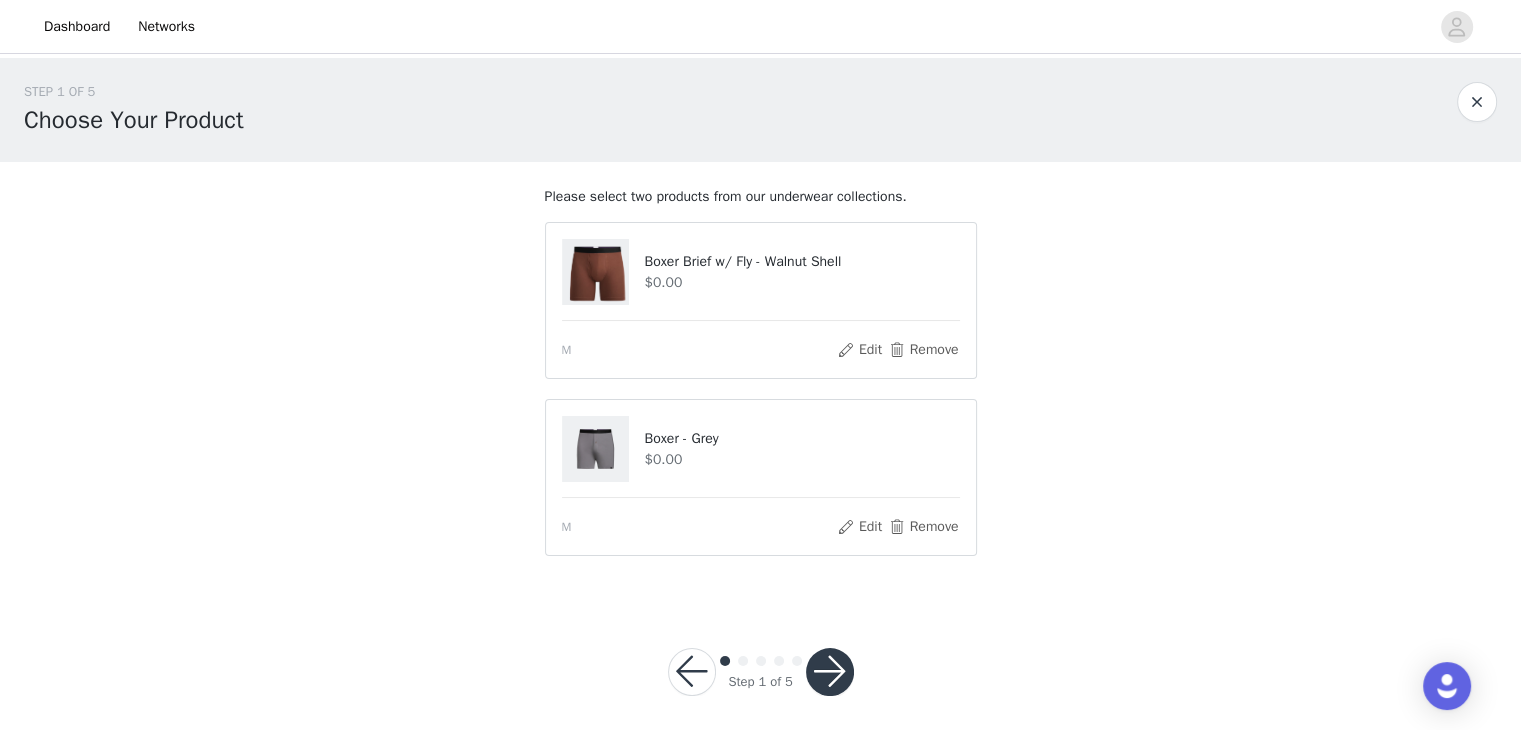 scroll, scrollTop: 12, scrollLeft: 0, axis: vertical 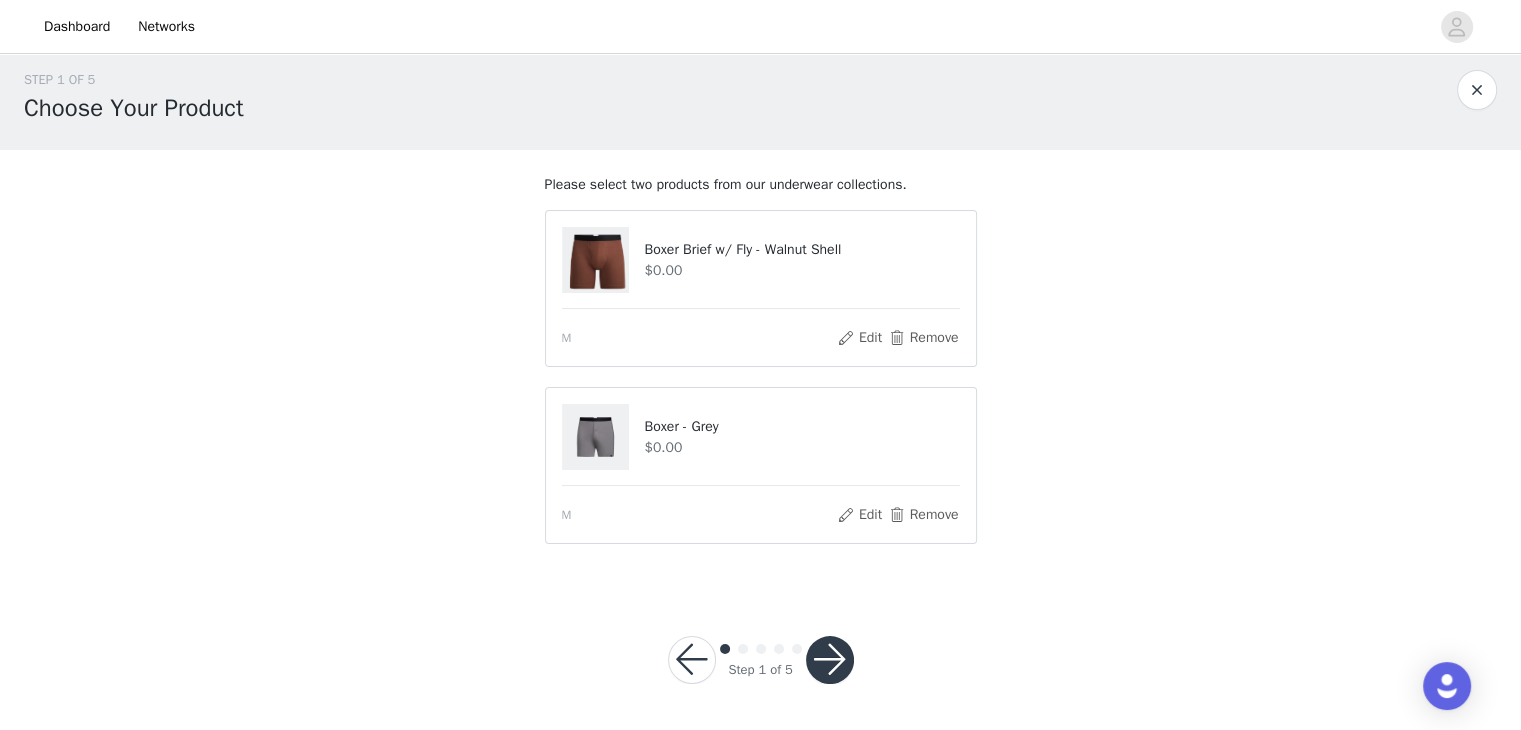 click on "Step 1 of 5" at bounding box center (761, 660) 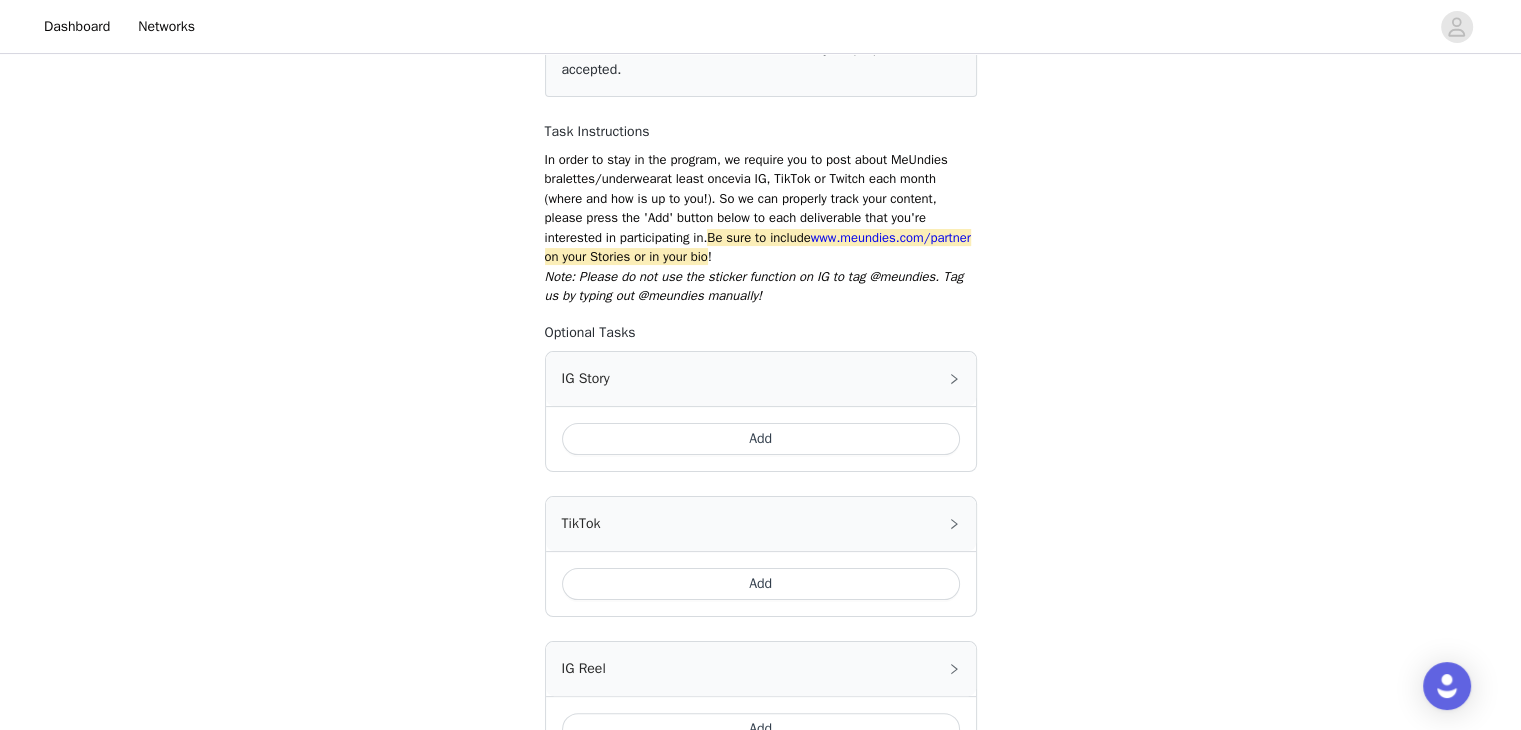 scroll, scrollTop: 355, scrollLeft: 0, axis: vertical 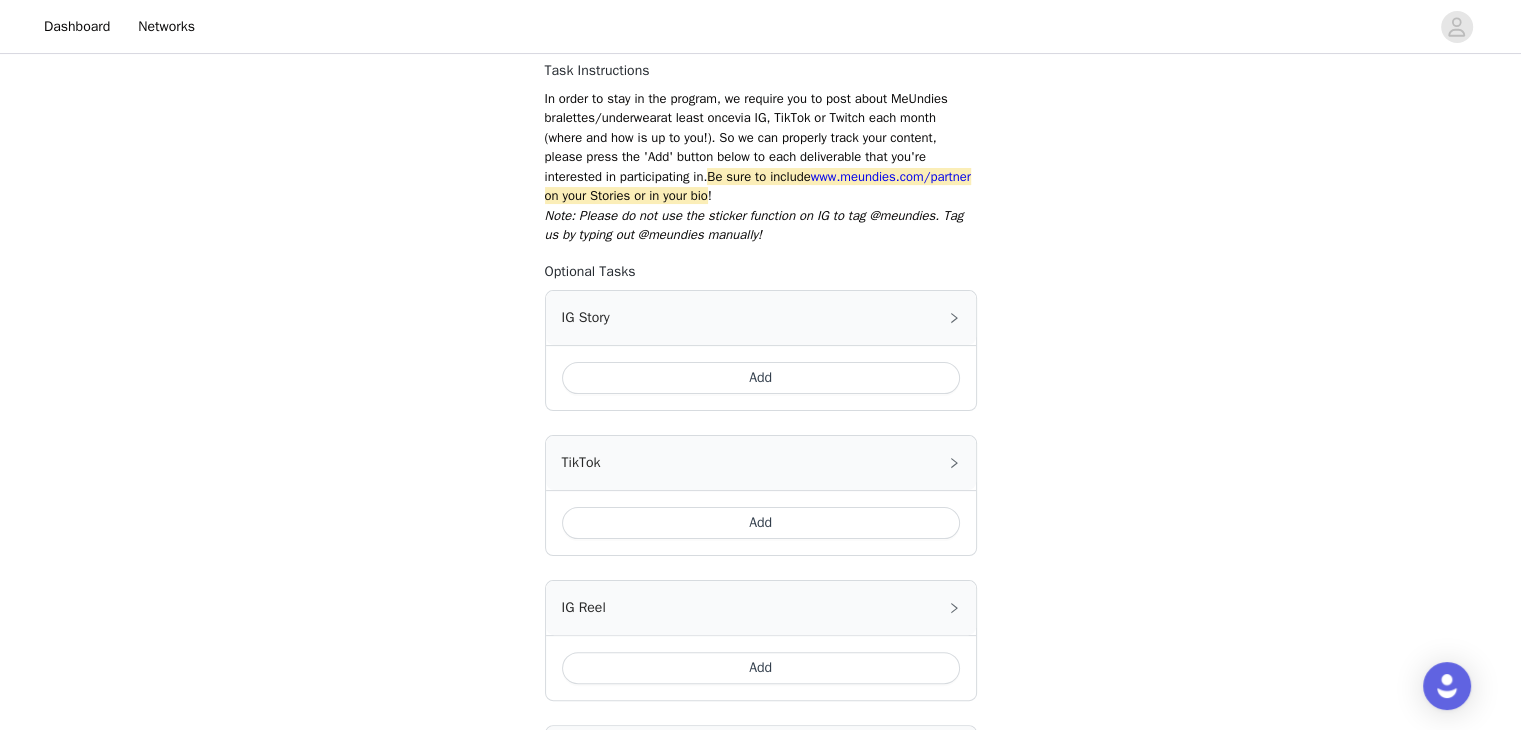 click on "Add" at bounding box center [761, 378] 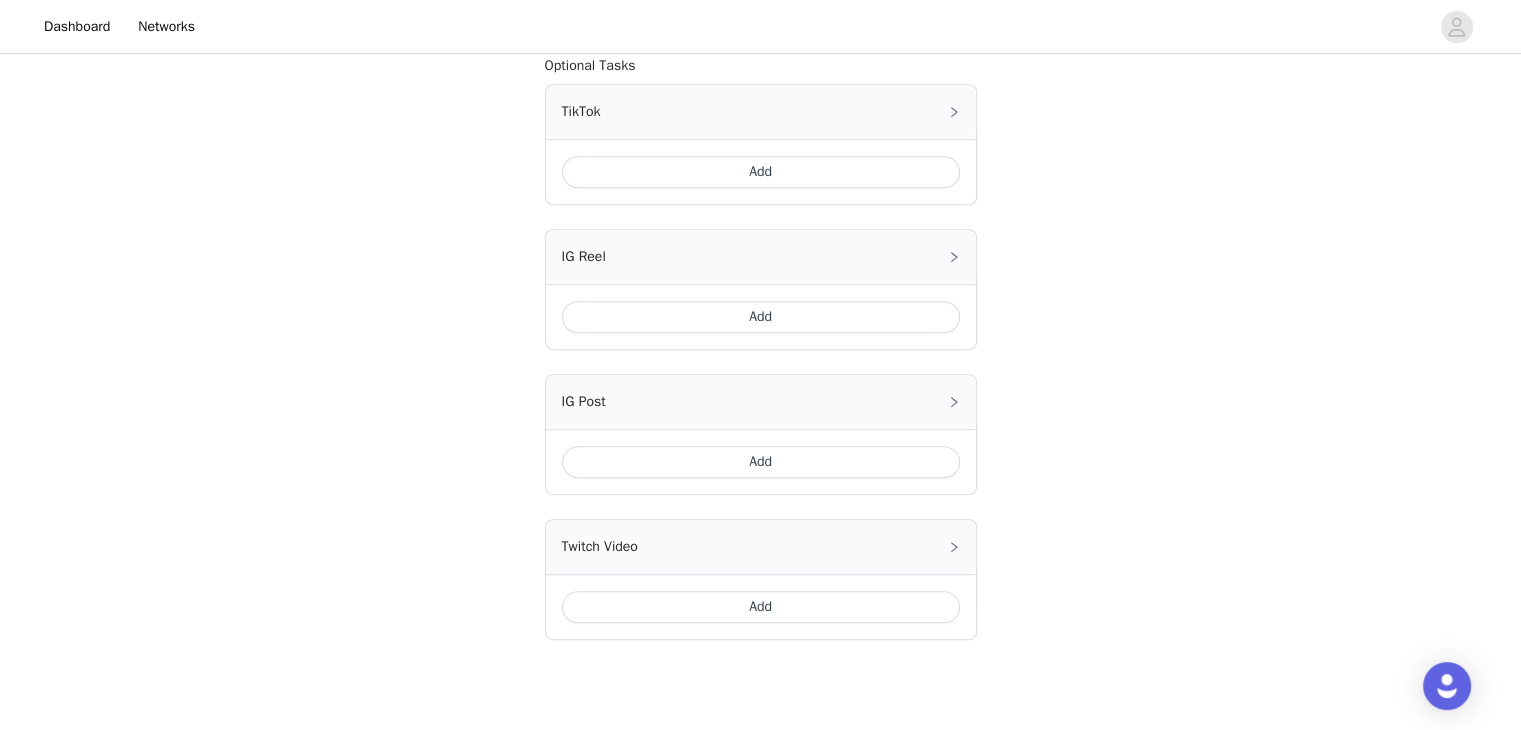 scroll, scrollTop: 889, scrollLeft: 0, axis: vertical 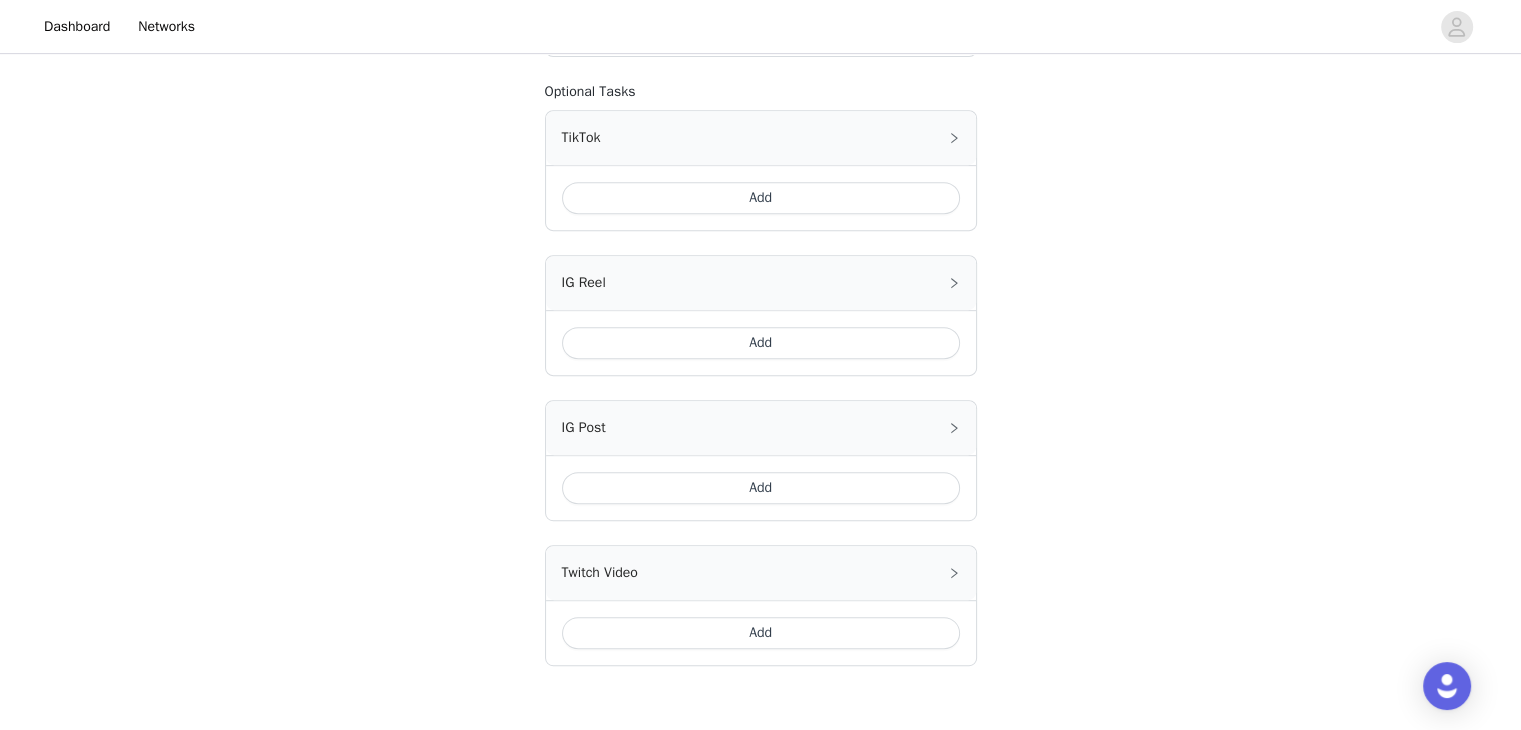 click on "Add" at bounding box center [761, 488] 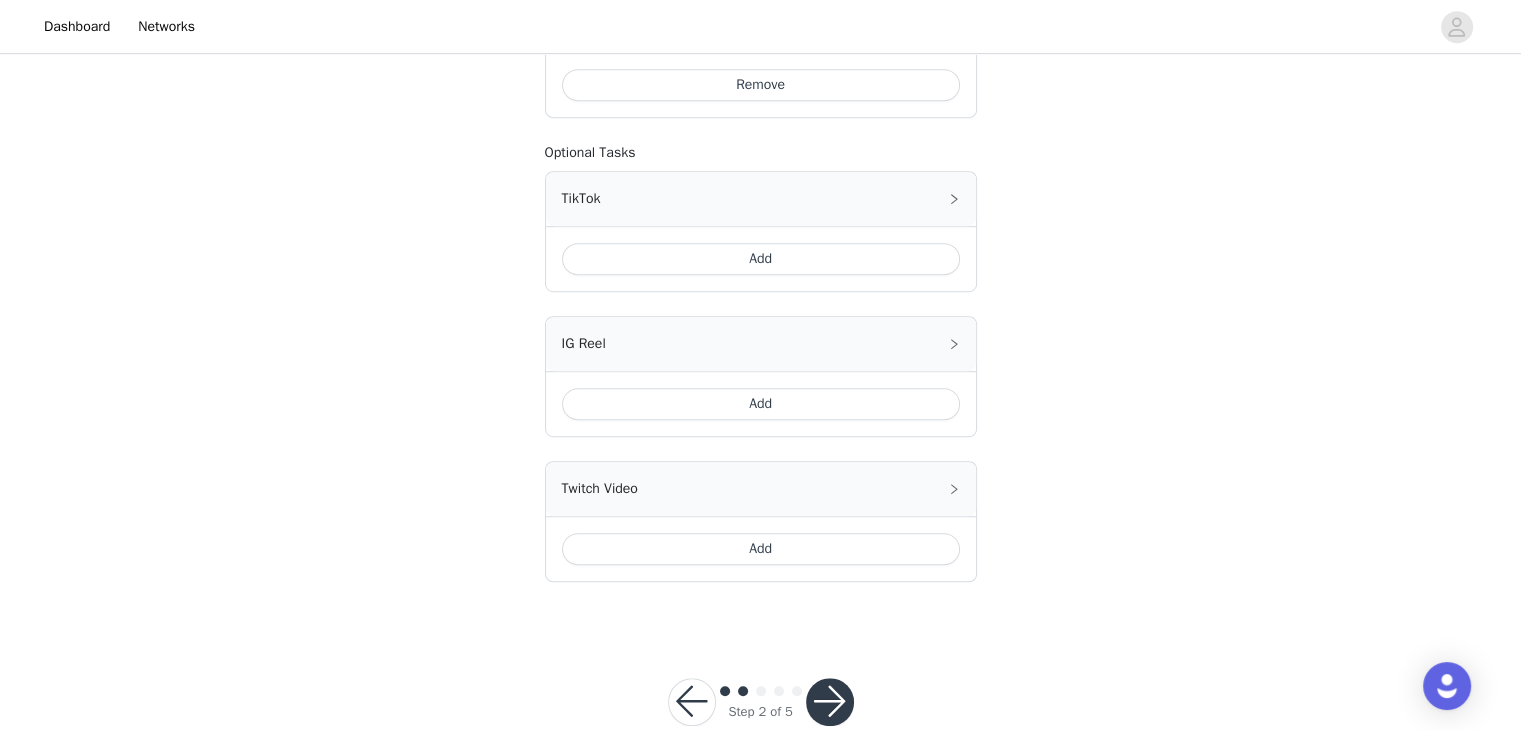 scroll, scrollTop: 1192, scrollLeft: 0, axis: vertical 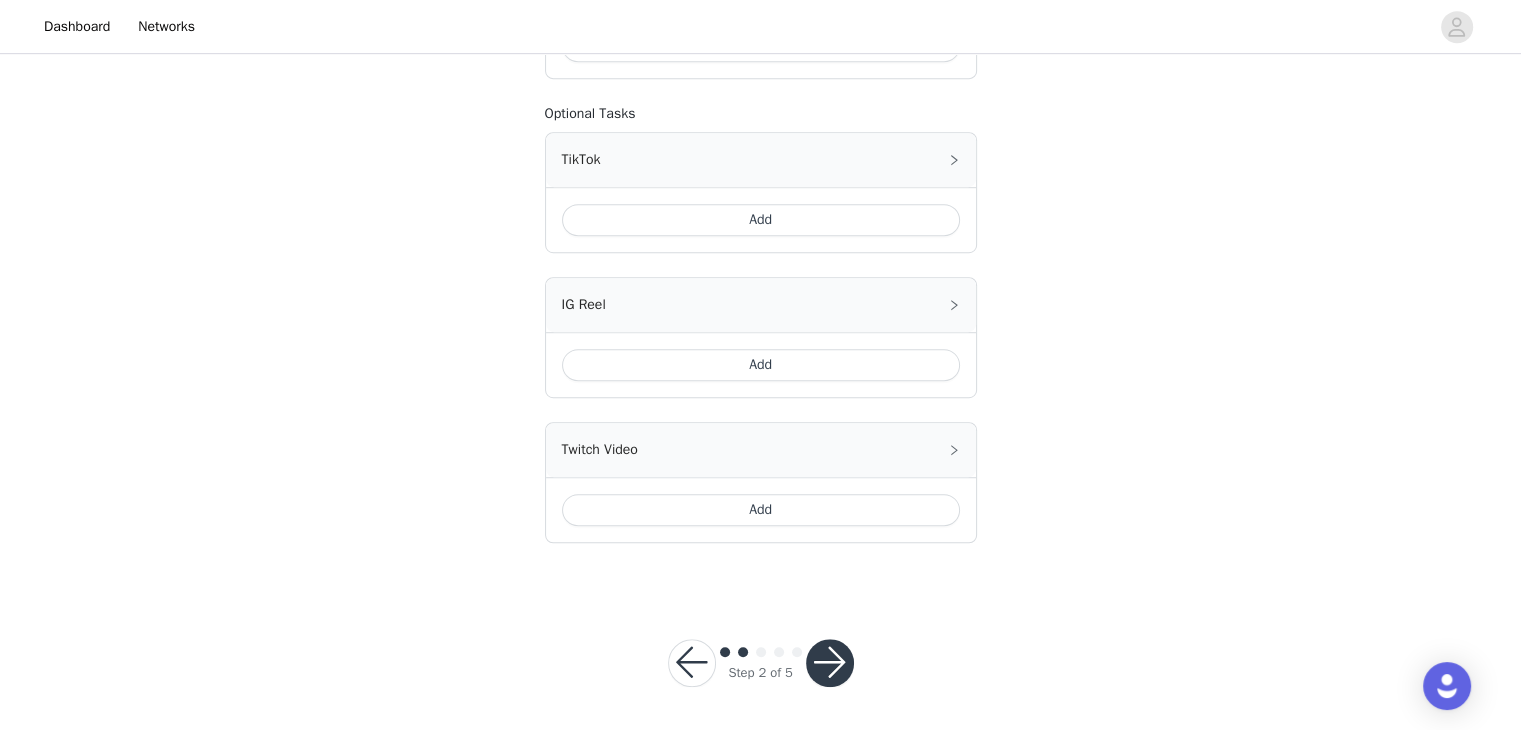 click at bounding box center (830, 663) 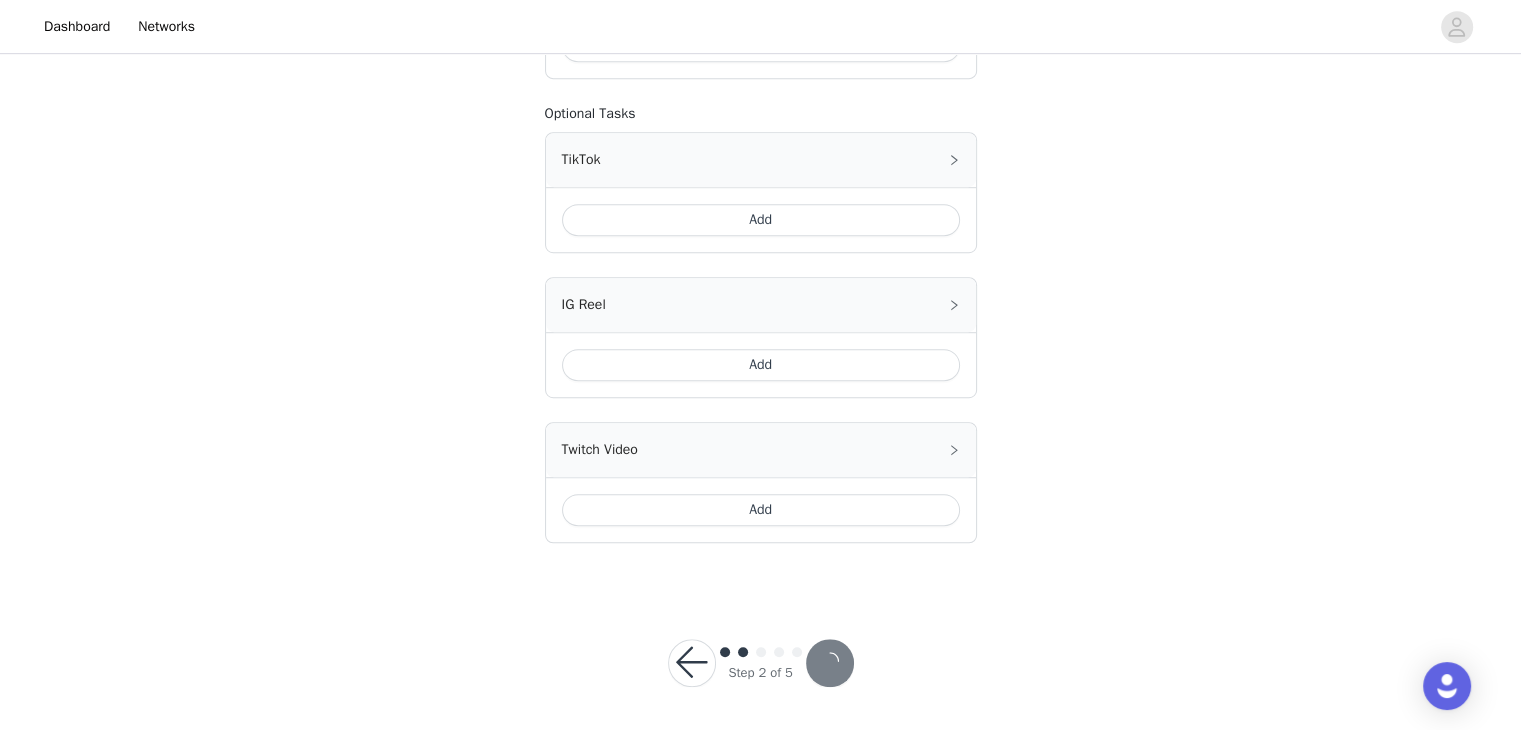 scroll, scrollTop: 0, scrollLeft: 0, axis: both 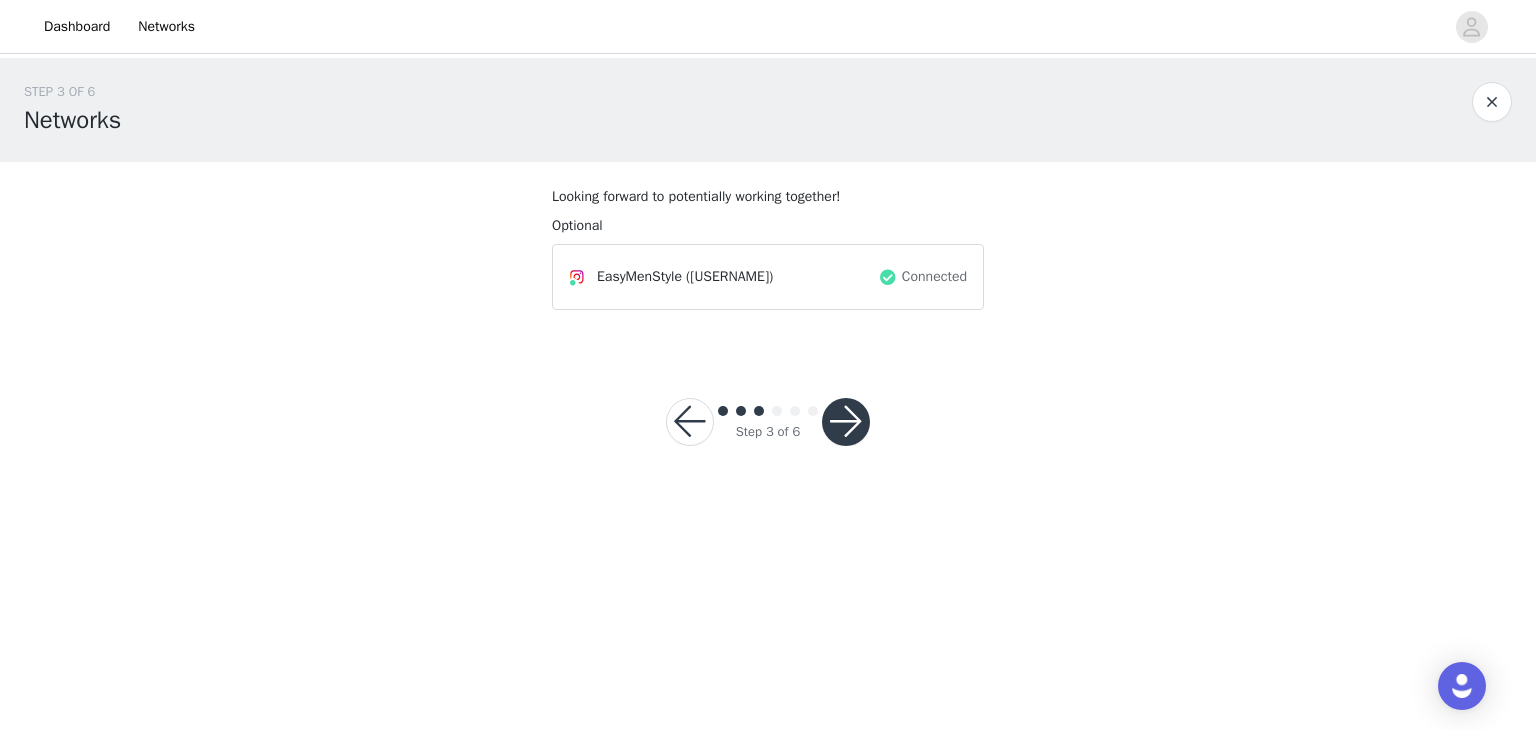 click at bounding box center (846, 422) 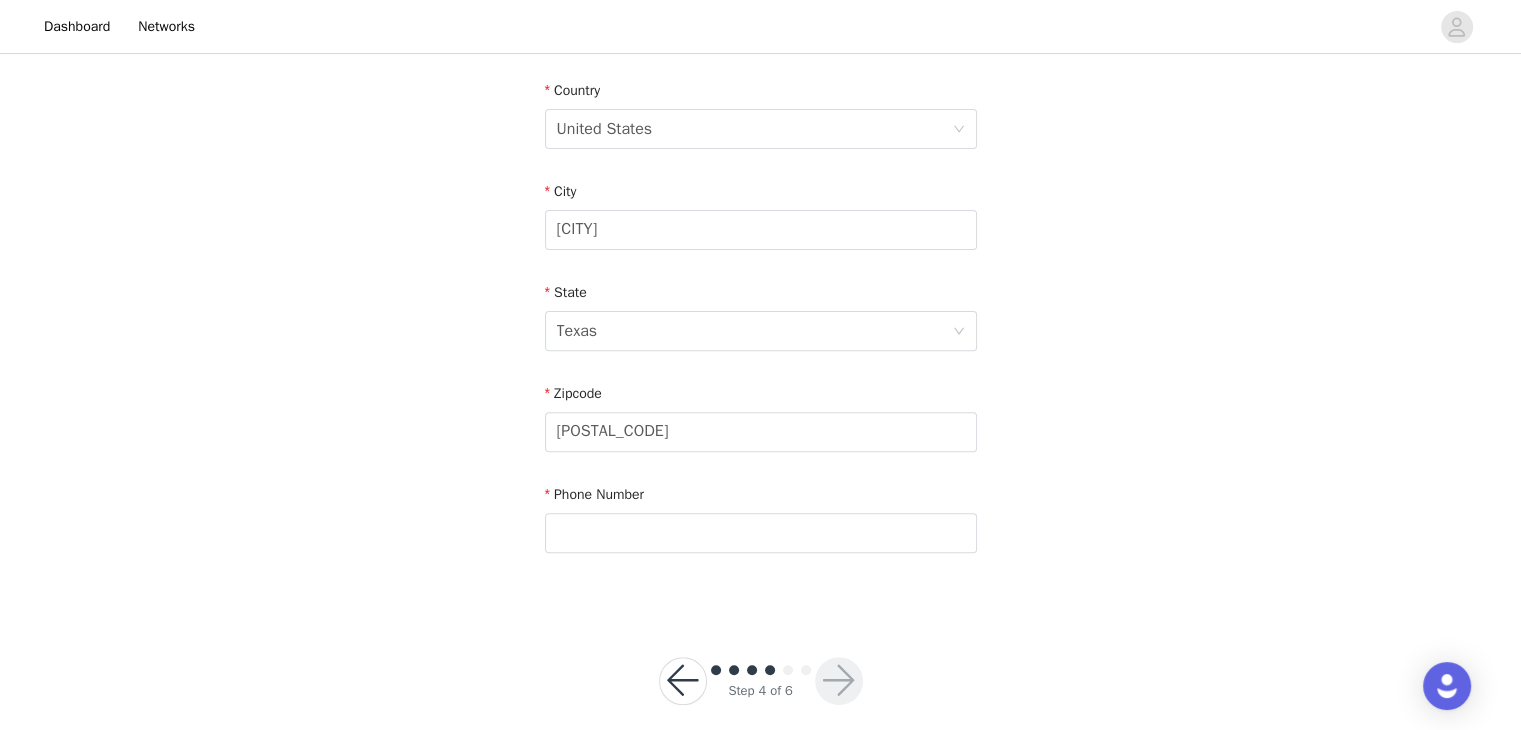 scroll, scrollTop: 633, scrollLeft: 0, axis: vertical 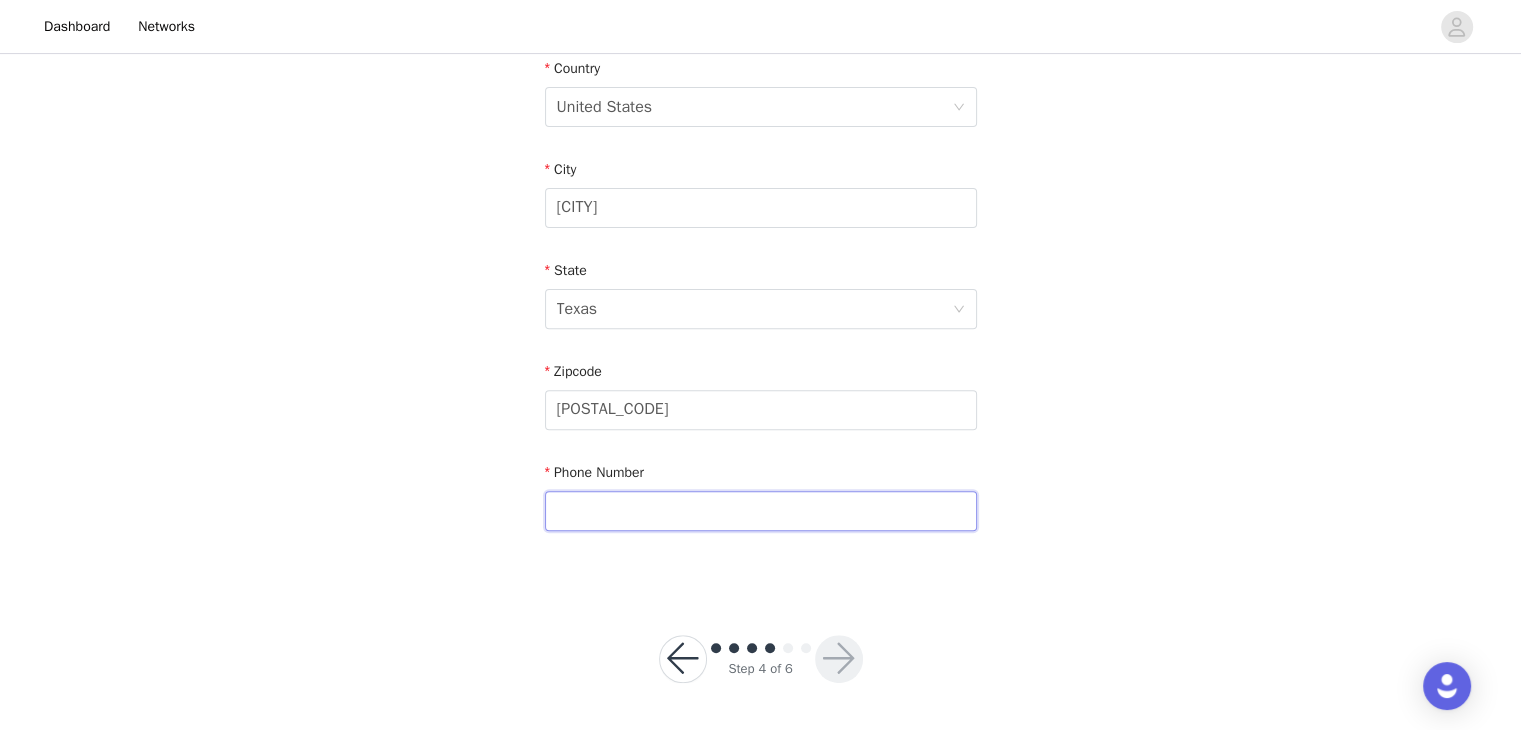 click at bounding box center [761, 511] 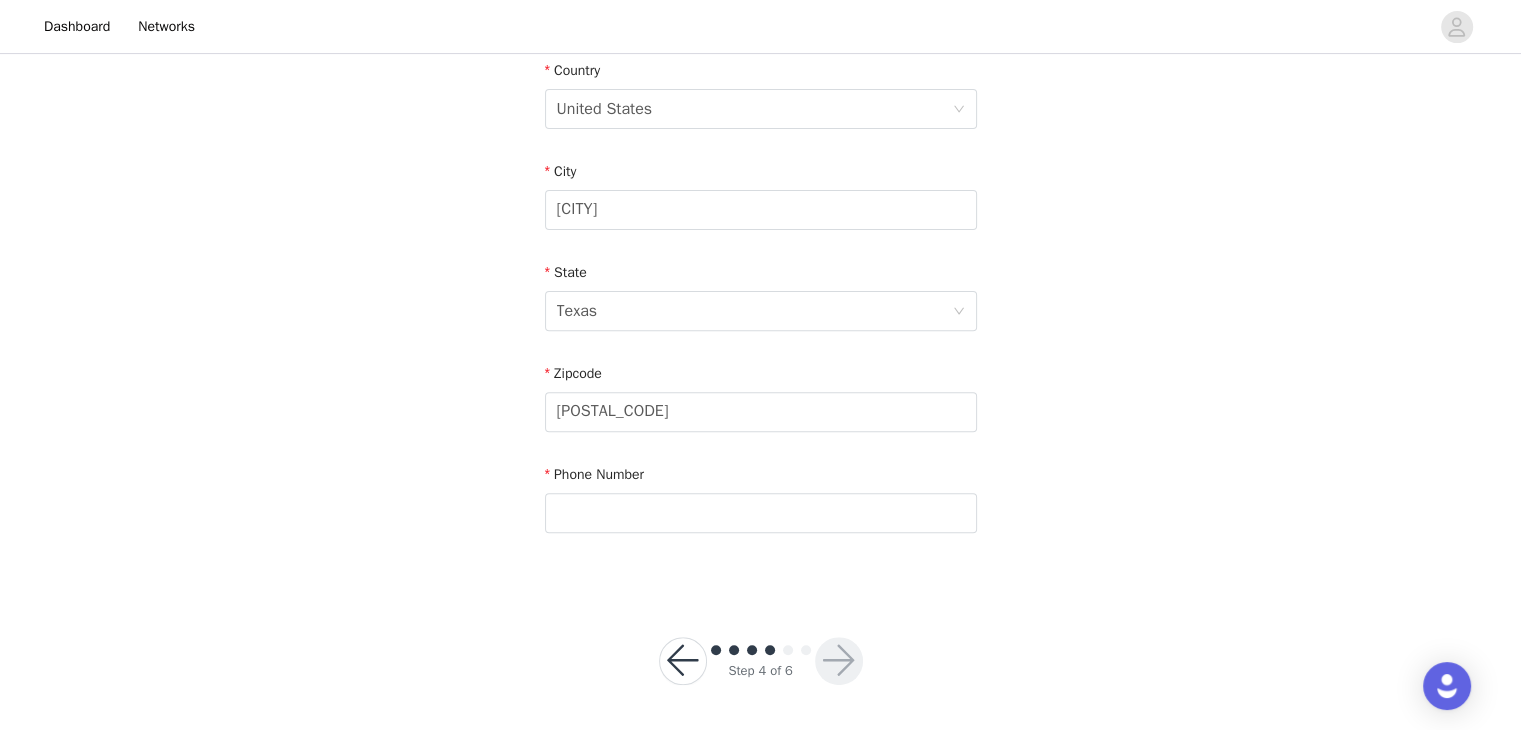 scroll, scrollTop: 633, scrollLeft: 0, axis: vertical 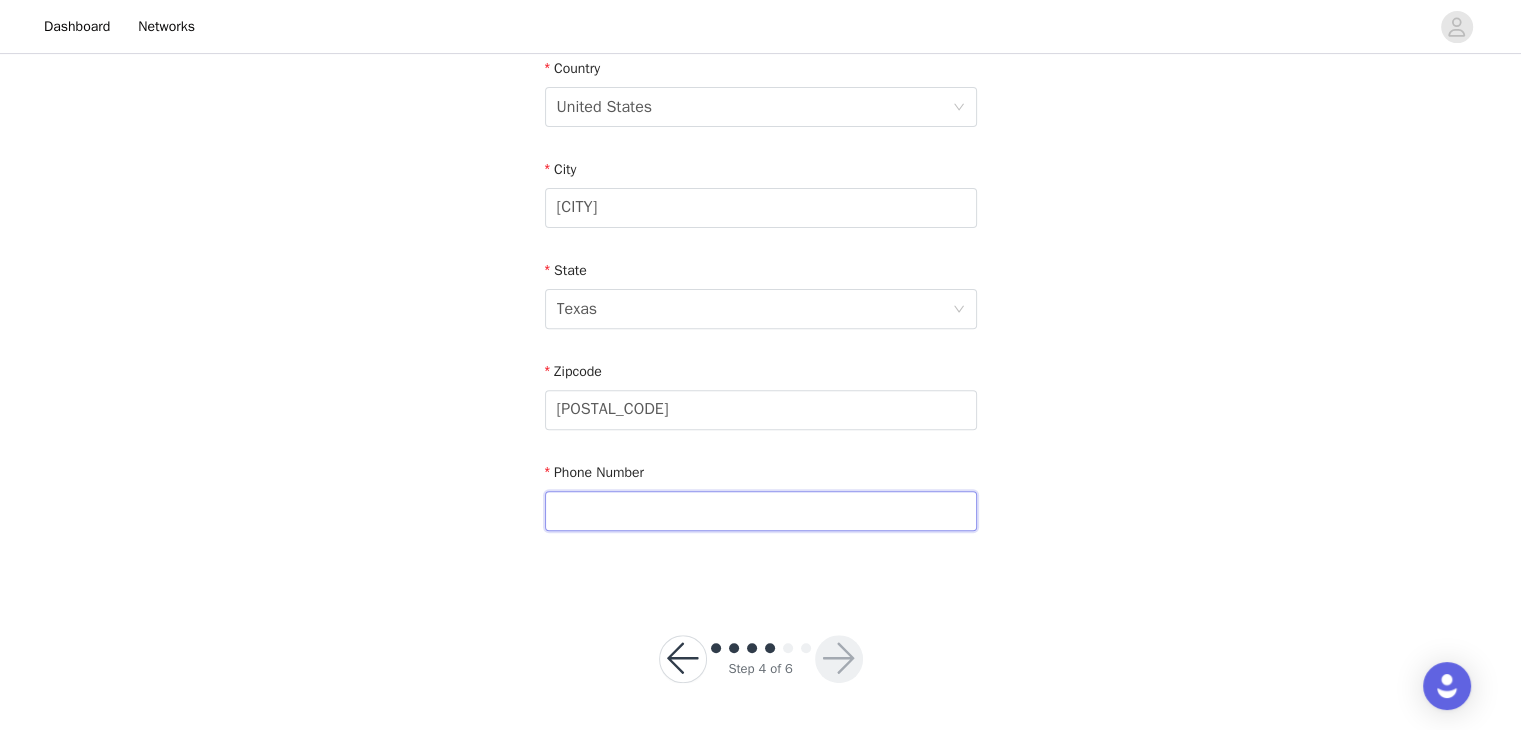 click at bounding box center [761, 511] 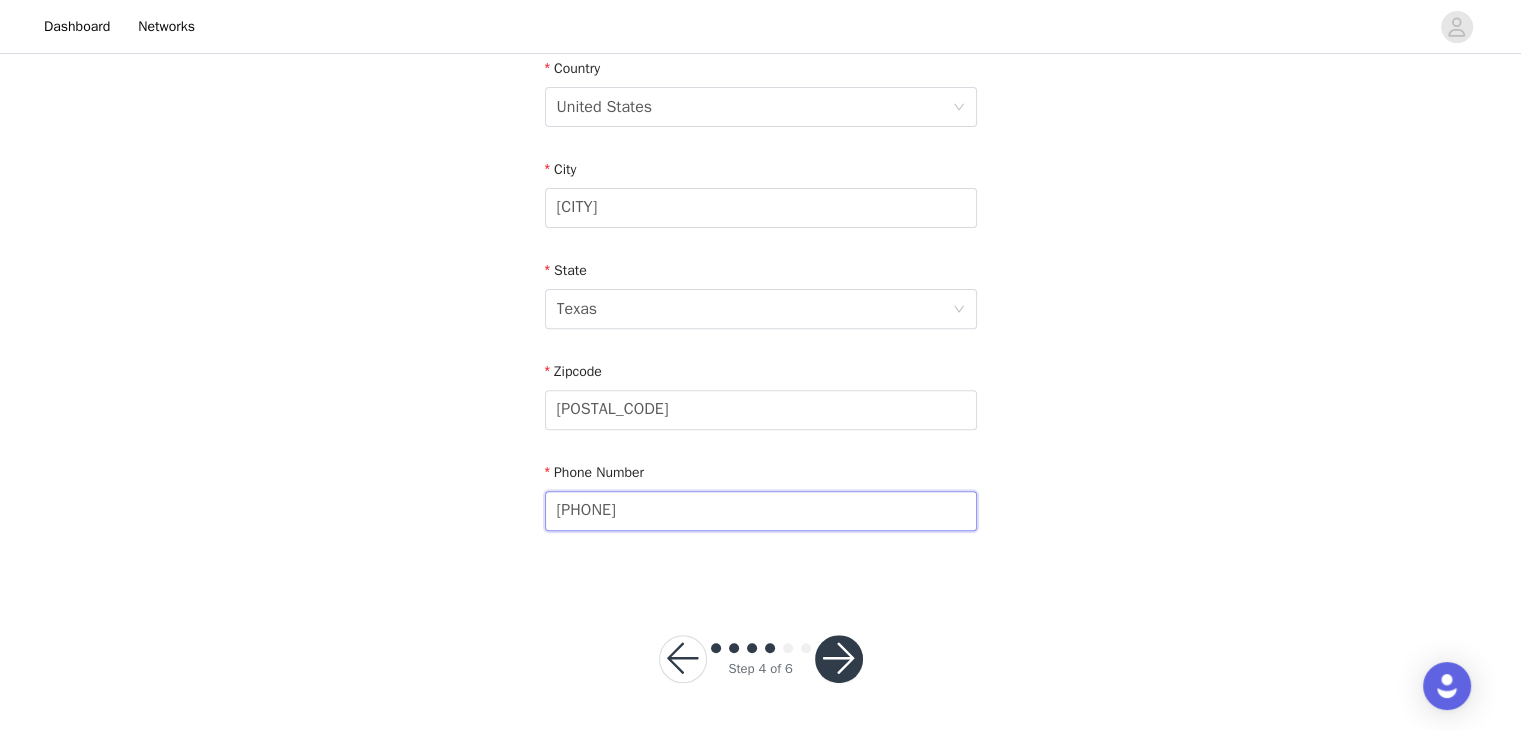 type on "4695926952" 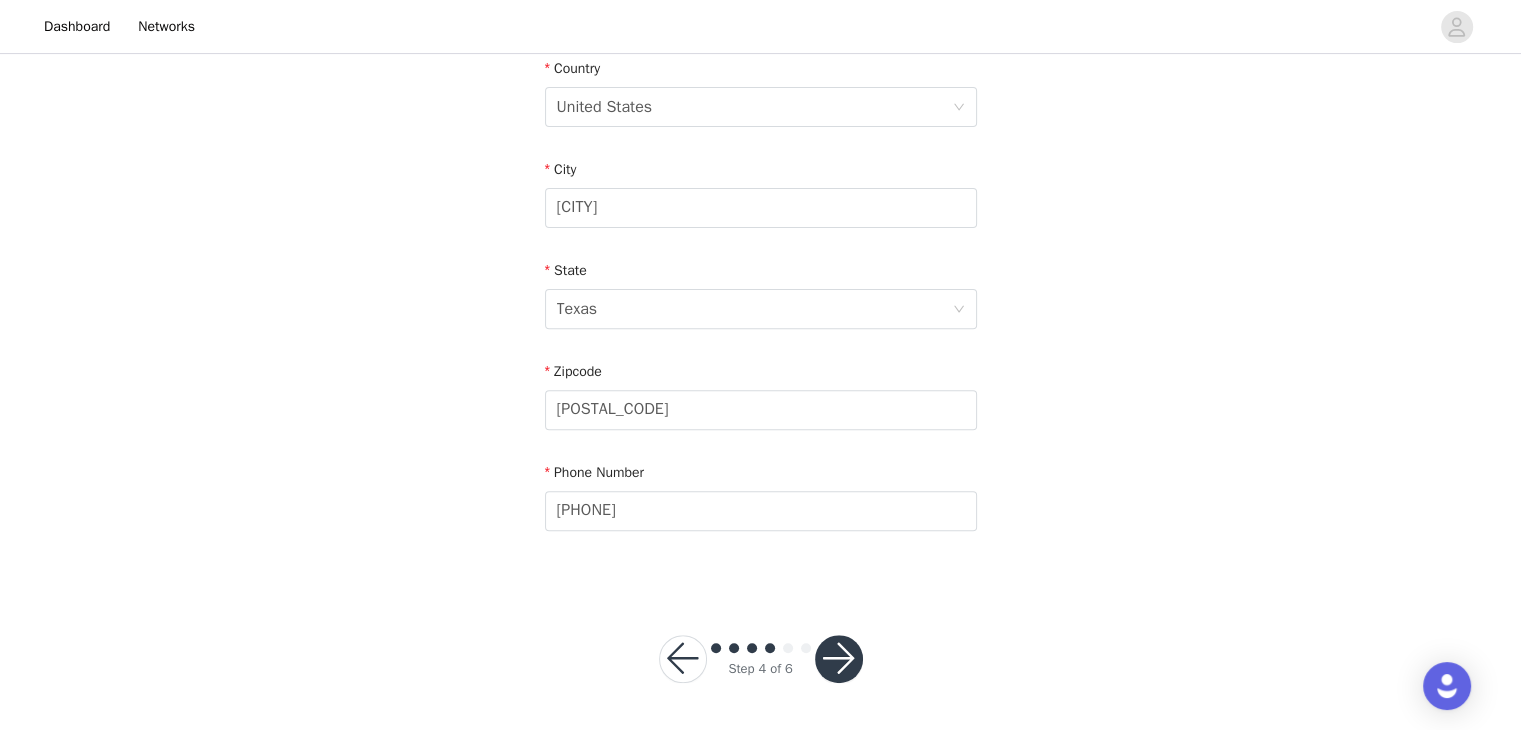 click on "Step 4 of 6" at bounding box center (761, 659) 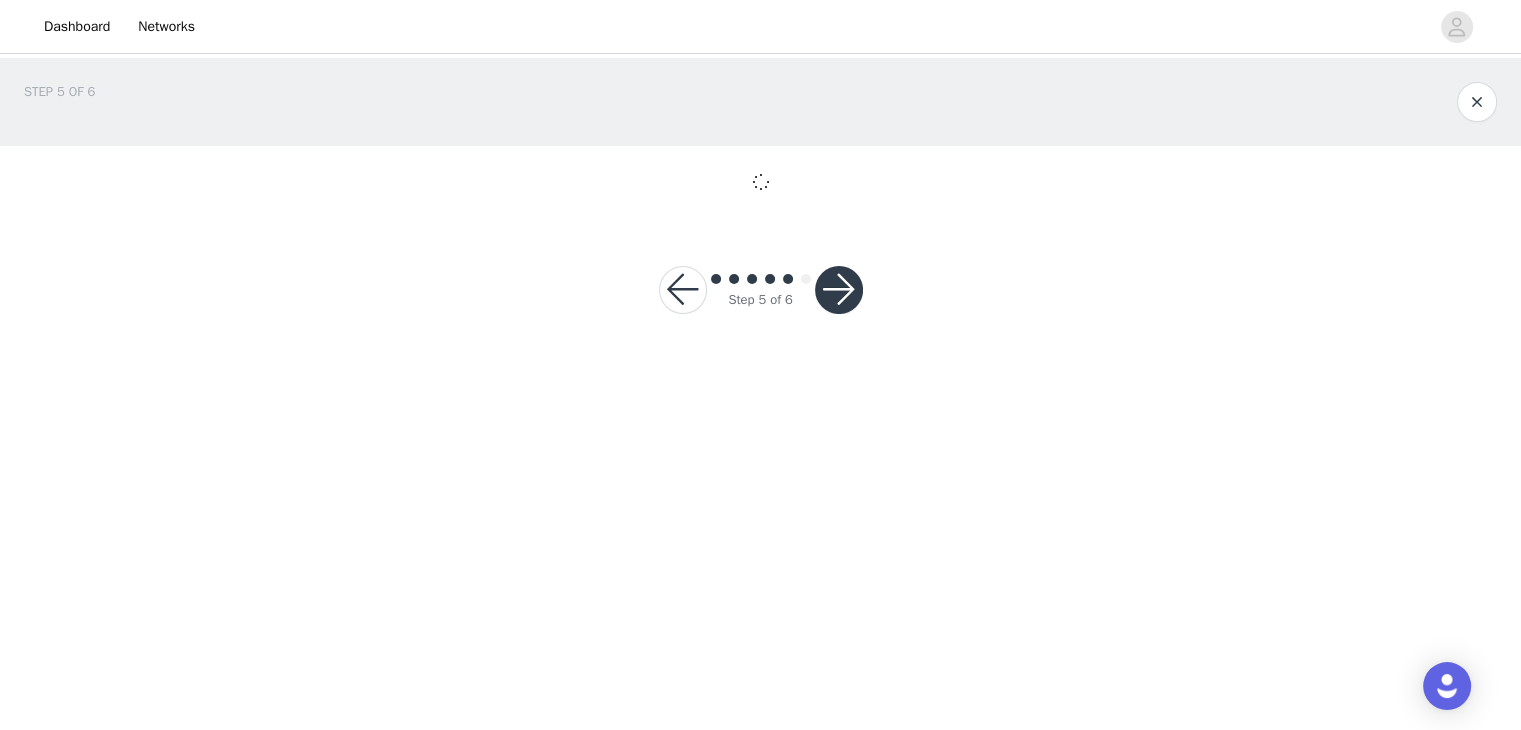 scroll, scrollTop: 0, scrollLeft: 0, axis: both 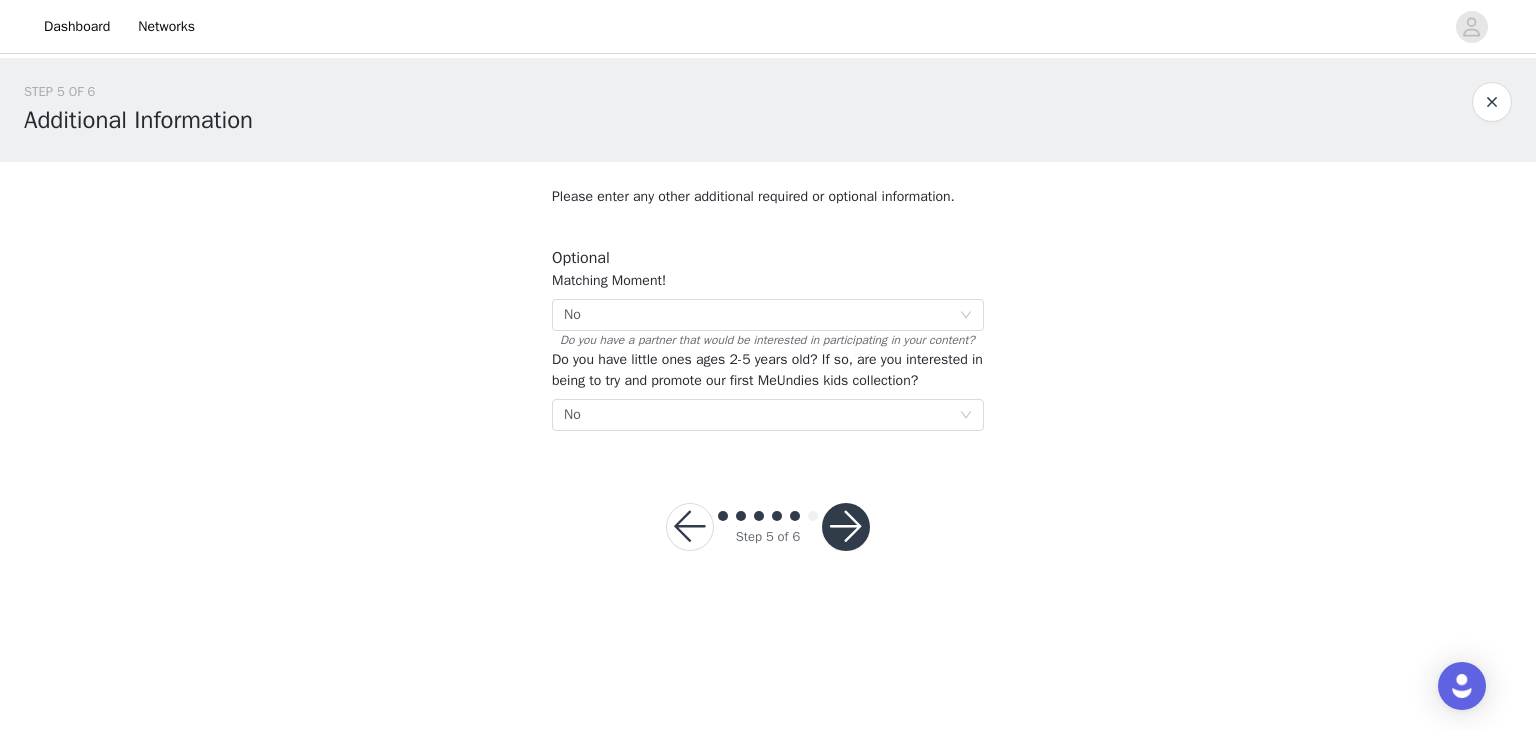 click at bounding box center [690, 527] 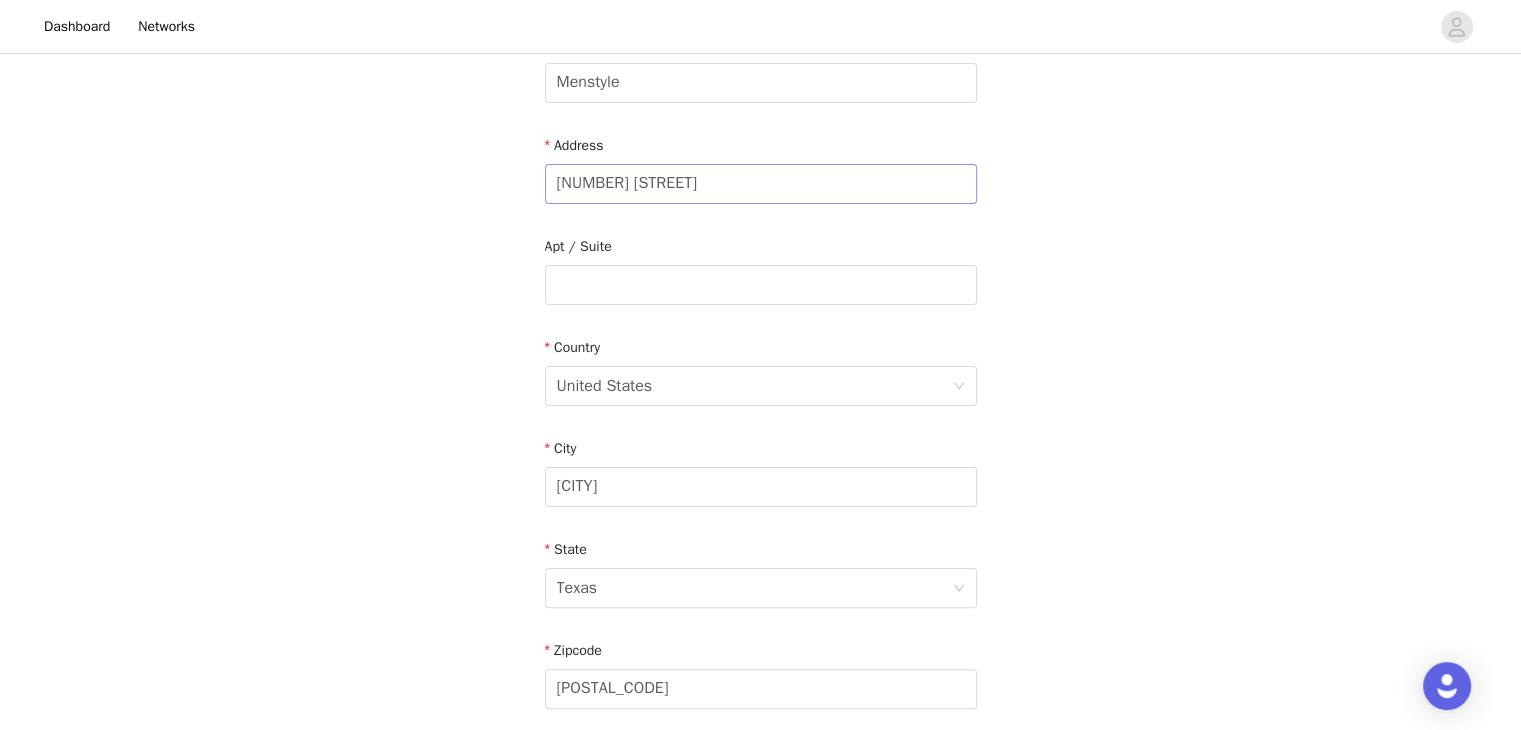 scroll, scrollTop: 633, scrollLeft: 0, axis: vertical 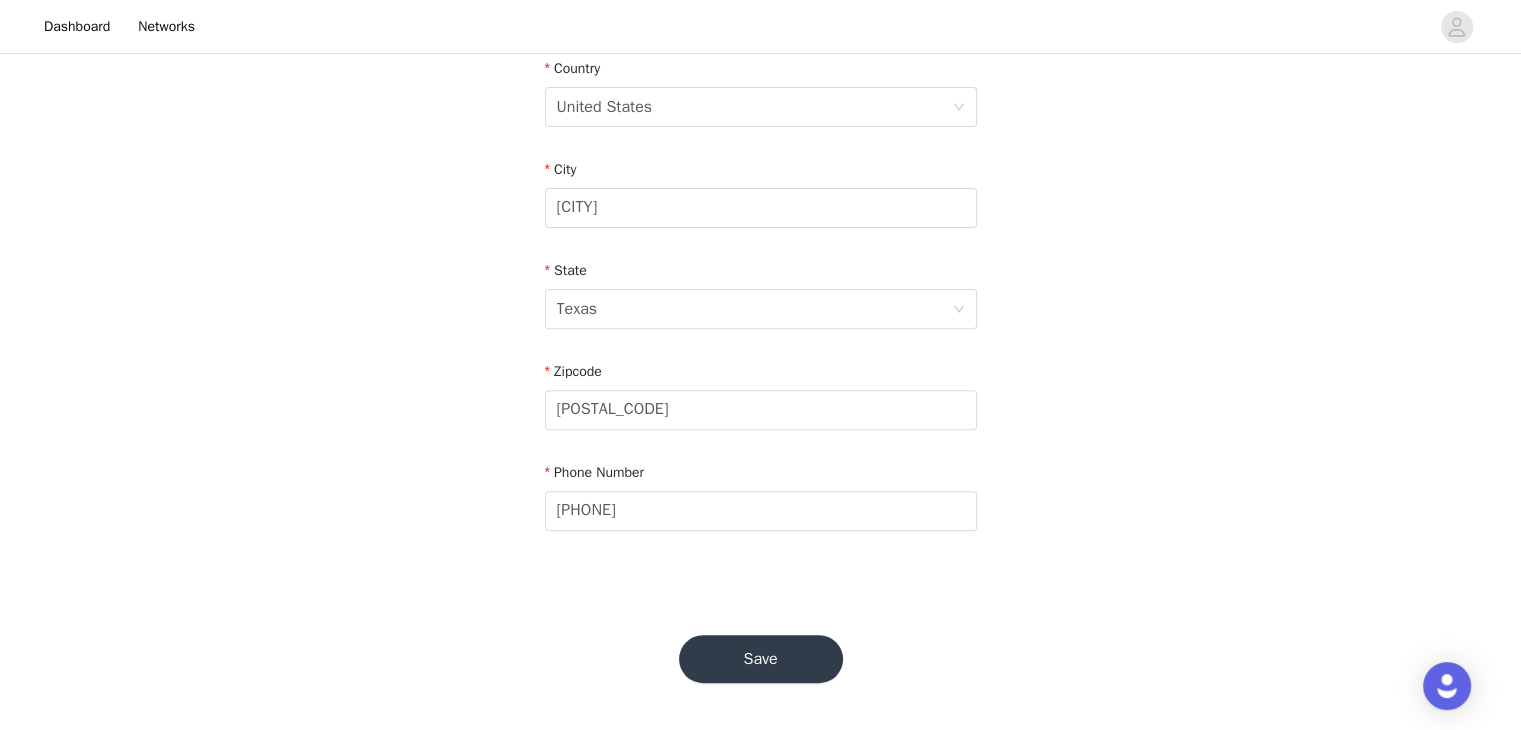 click on "Save" at bounding box center (761, 659) 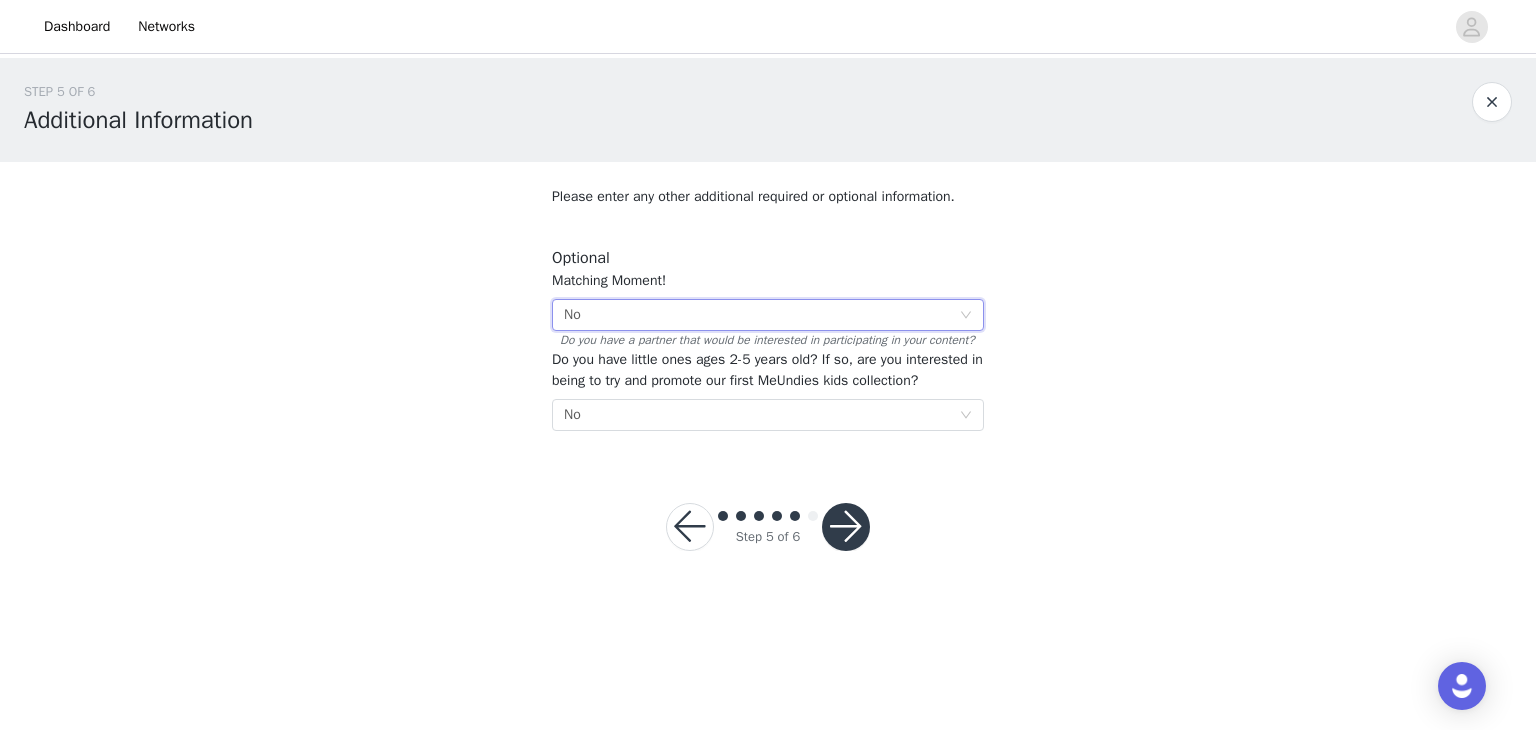 click on "Select No" at bounding box center (761, 315) 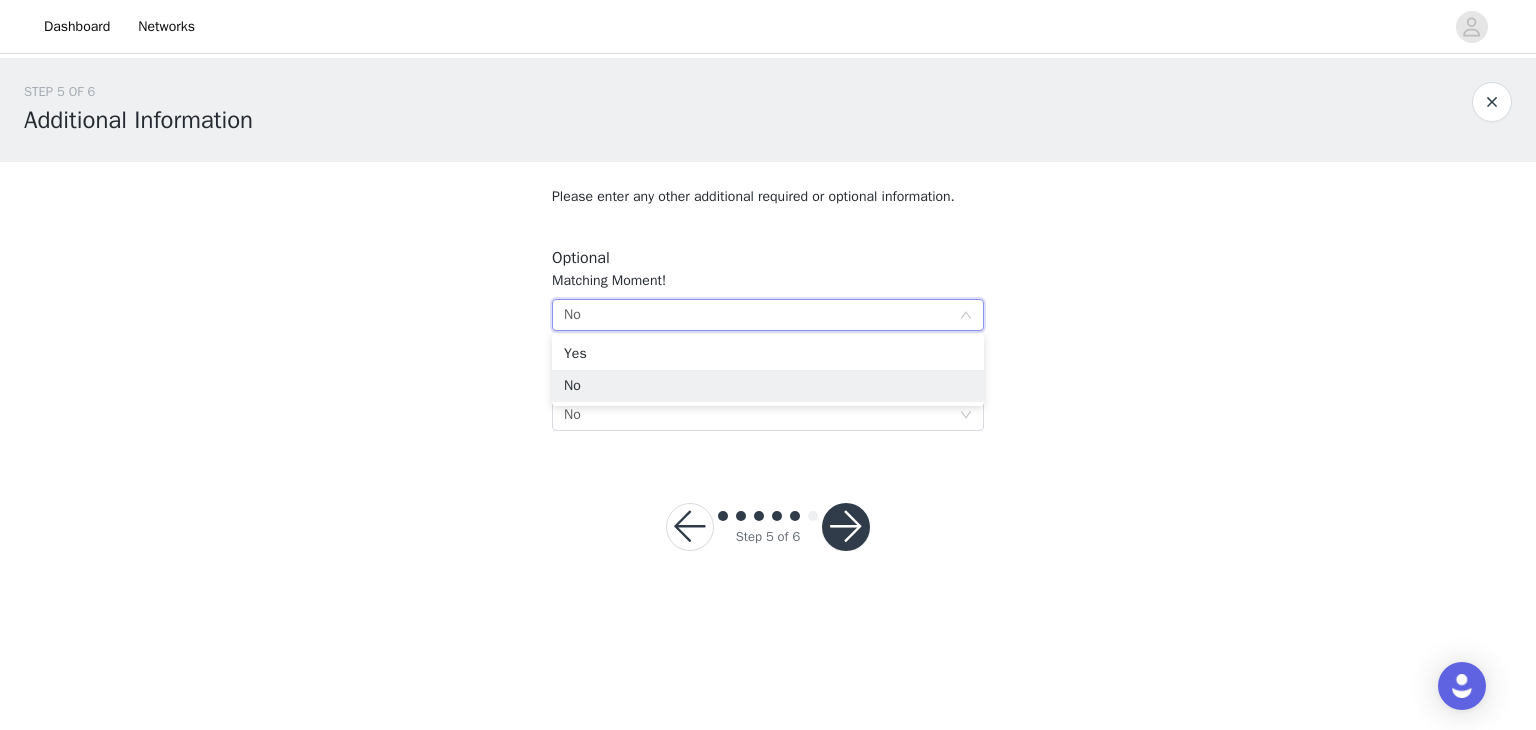 click on "Select No" at bounding box center (761, 315) 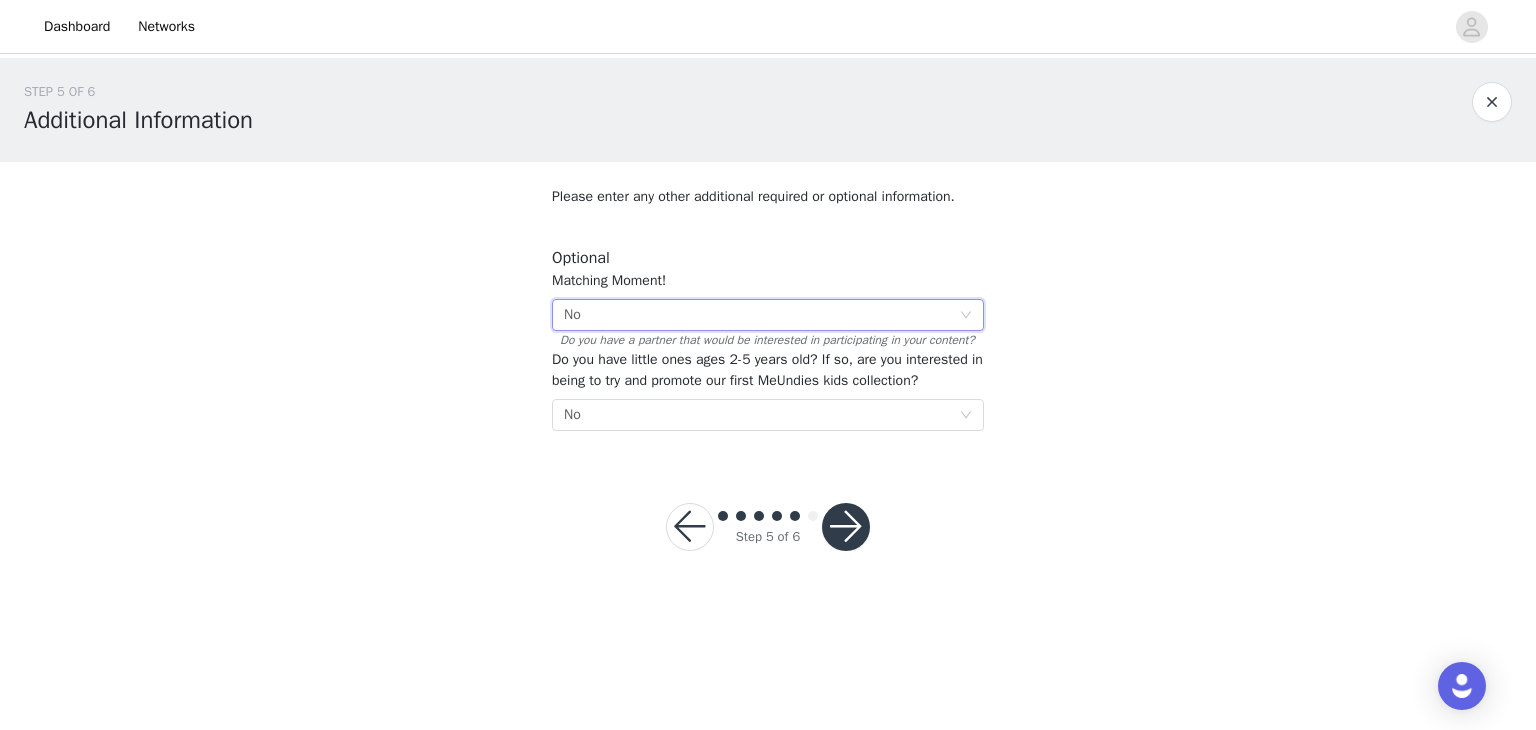 click on "Select No" at bounding box center [761, 315] 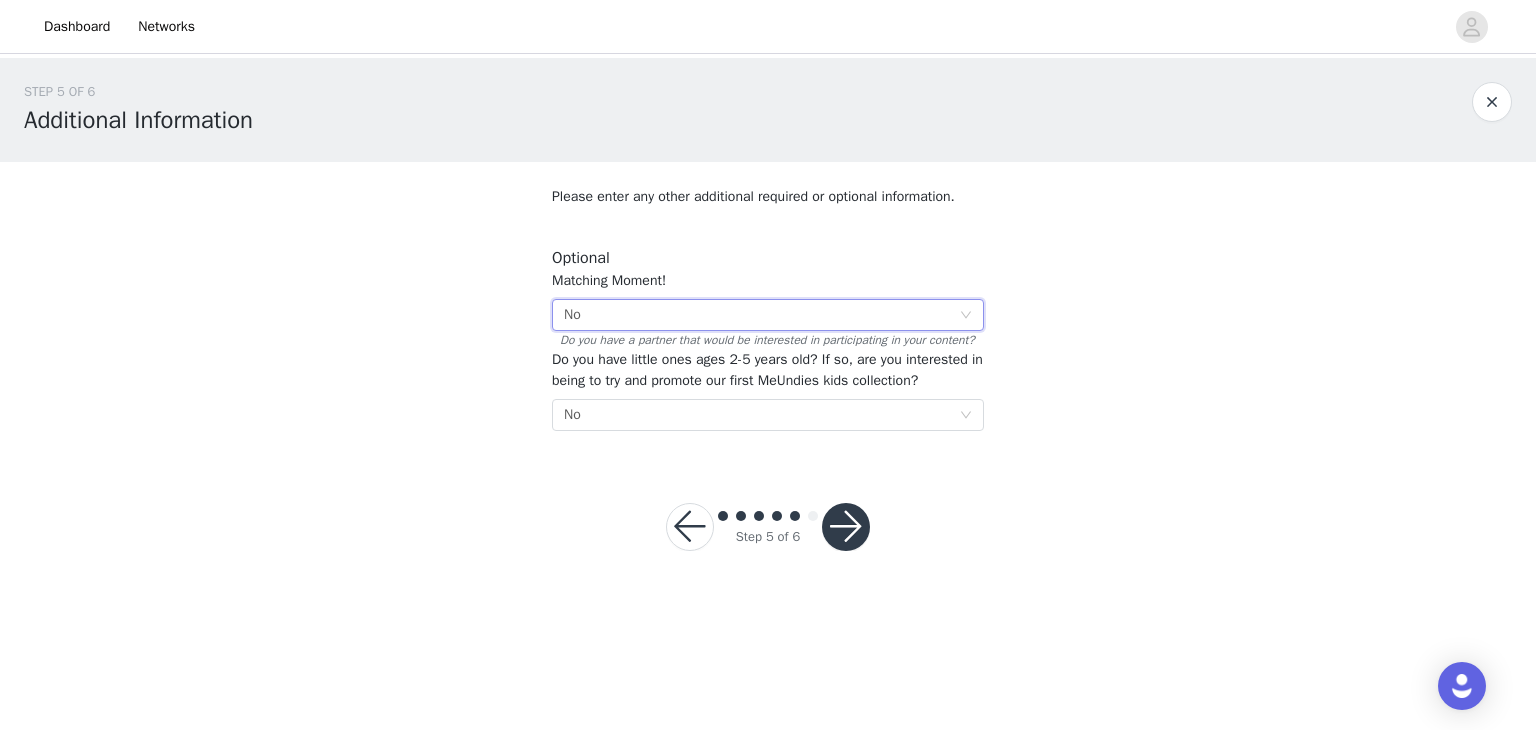 click on "STEP 5 OF 6
Additional Information
Please enter any other additional required or optional information.        Optional   Matching Moment!     Select No   Do you have a partner that would be interested in participating in your content? Do you have little ones ages 2-5 years old? If so, are you interested in being to try and promote our first MeUndies kids collection?     Select No" at bounding box center [768, 256] 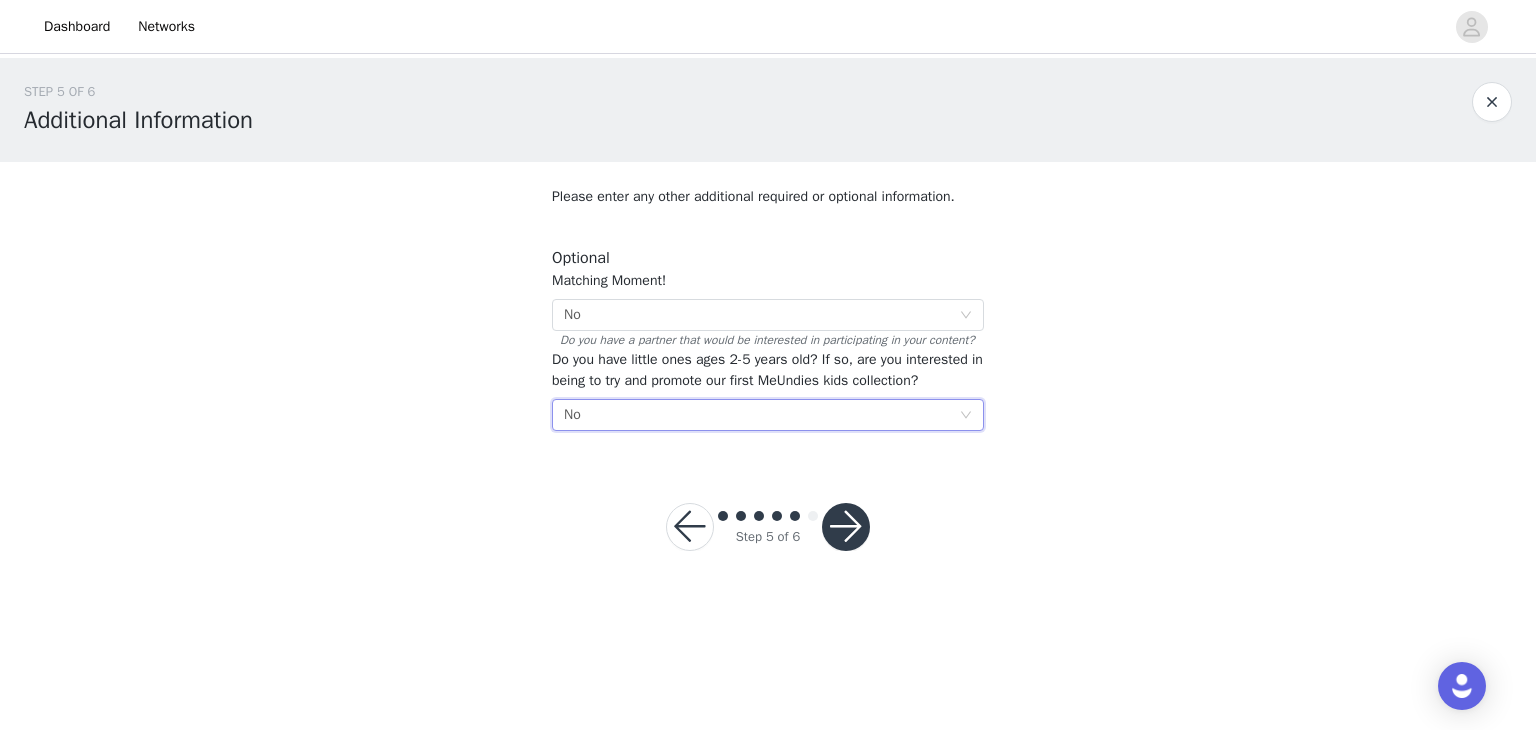 click on "Select No" at bounding box center [761, 415] 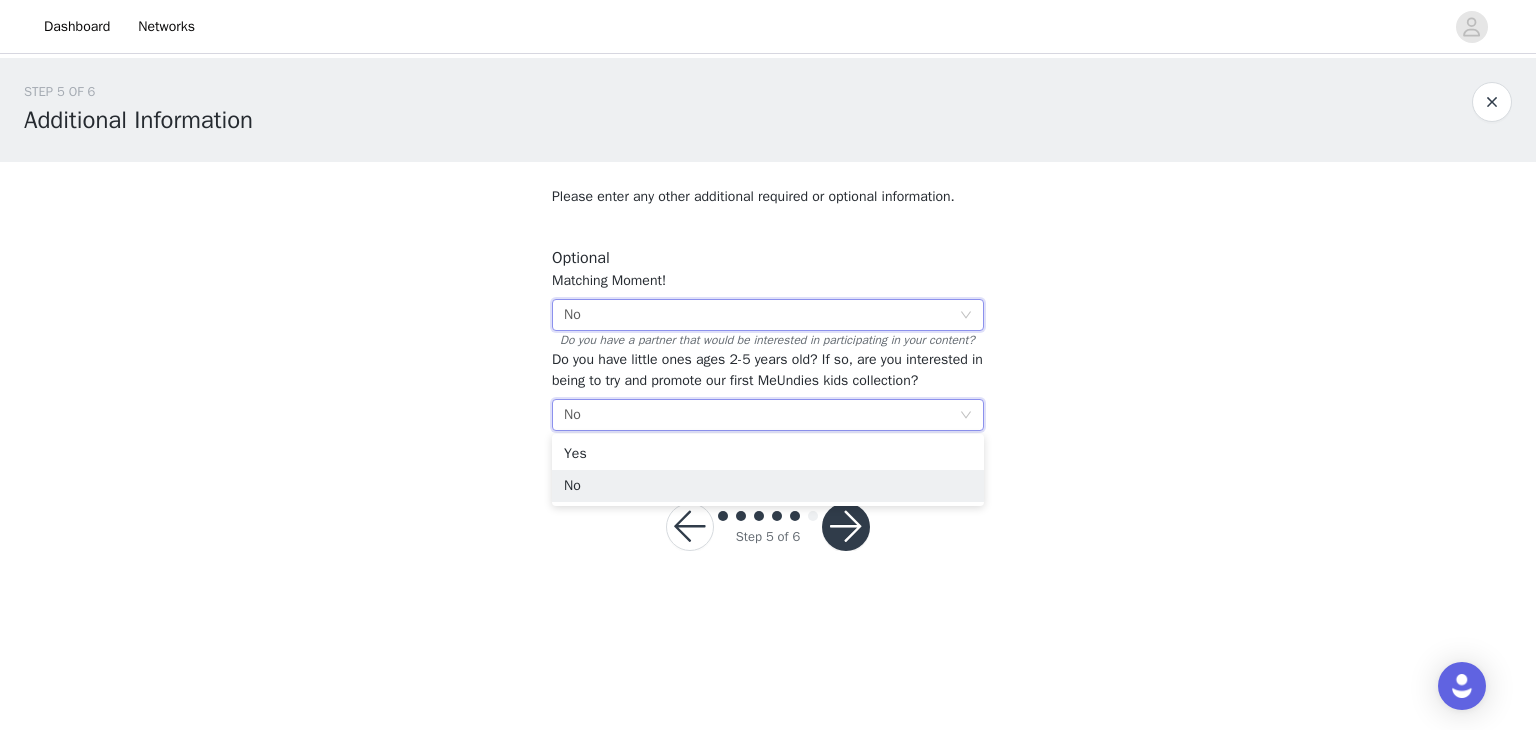 click on "Select No" at bounding box center [768, 315] 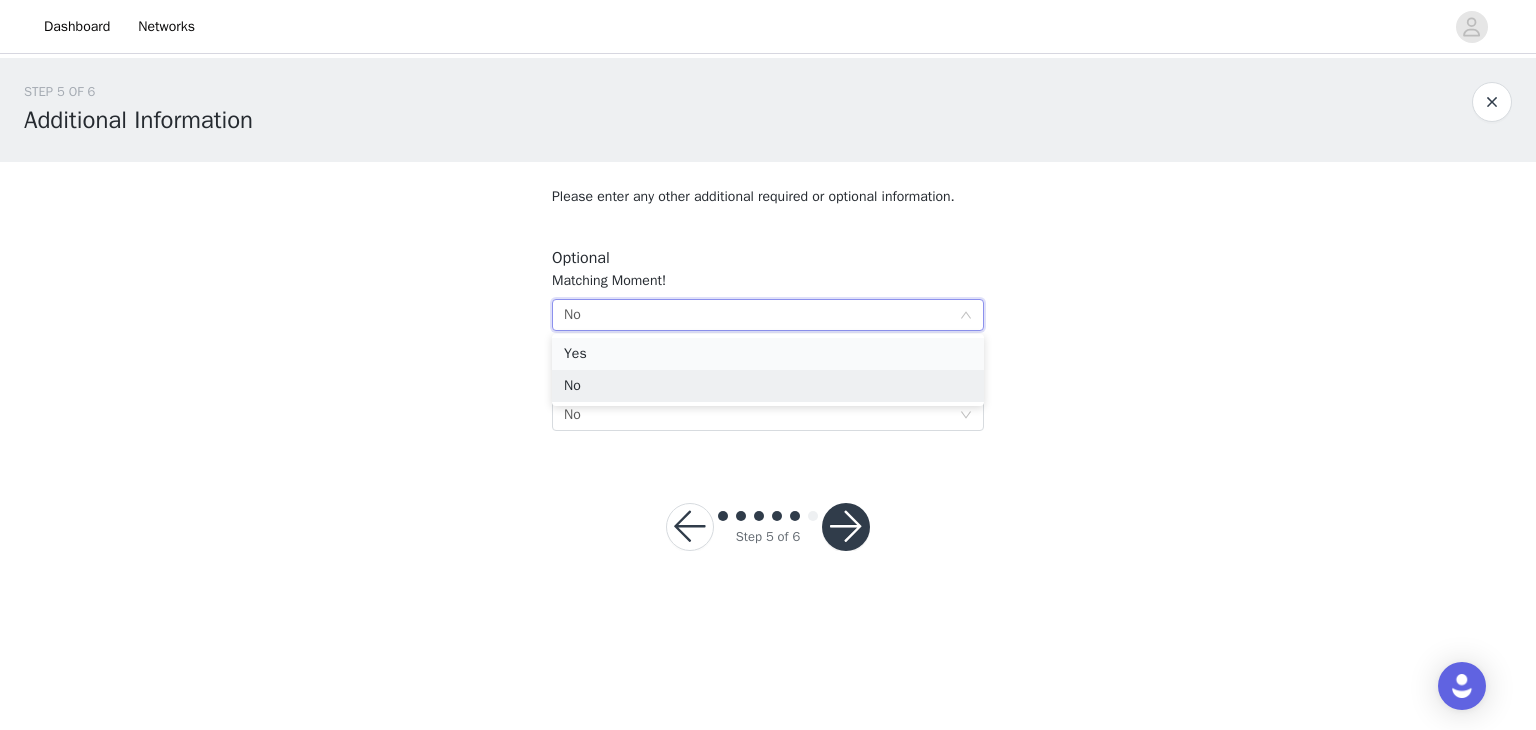 click on "Yes" at bounding box center [768, 354] 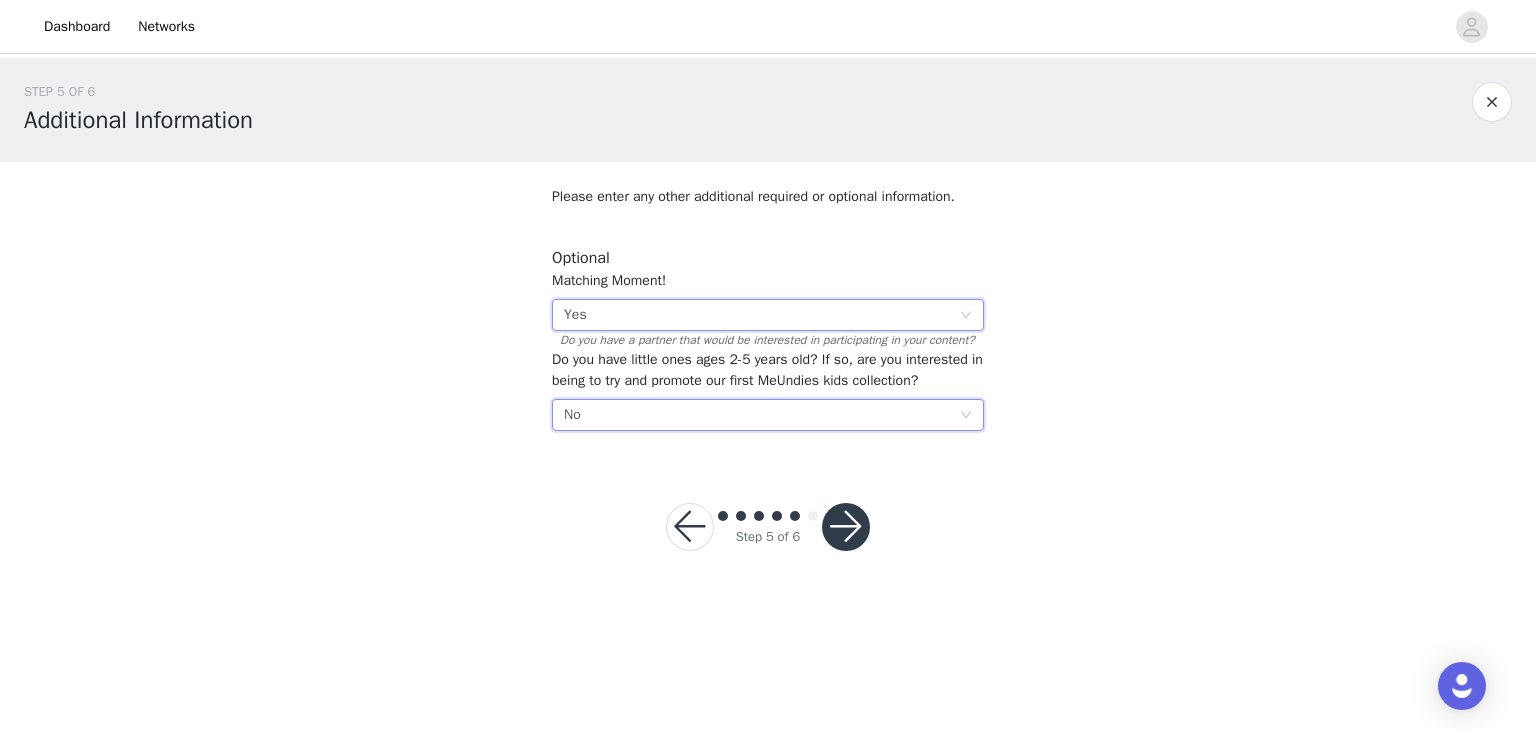 click on "Select No" at bounding box center [761, 415] 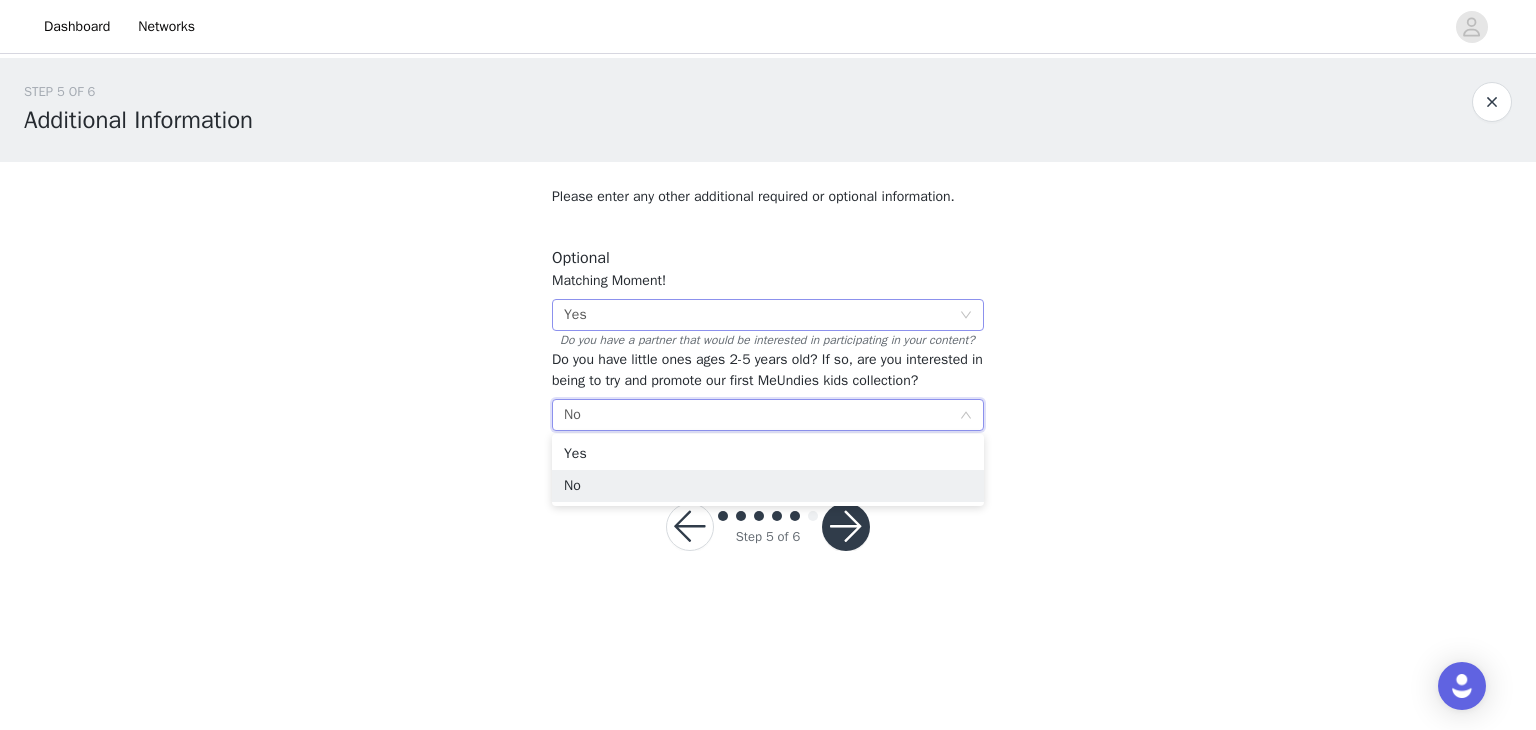 drag, startPoint x: 763, startPoint y: 411, endPoint x: 750, endPoint y: 313, distance: 98.85848 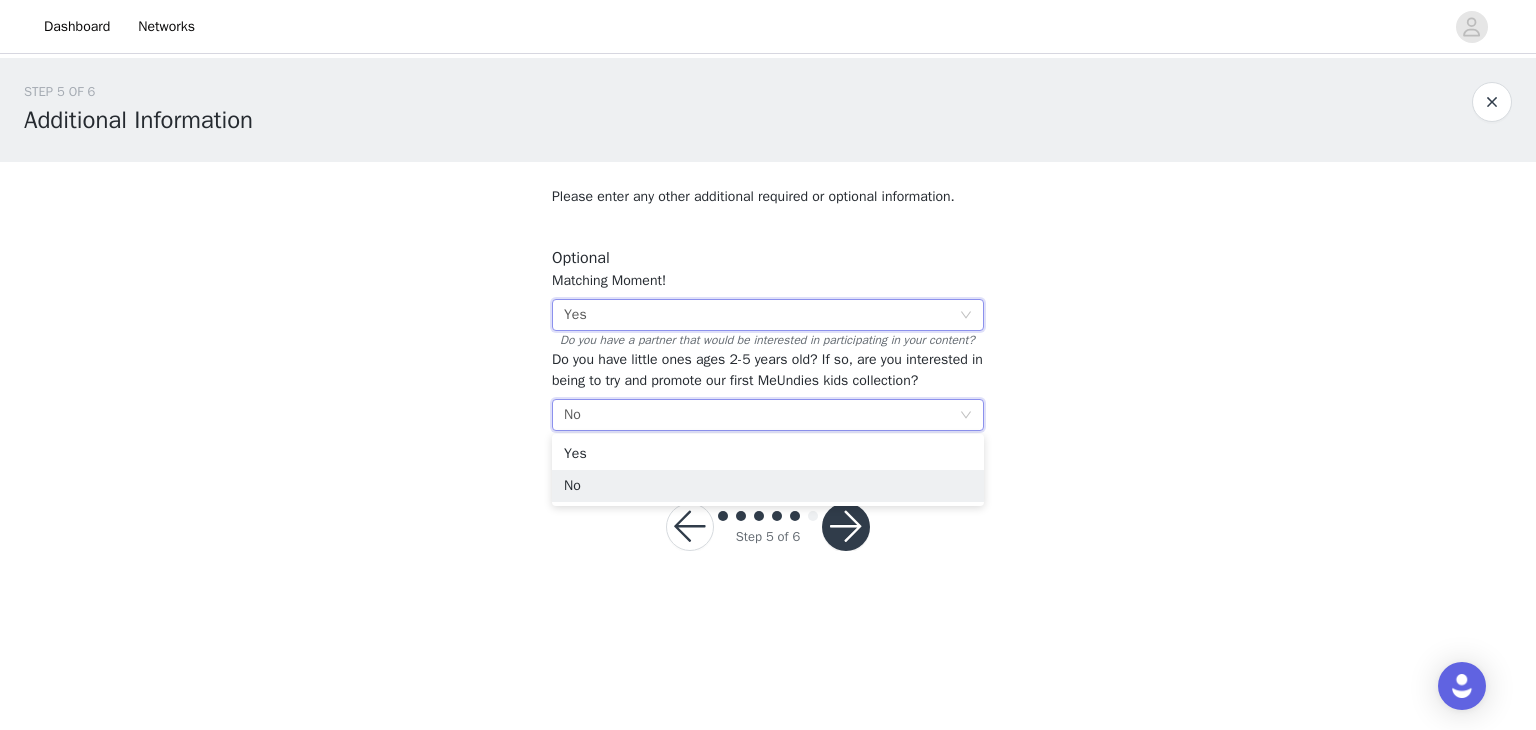 click on "Select Yes" at bounding box center [761, 315] 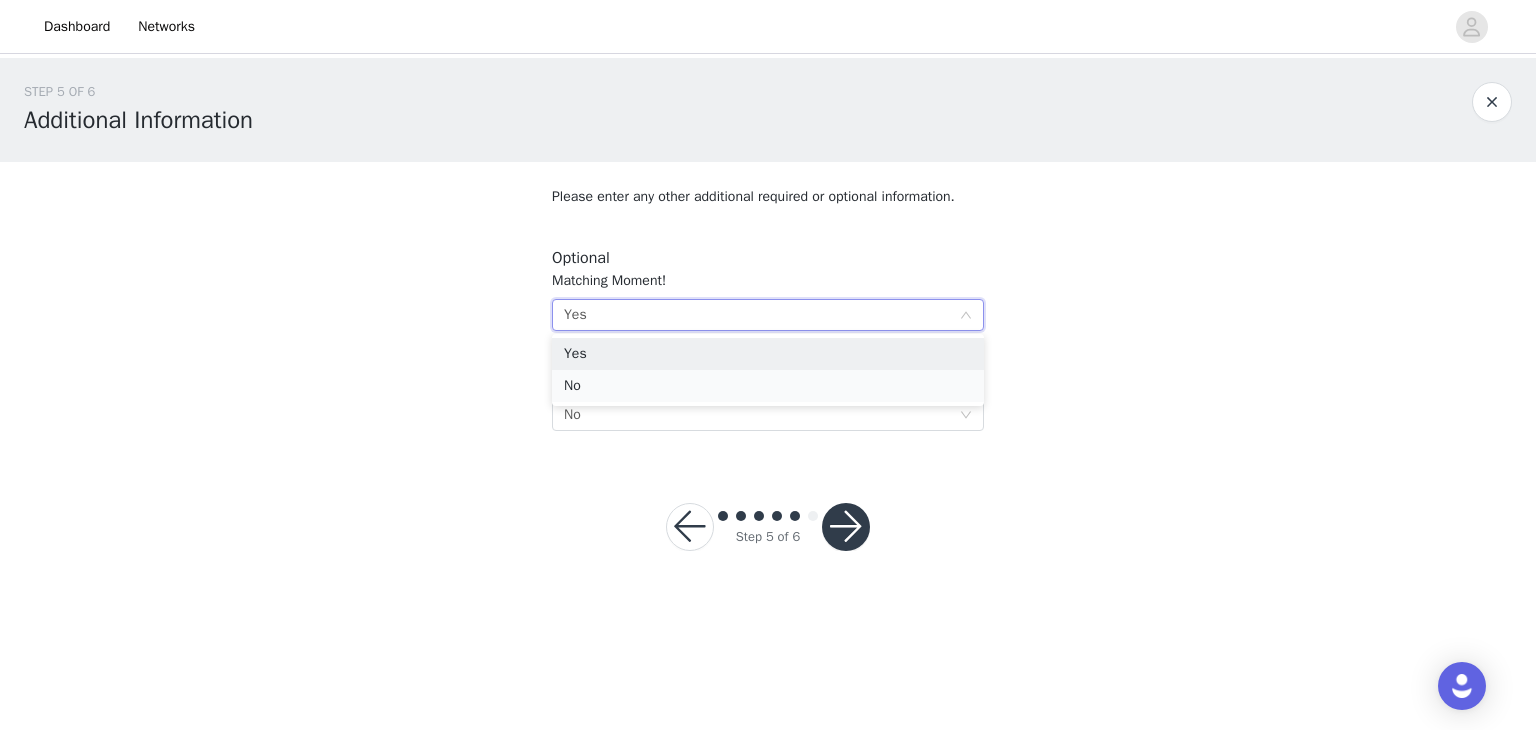 click on "No" at bounding box center [768, 386] 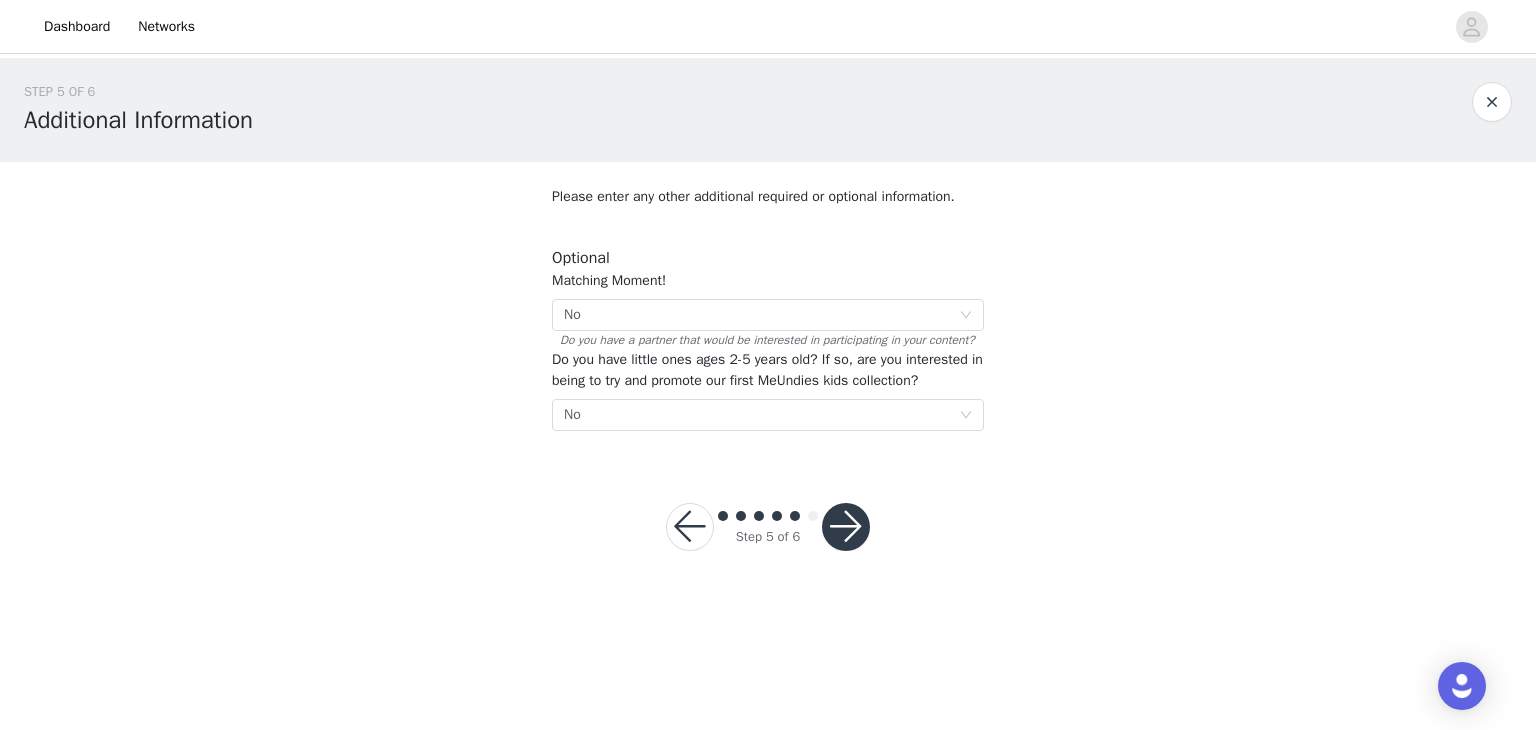 click at bounding box center (846, 527) 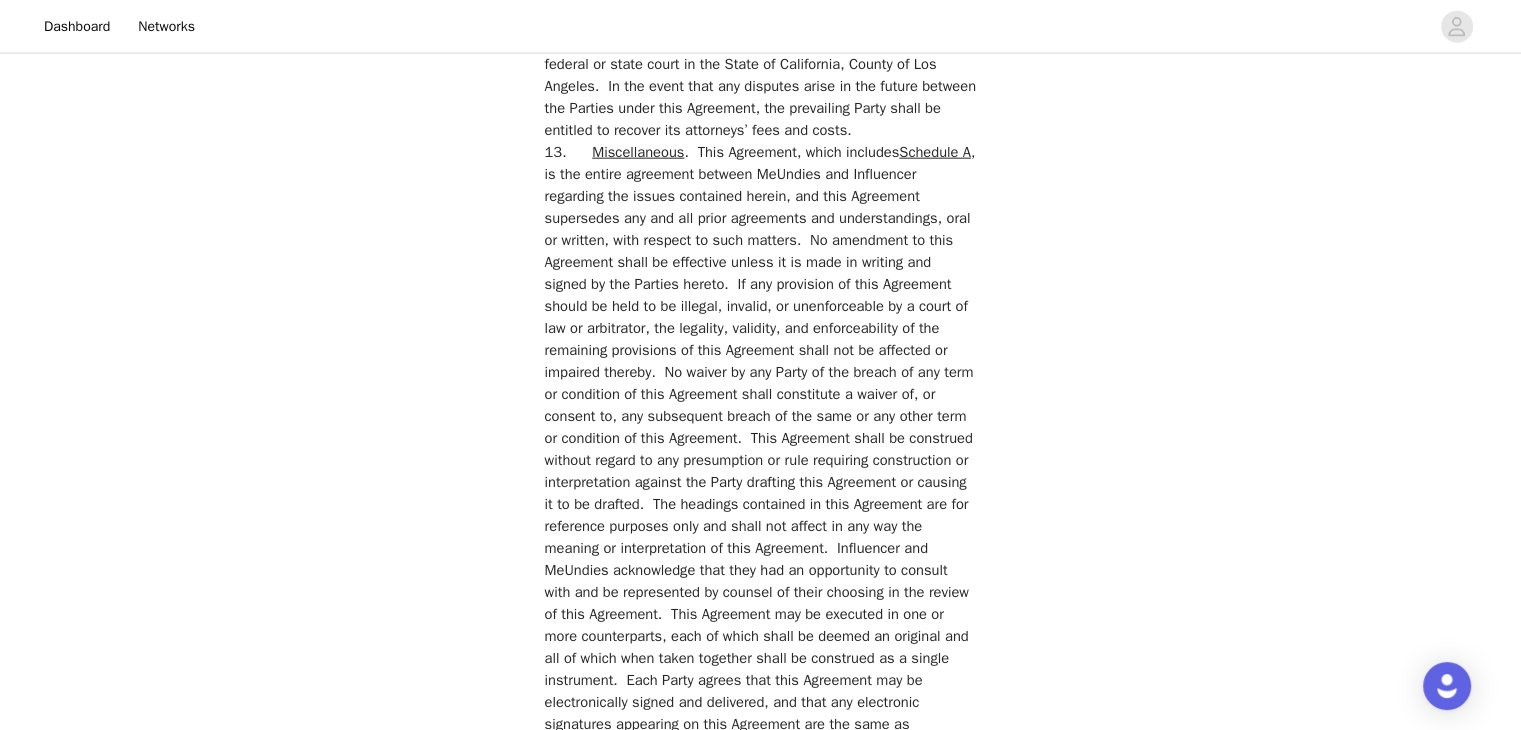 scroll, scrollTop: 5484, scrollLeft: 0, axis: vertical 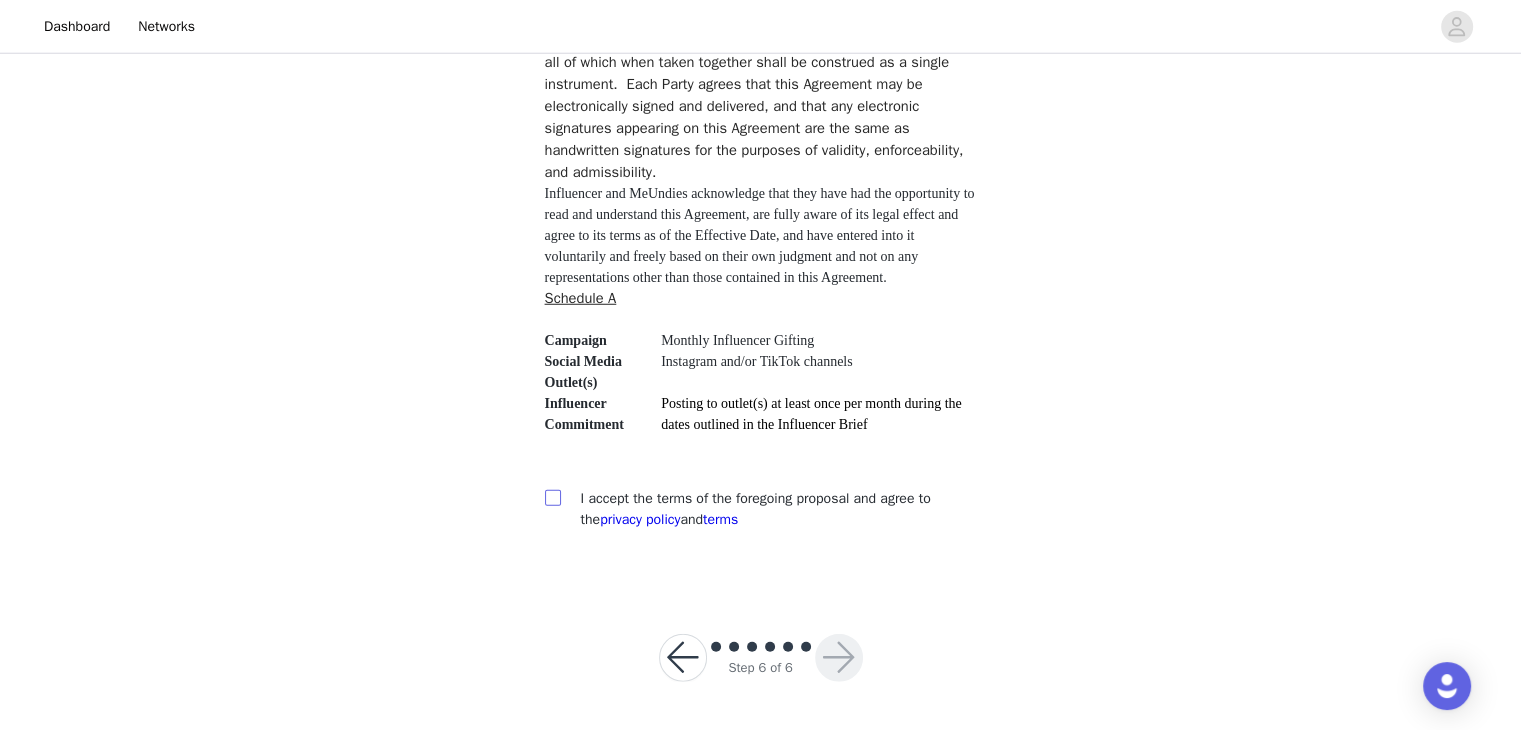 click at bounding box center (552, 497) 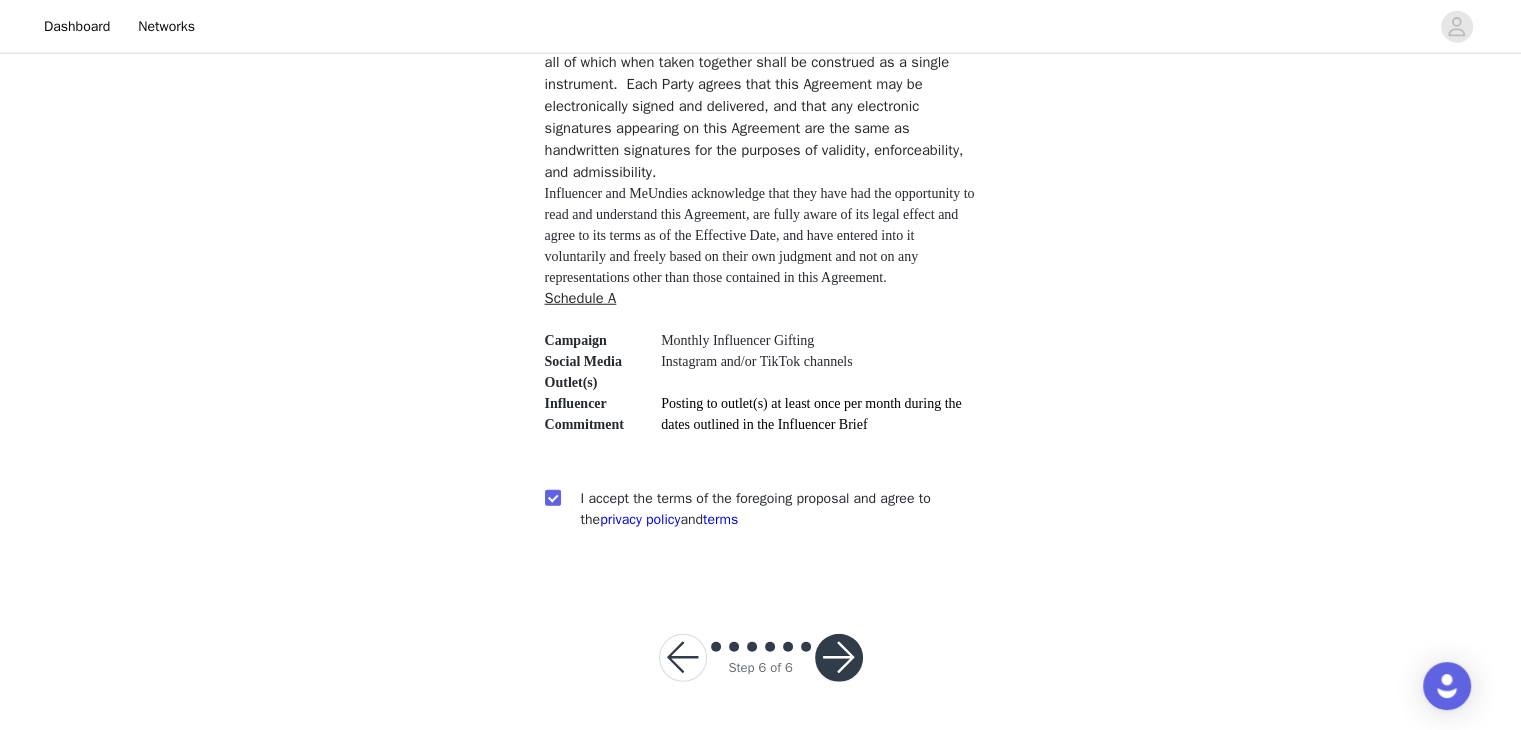 click at bounding box center (839, 658) 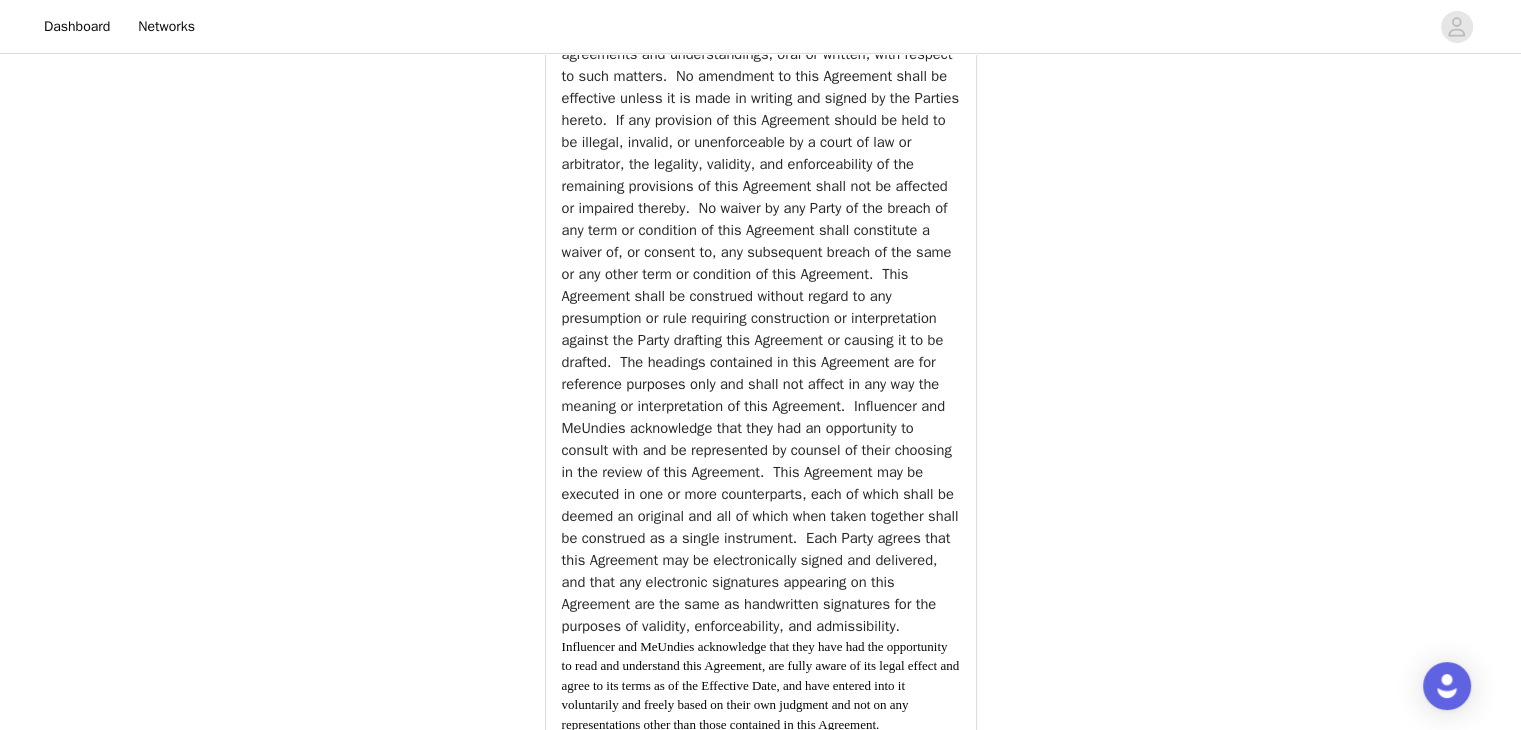 scroll, scrollTop: 7204, scrollLeft: 0, axis: vertical 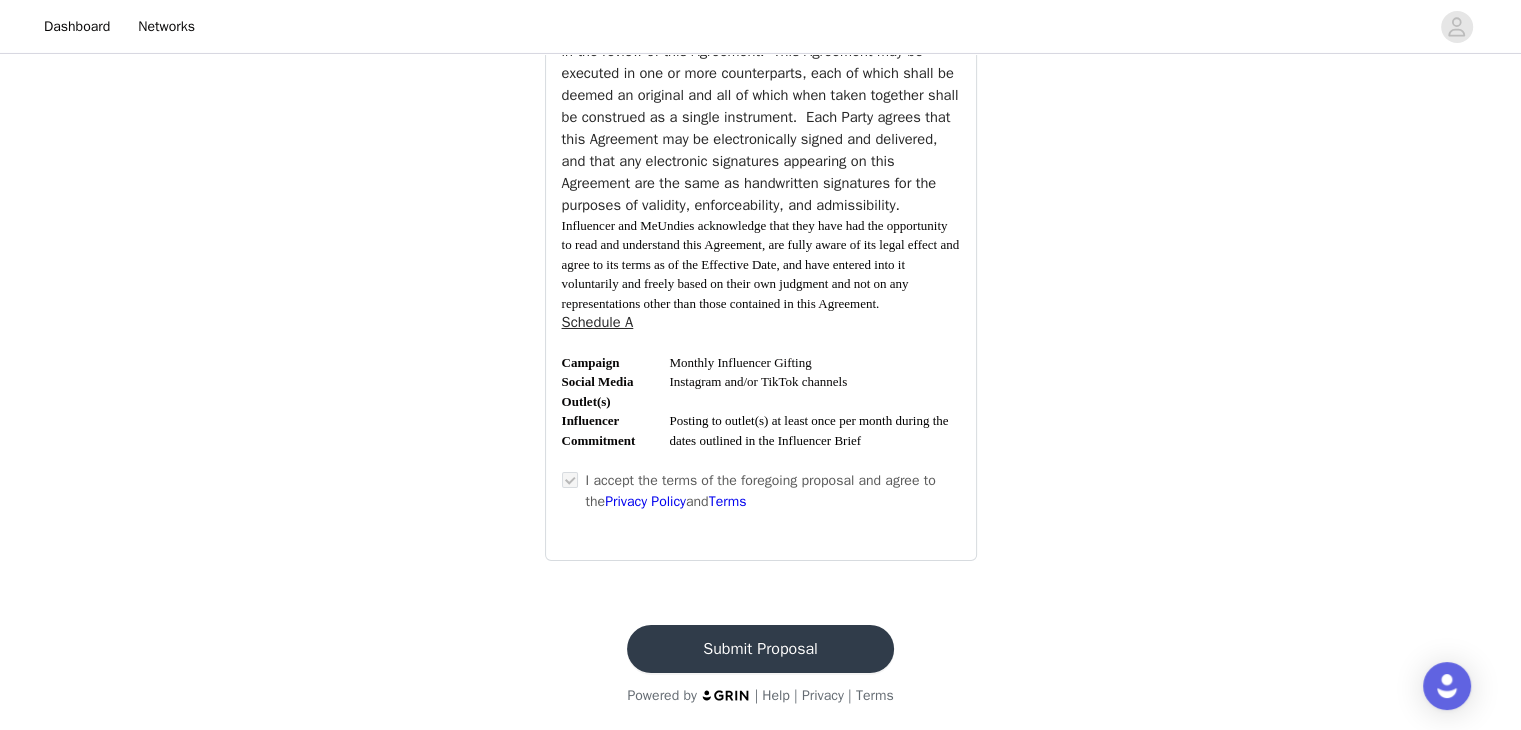 click on "Submit Proposal" at bounding box center [760, 649] 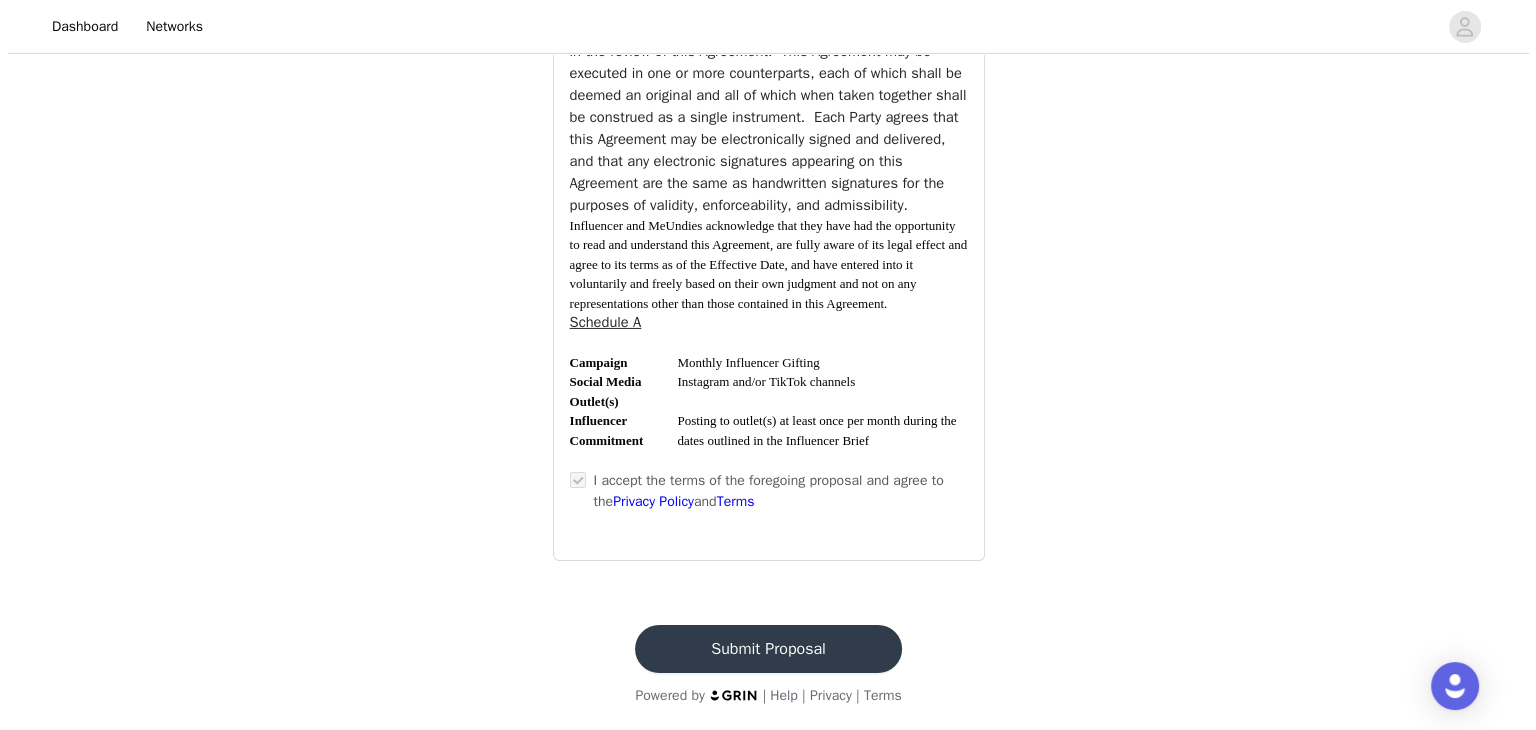scroll, scrollTop: 0, scrollLeft: 0, axis: both 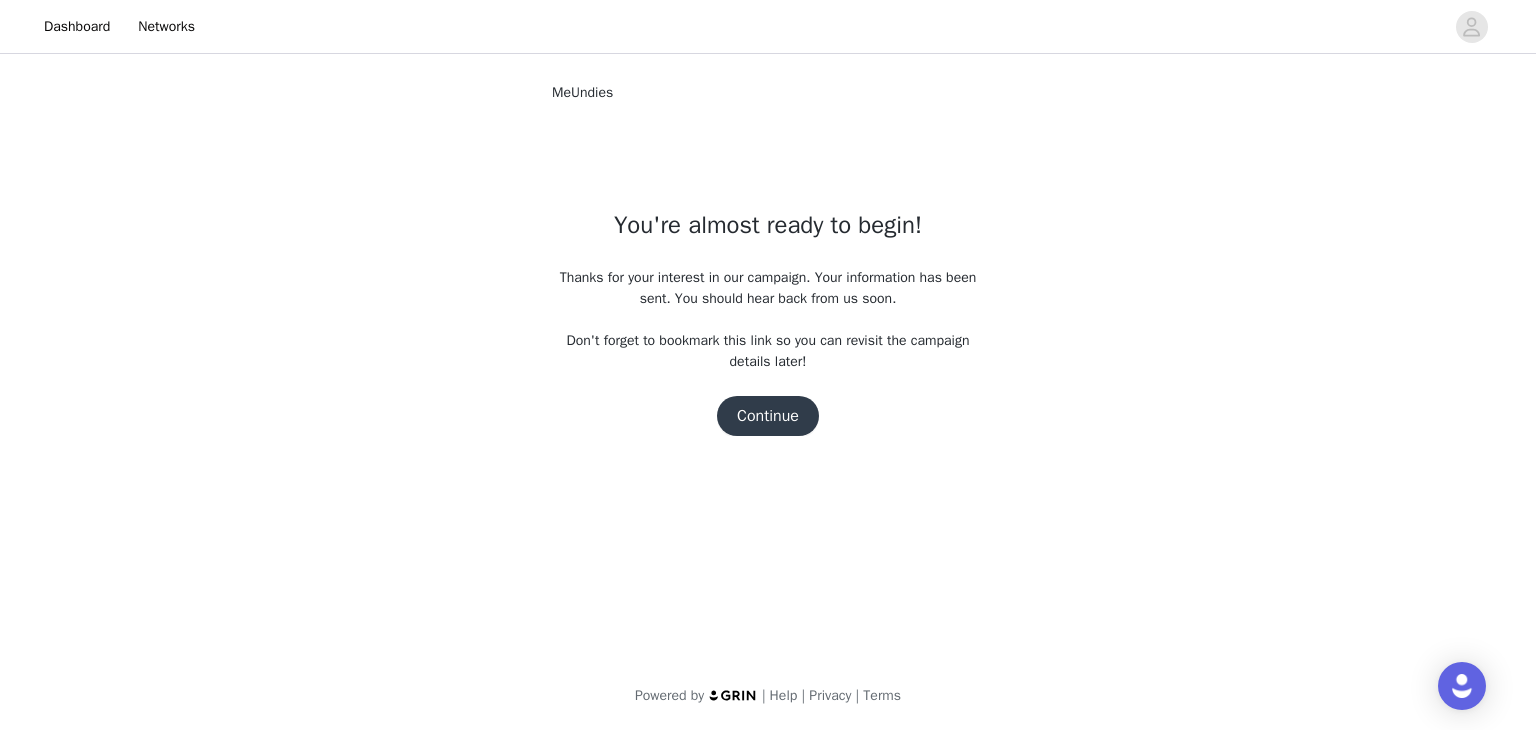click on "Continue" at bounding box center (768, 416) 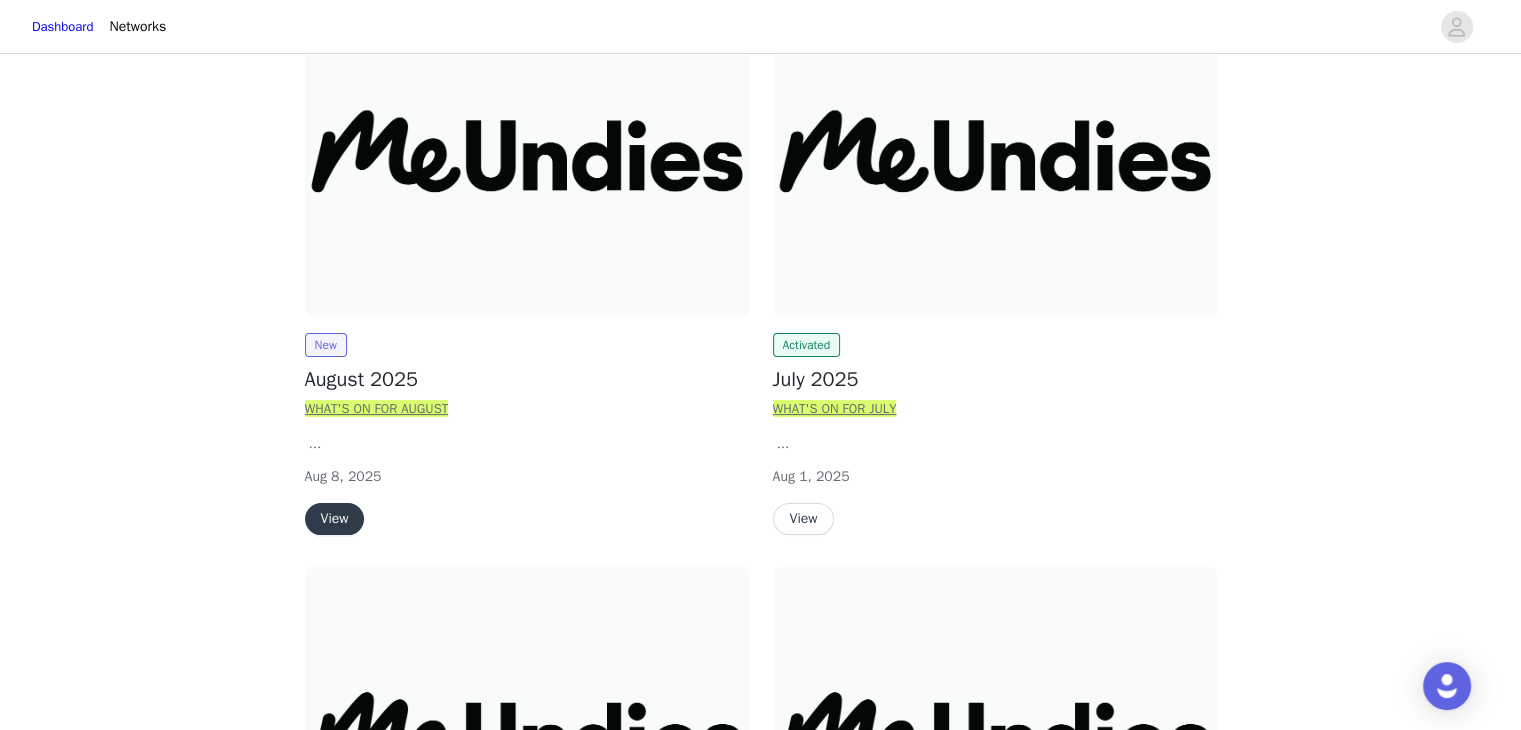 scroll, scrollTop: 354, scrollLeft: 0, axis: vertical 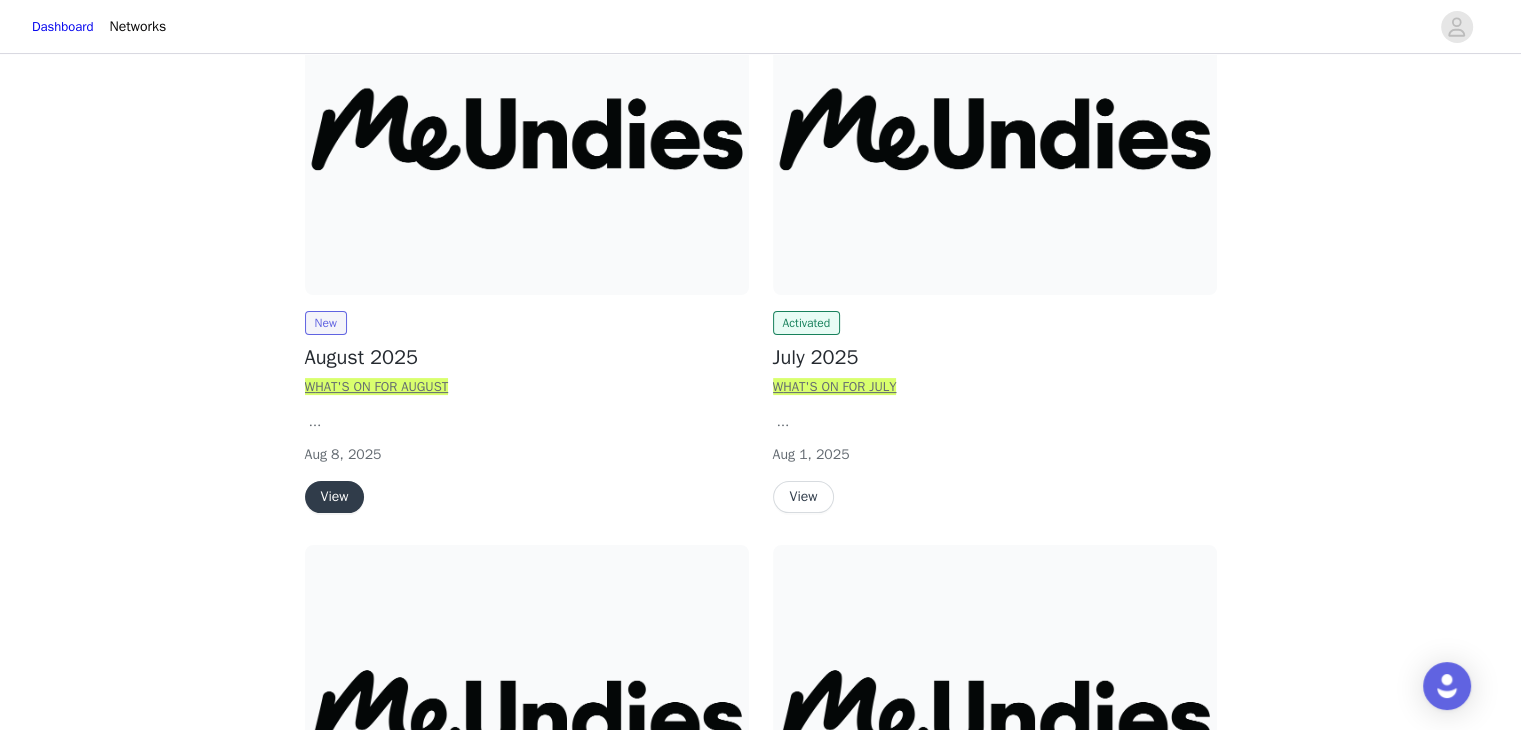 click on "View" at bounding box center [335, 497] 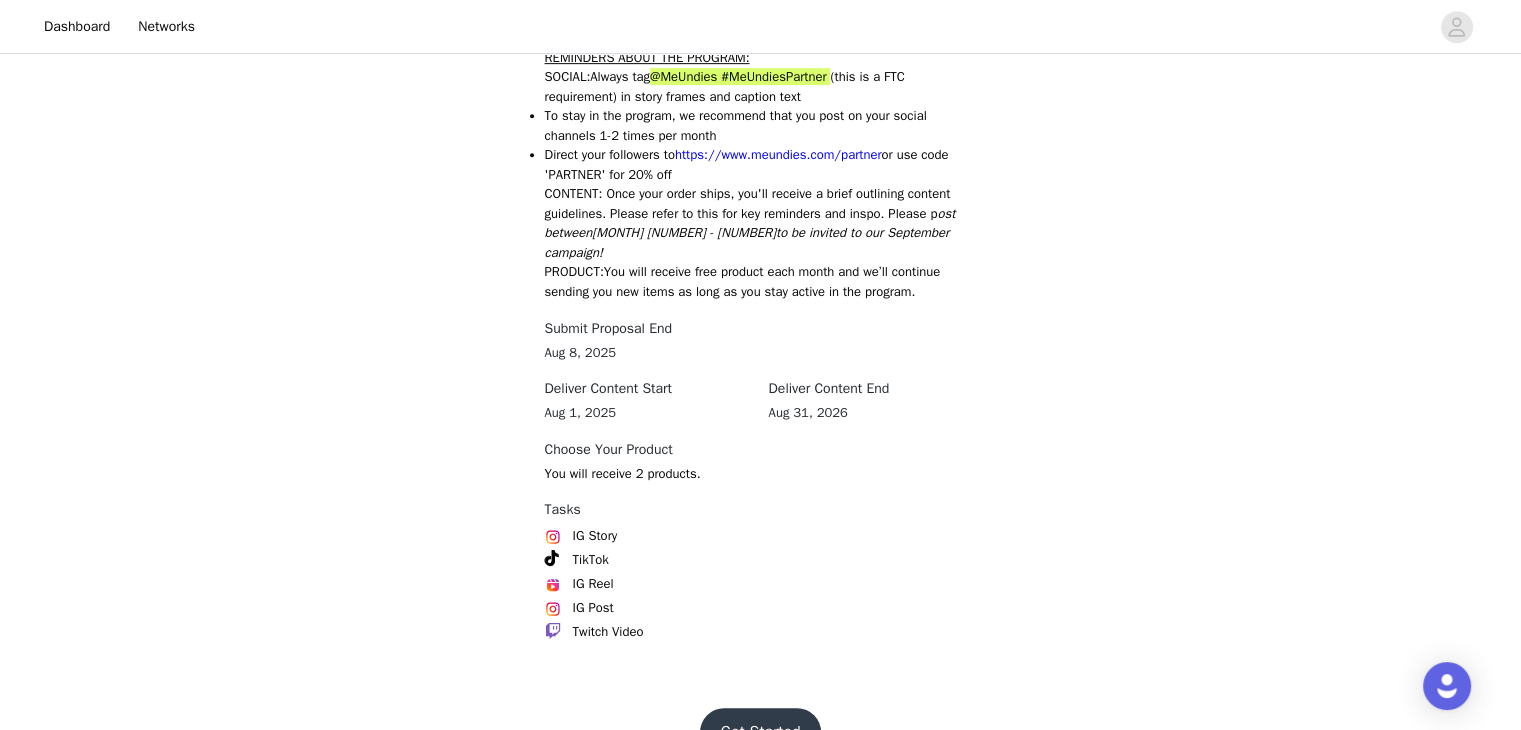 scroll, scrollTop: 1045, scrollLeft: 0, axis: vertical 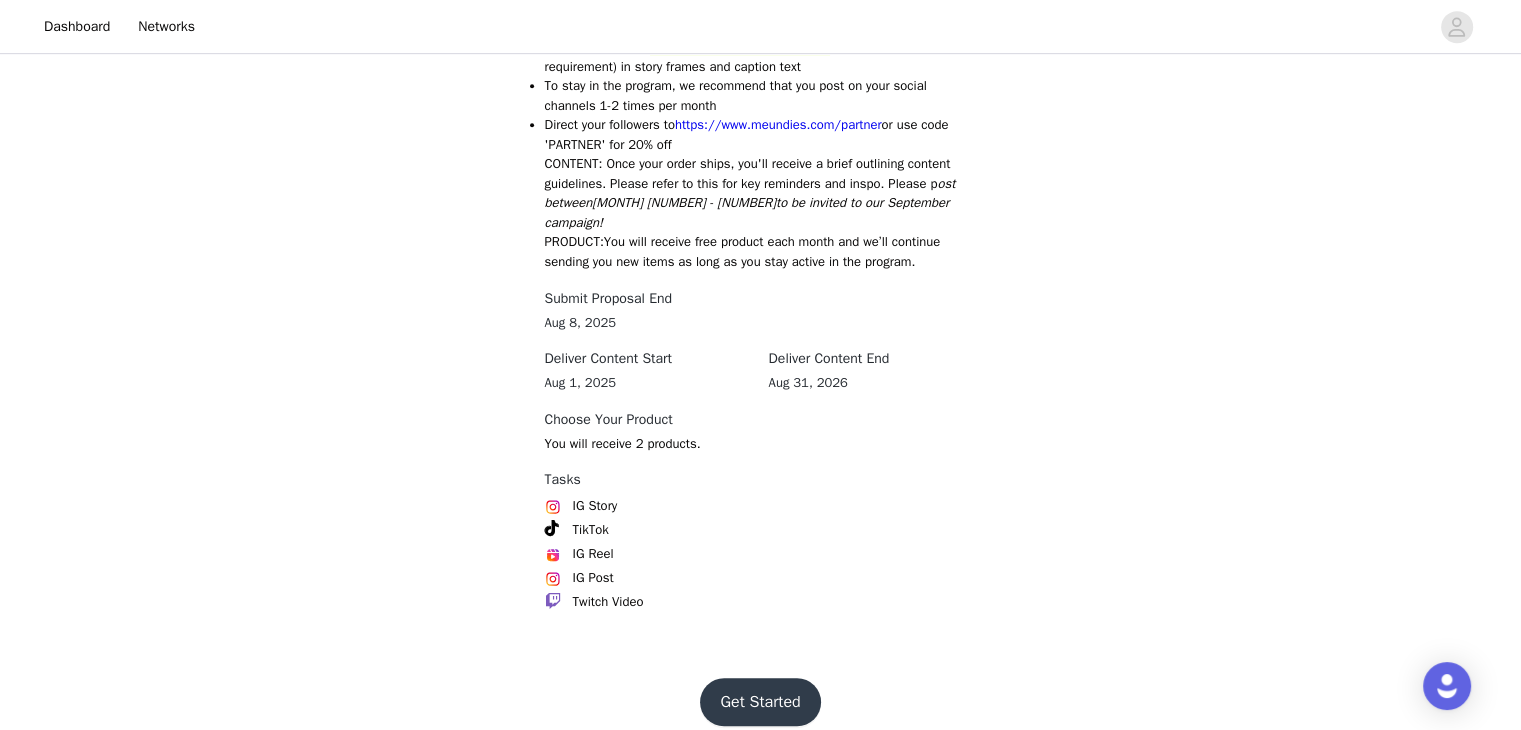 click on "Get Started" at bounding box center (760, 702) 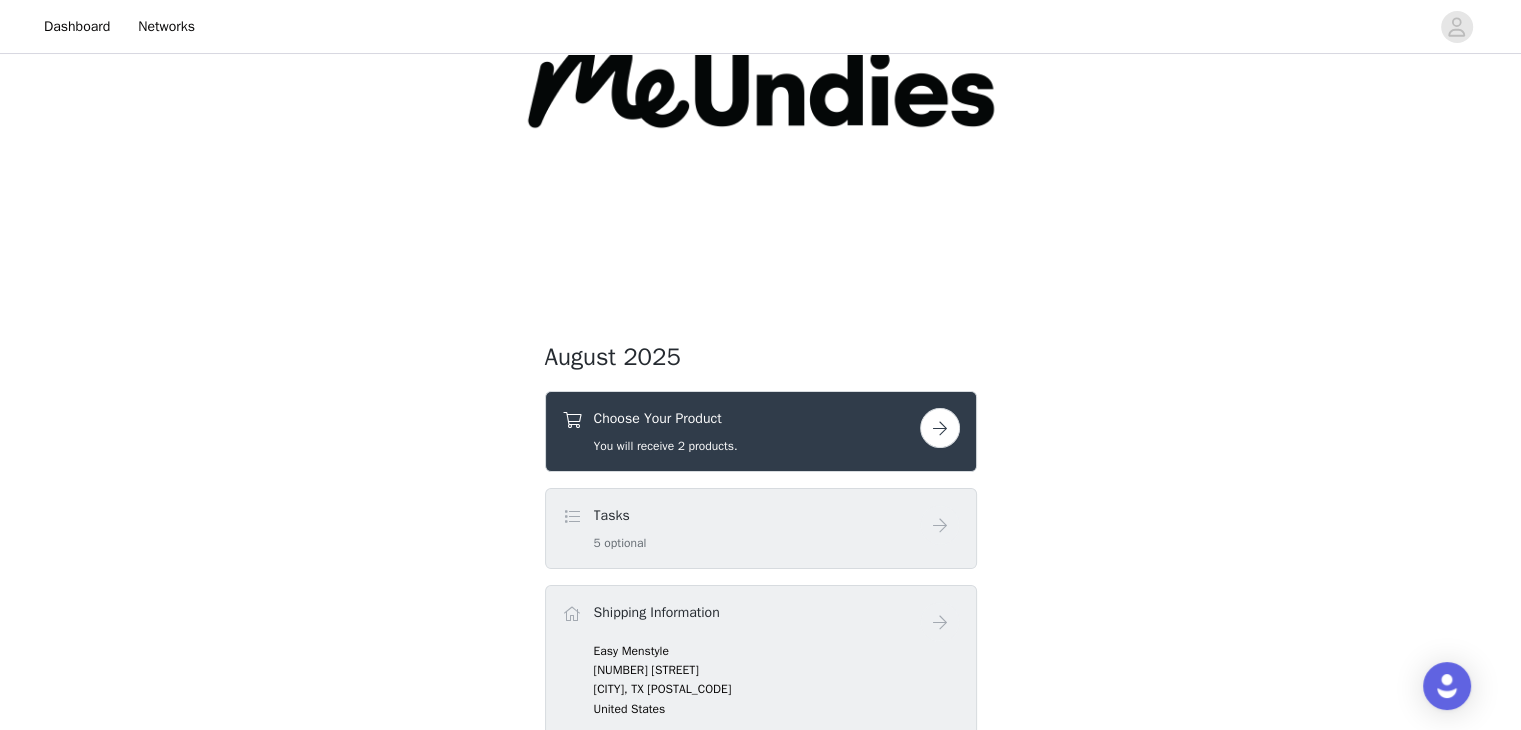 scroll, scrollTop: 216, scrollLeft: 0, axis: vertical 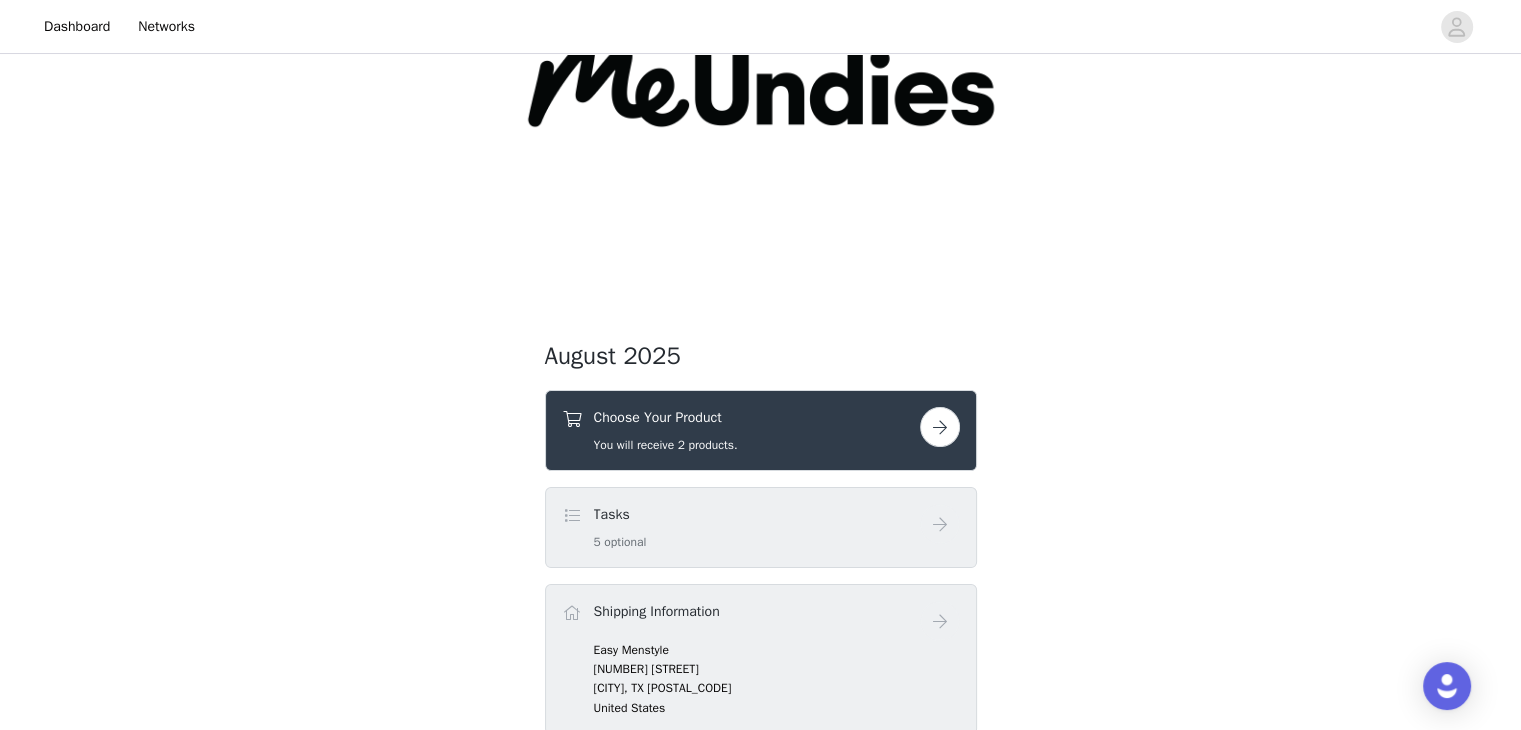 click on "Choose Your Product   You will receive 2 products." at bounding box center [741, 430] 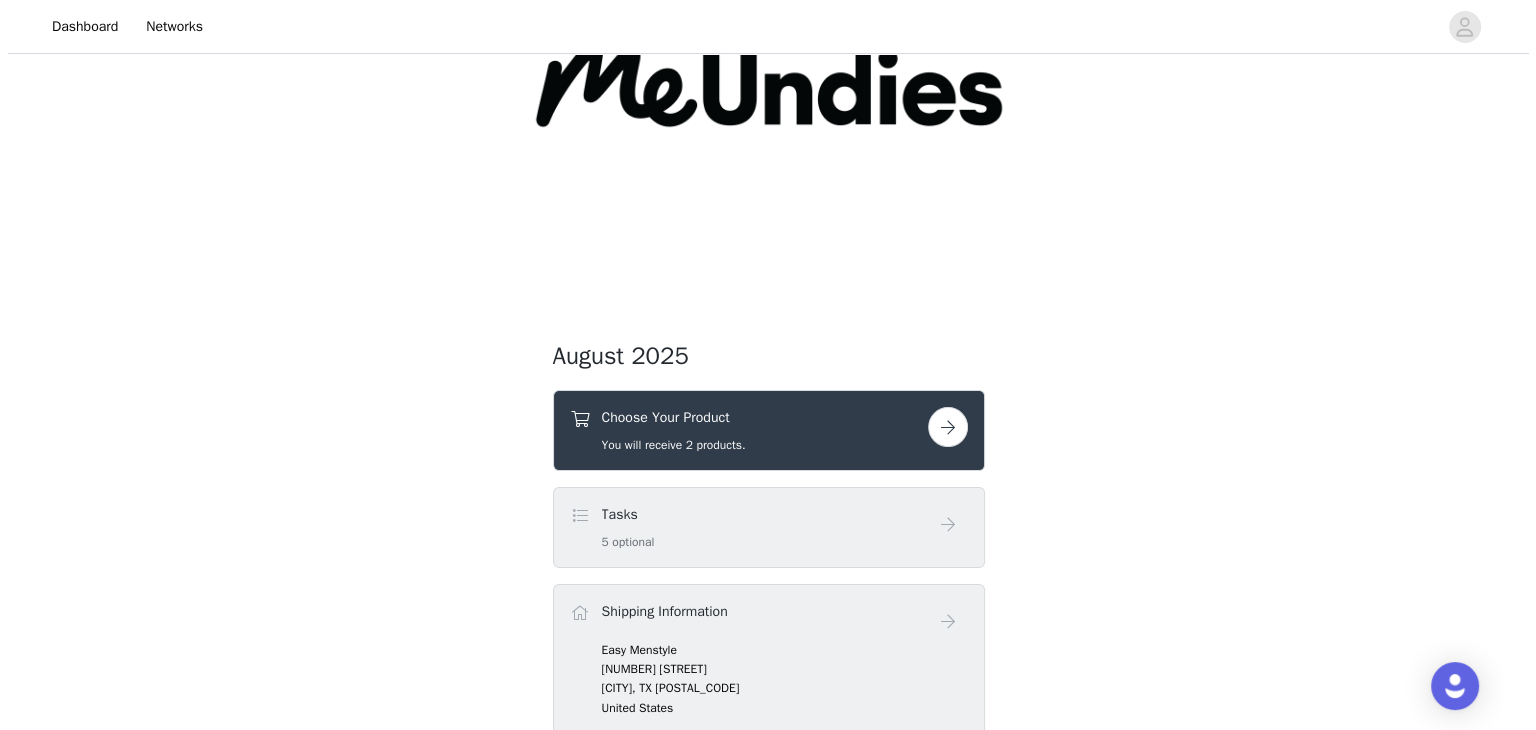 scroll, scrollTop: 0, scrollLeft: 0, axis: both 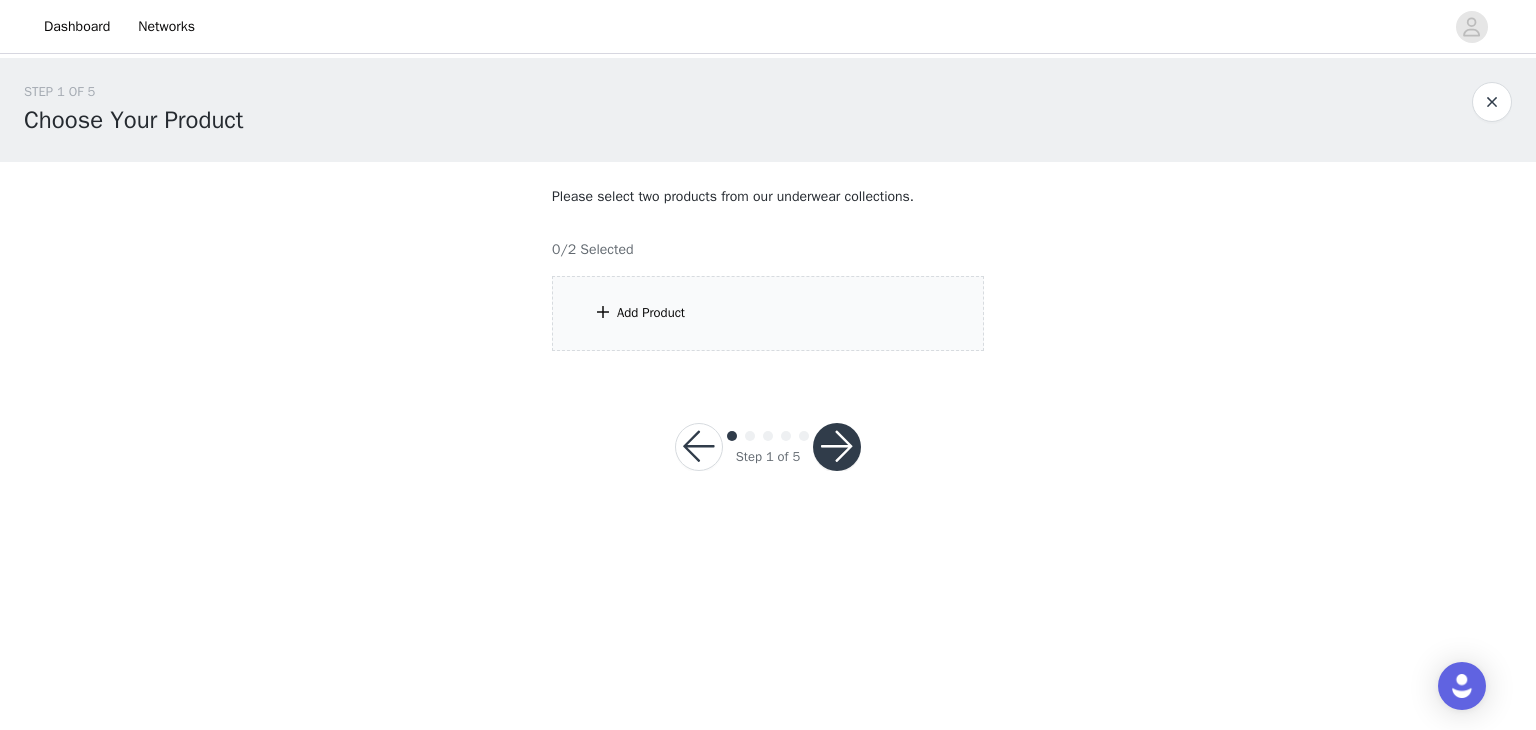 click on "Add Product" at bounding box center (768, 313) 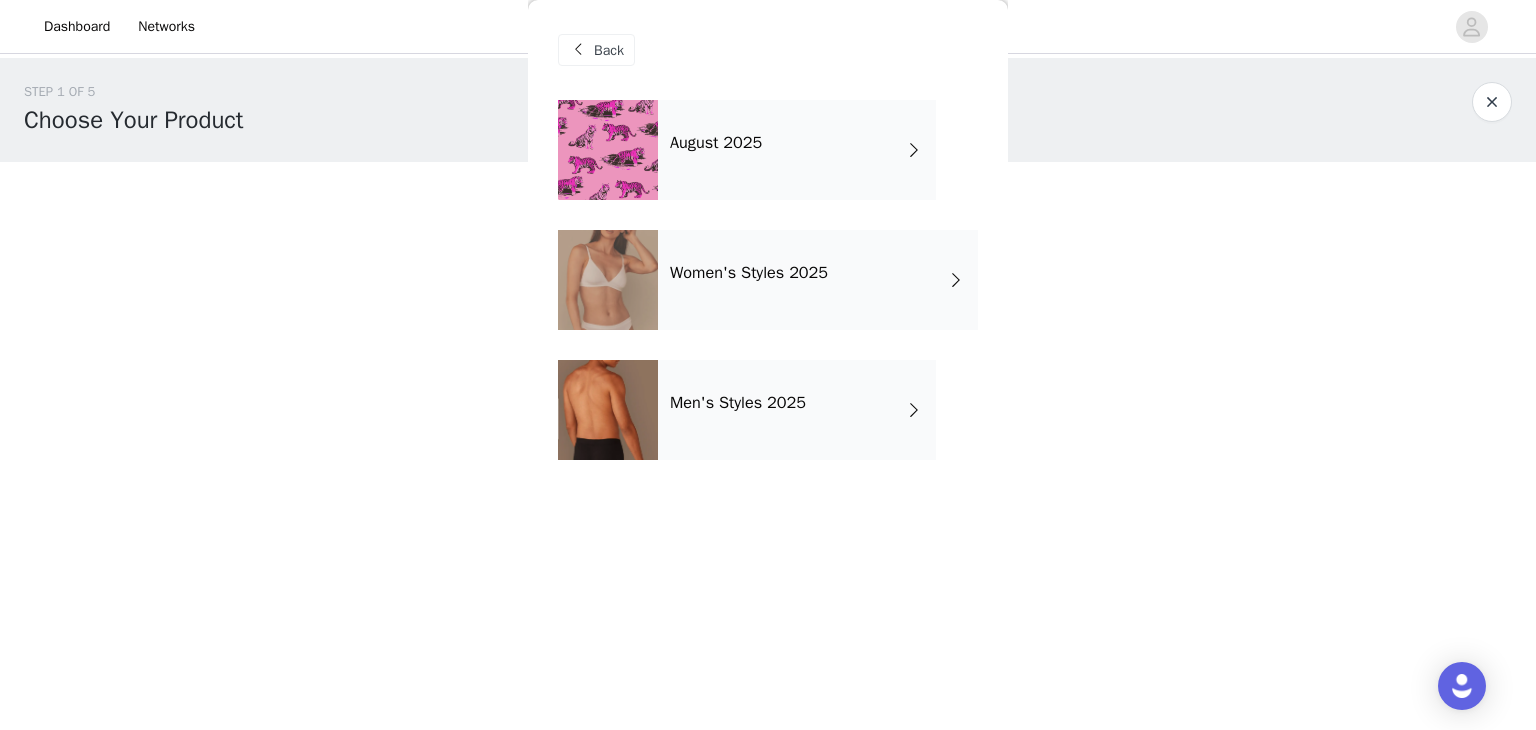 click on "August 2025" at bounding box center [797, 150] 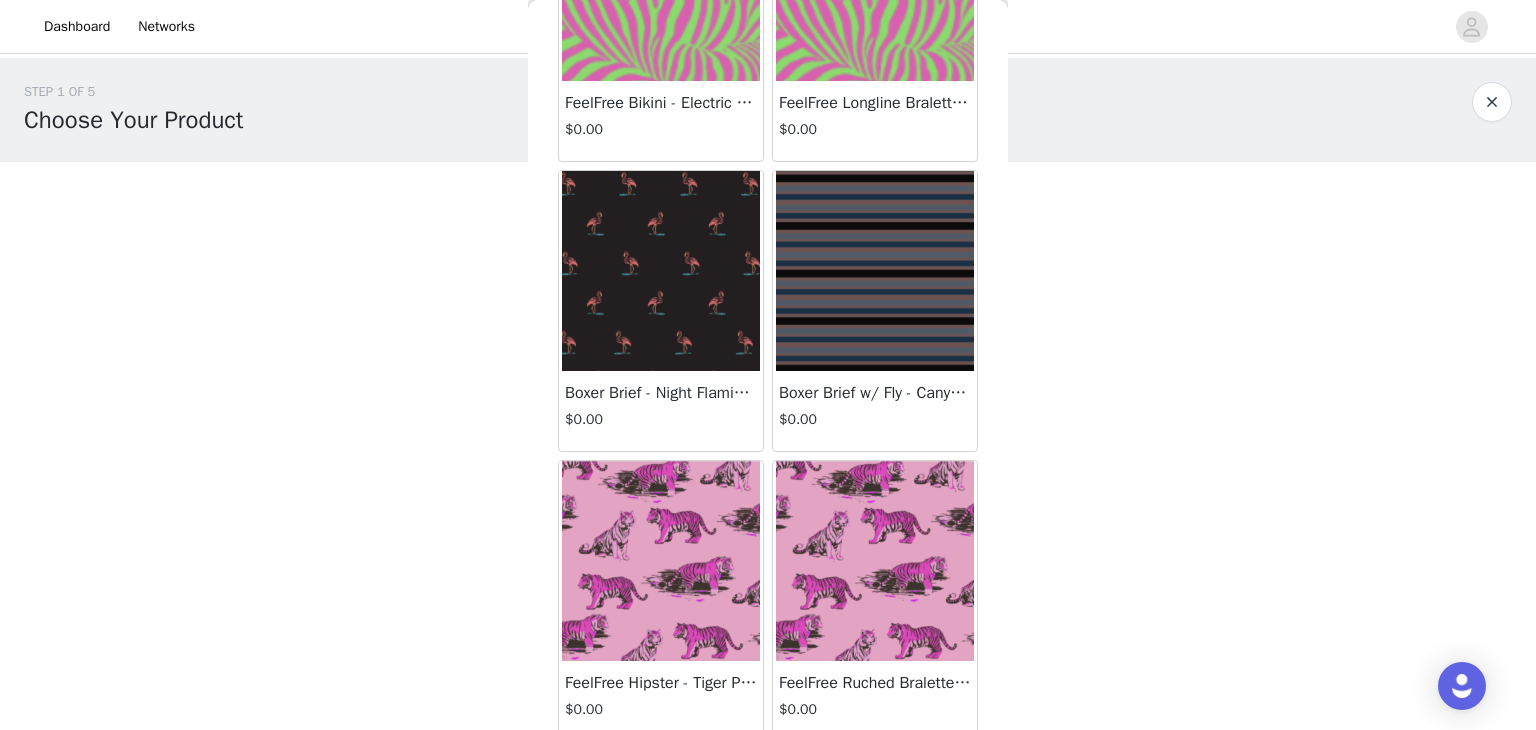 scroll, scrollTop: 235, scrollLeft: 0, axis: vertical 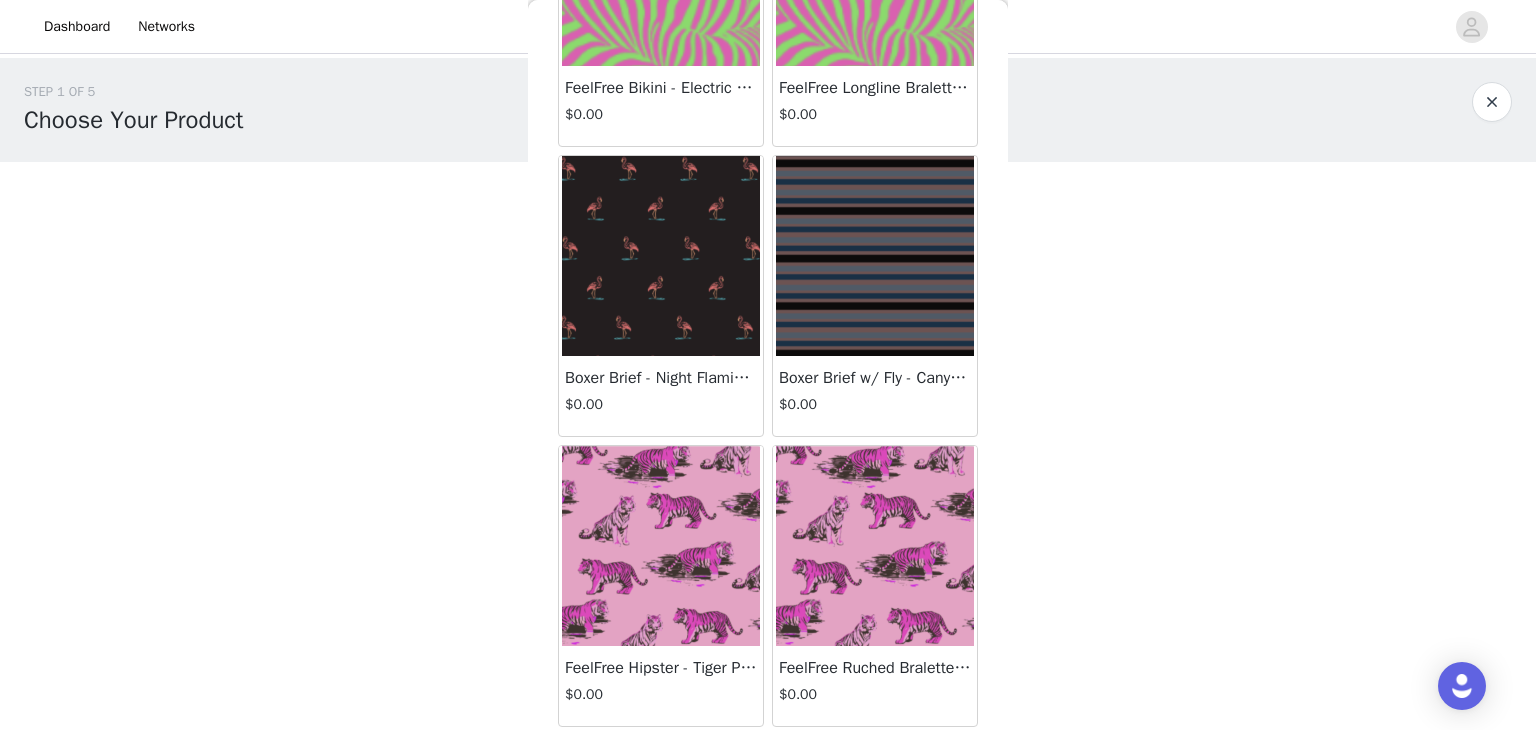 click at bounding box center (661, 256) 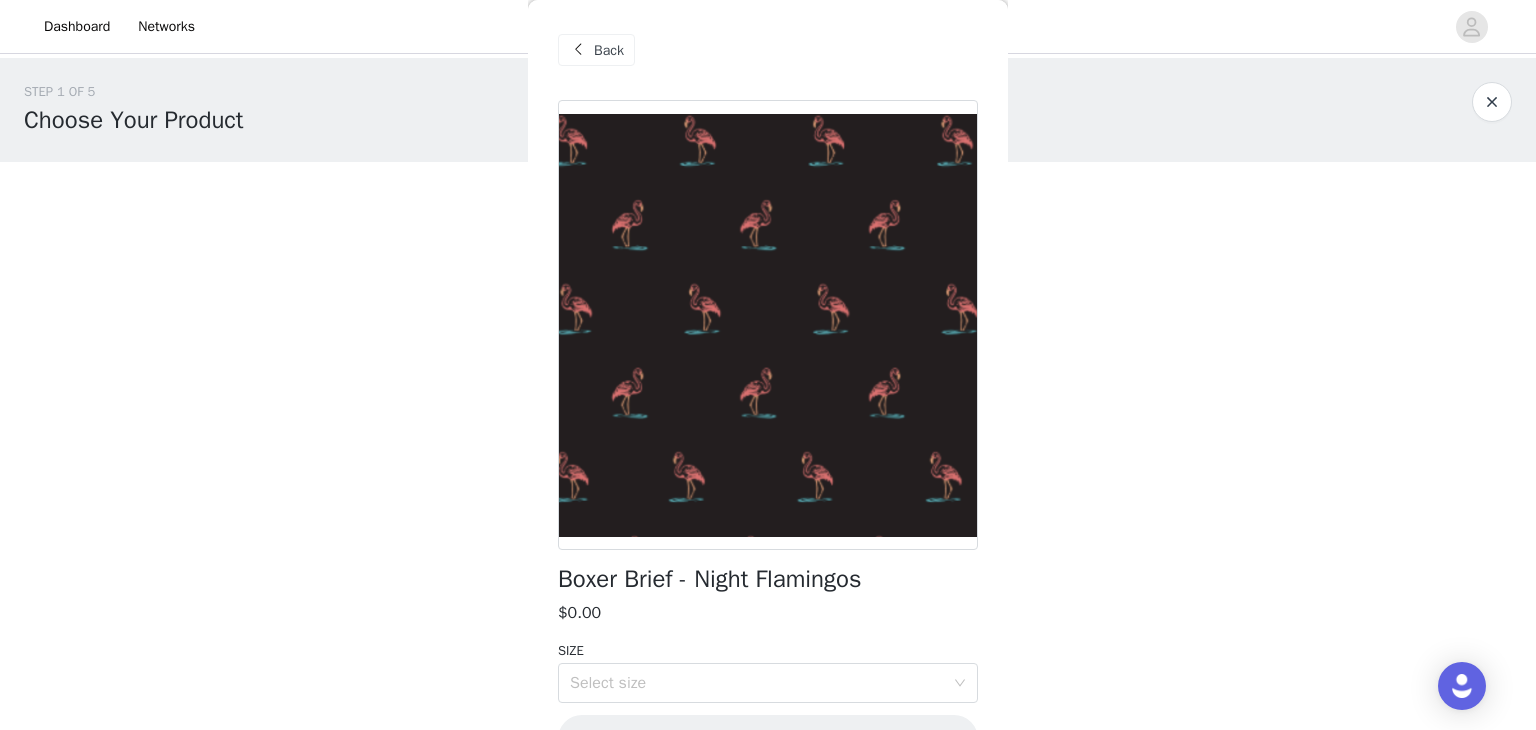 scroll, scrollTop: 56, scrollLeft: 0, axis: vertical 